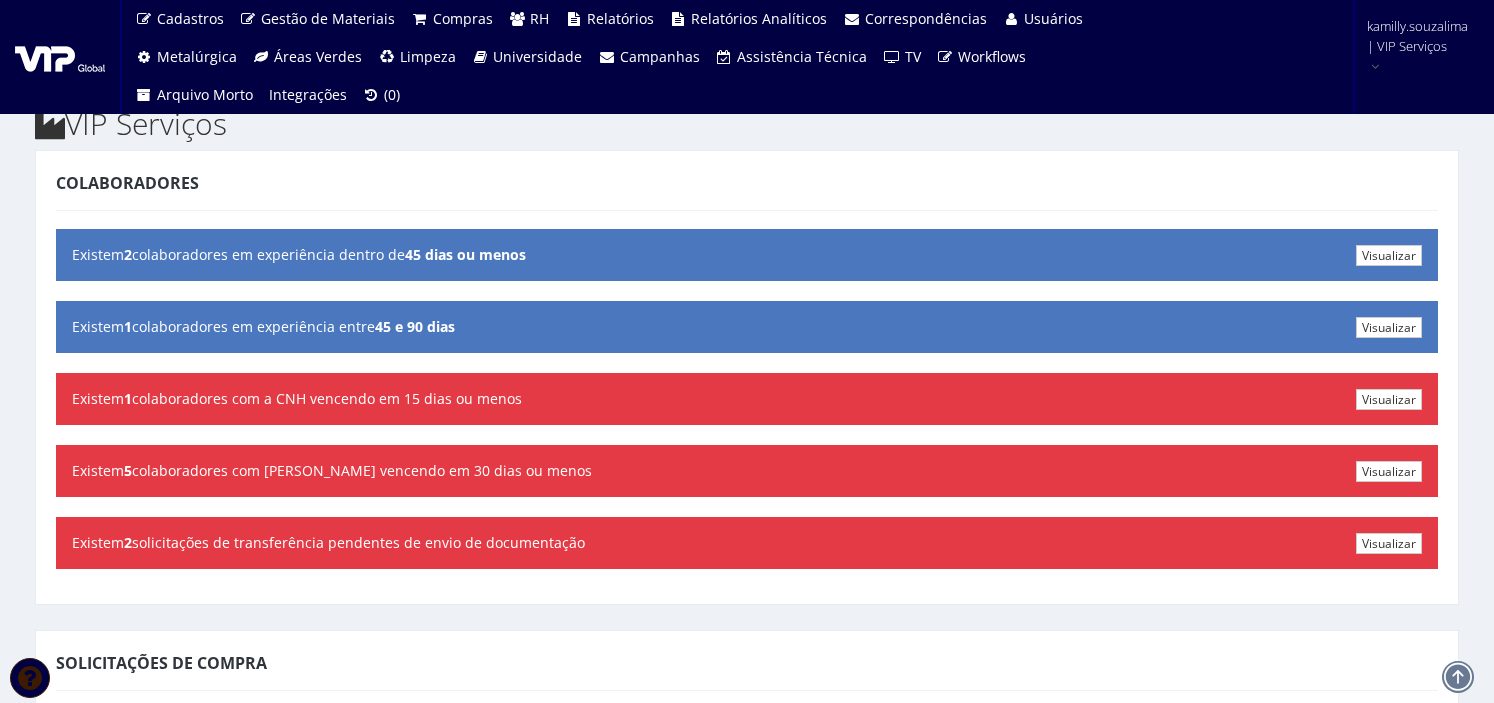 scroll, scrollTop: 0, scrollLeft: 0, axis: both 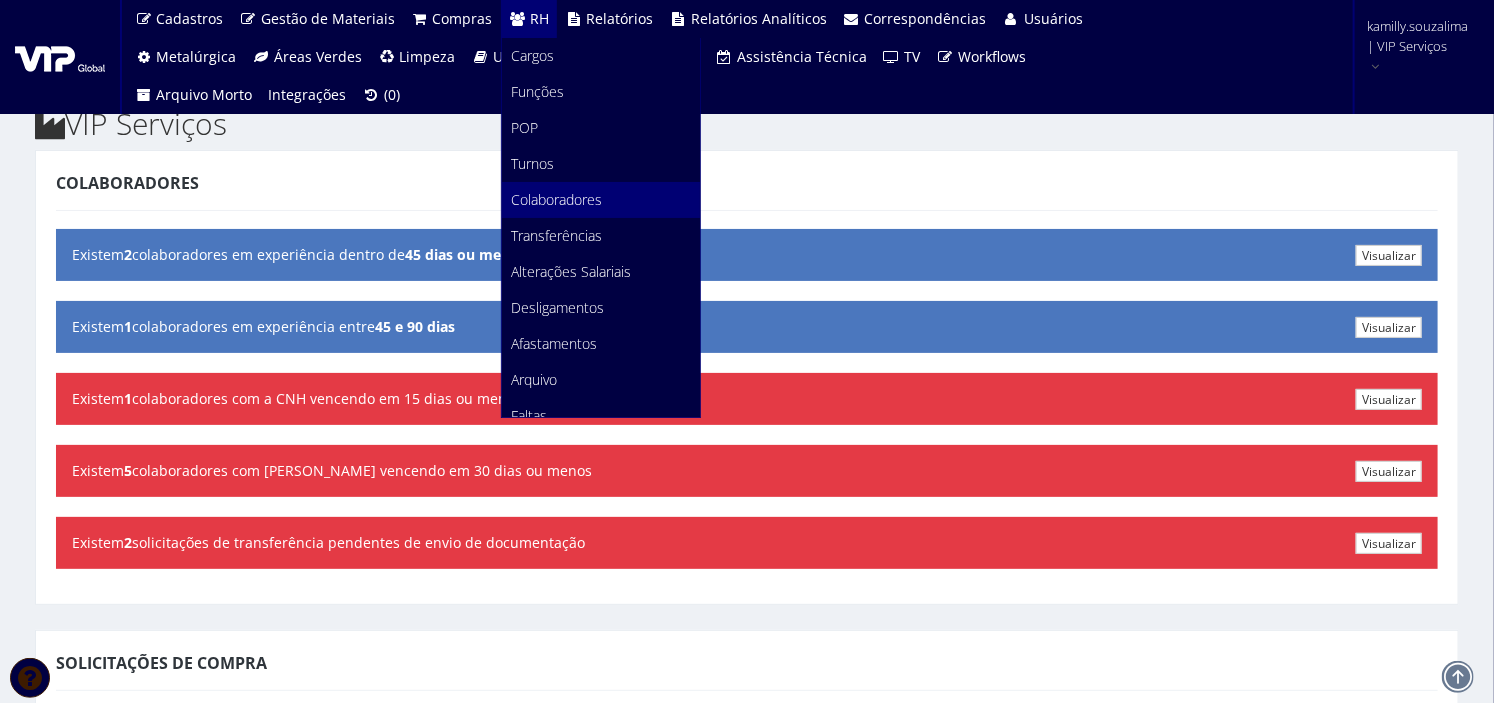 click on "Colaboradores" at bounding box center (557, 199) 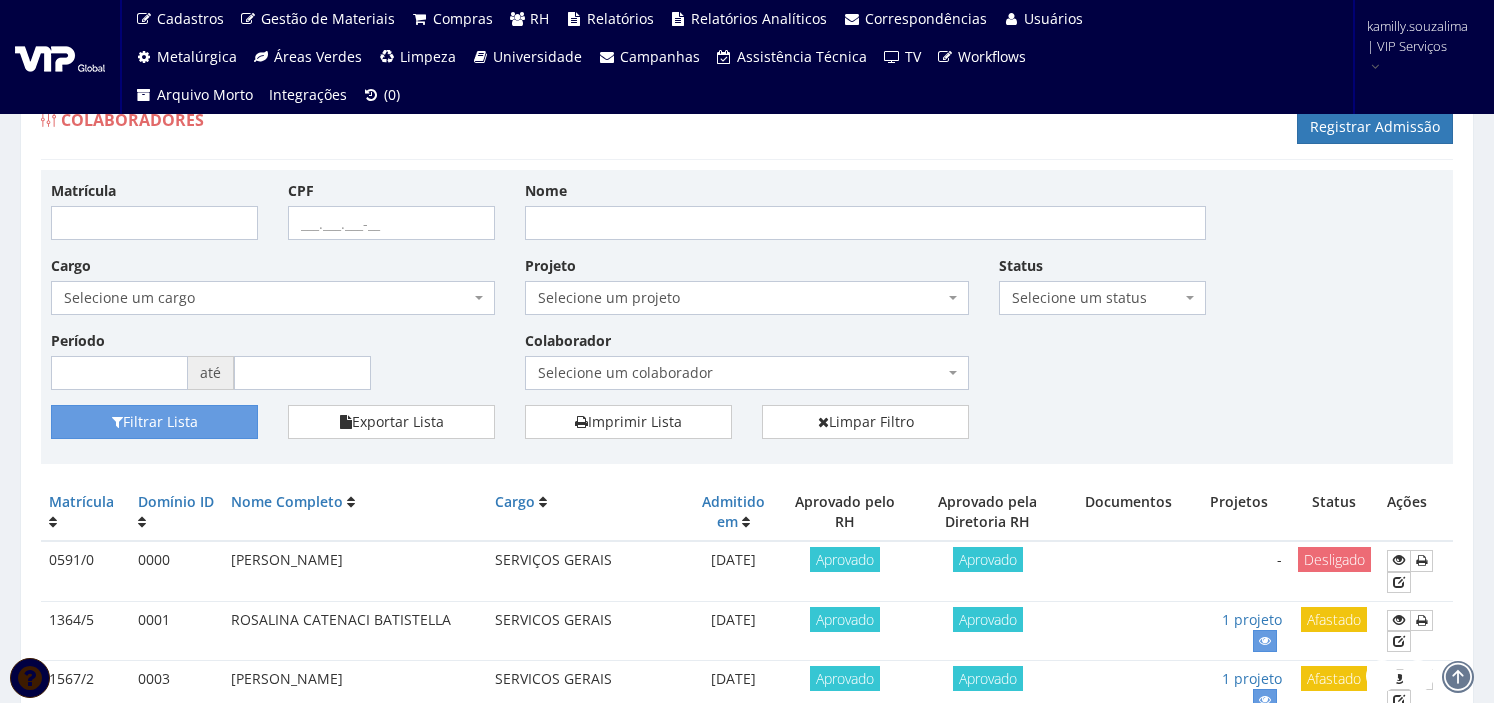 scroll, scrollTop: 0, scrollLeft: 0, axis: both 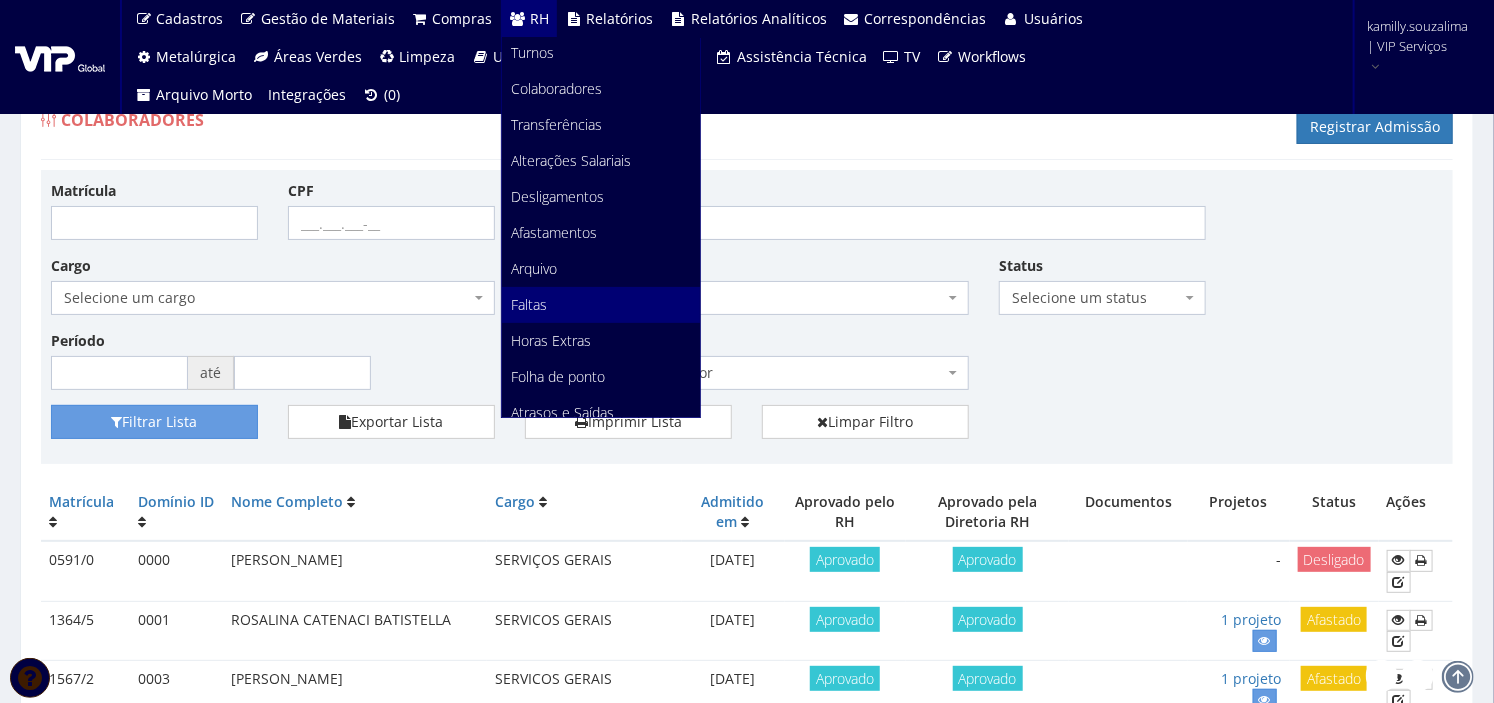 click on "Faltas" at bounding box center [601, 305] 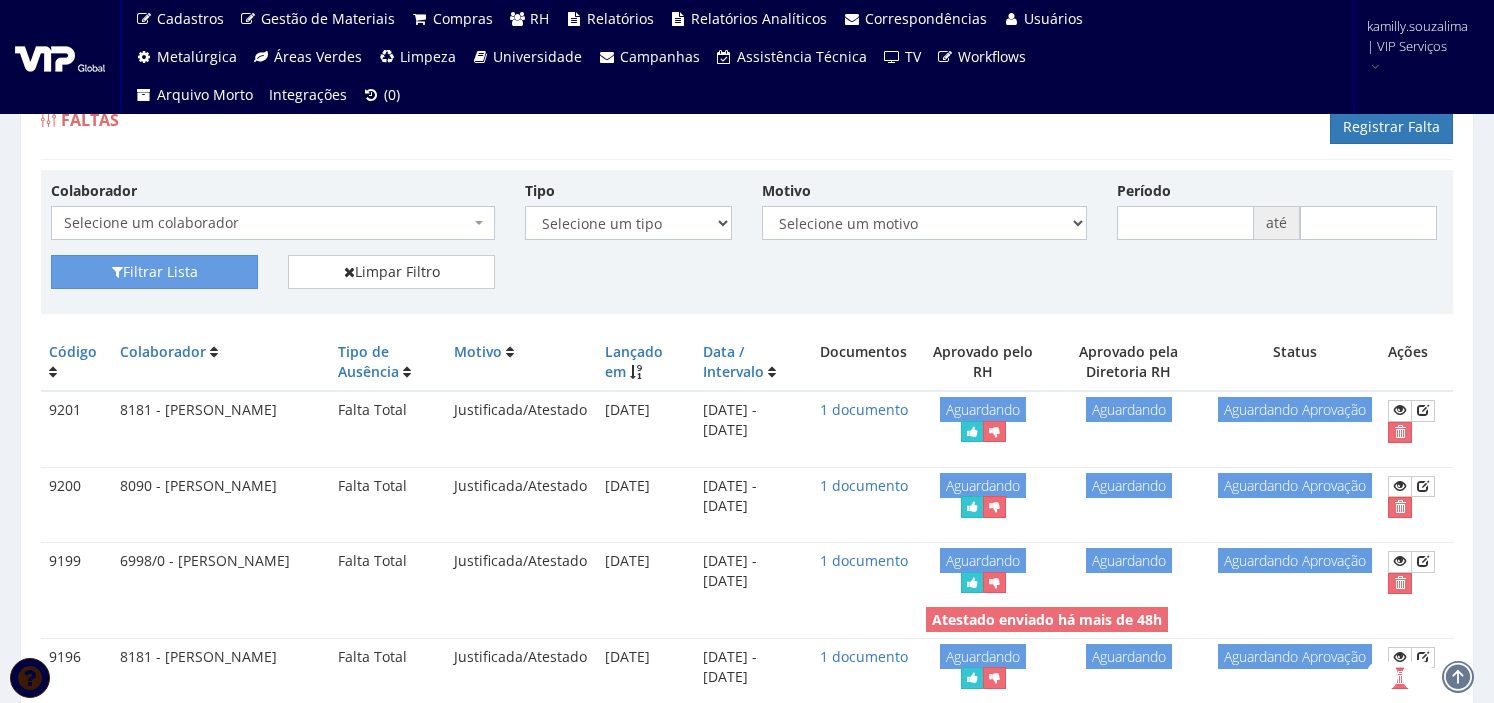 scroll, scrollTop: 0, scrollLeft: 0, axis: both 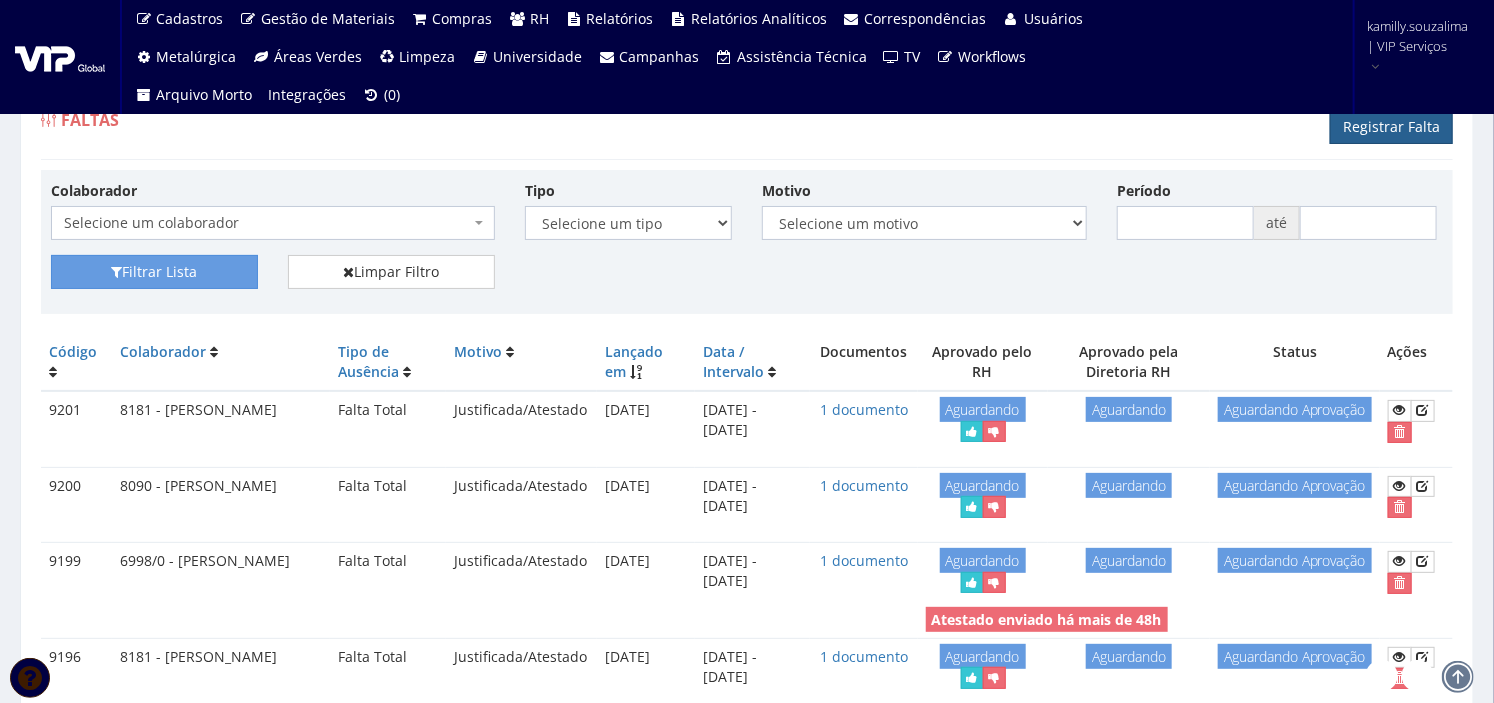 click on "Registrar Falta" at bounding box center [1391, 127] 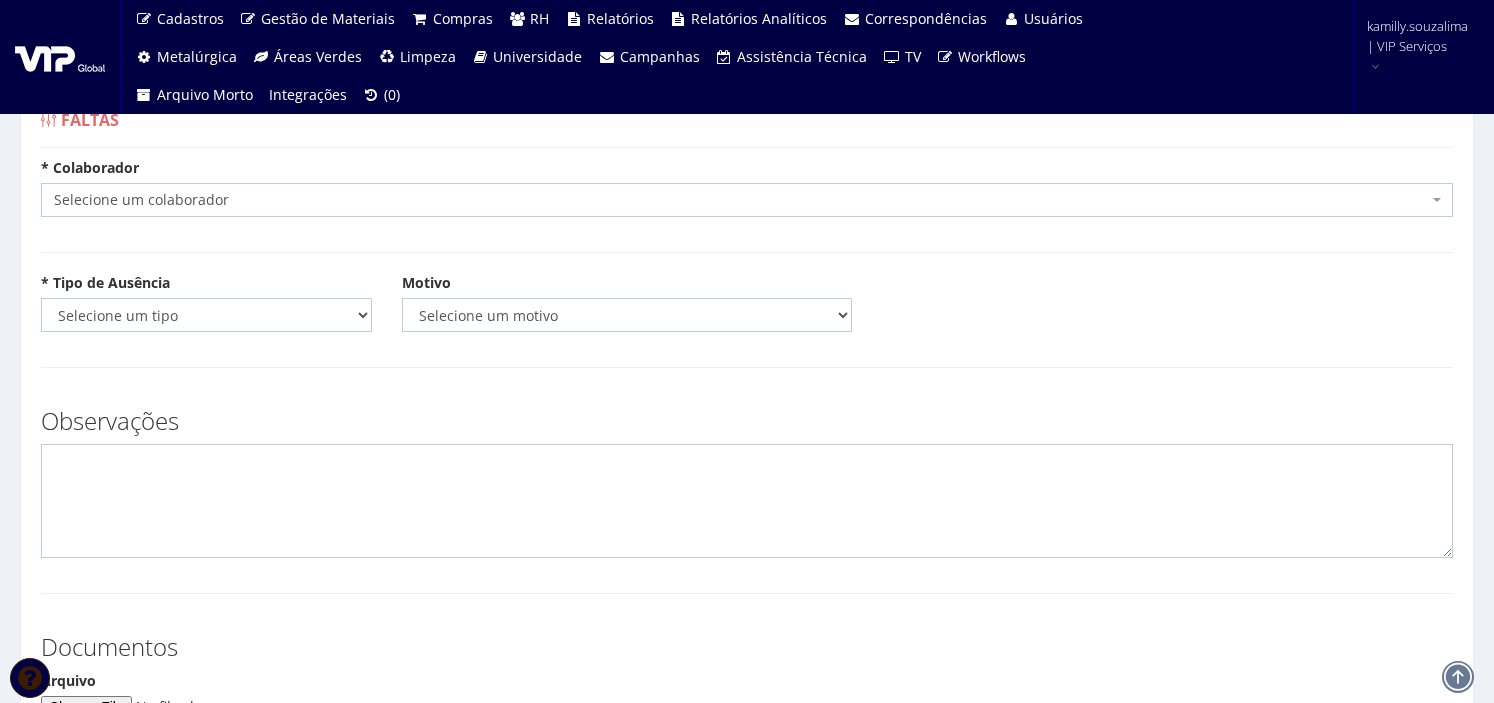 scroll, scrollTop: 0, scrollLeft: 0, axis: both 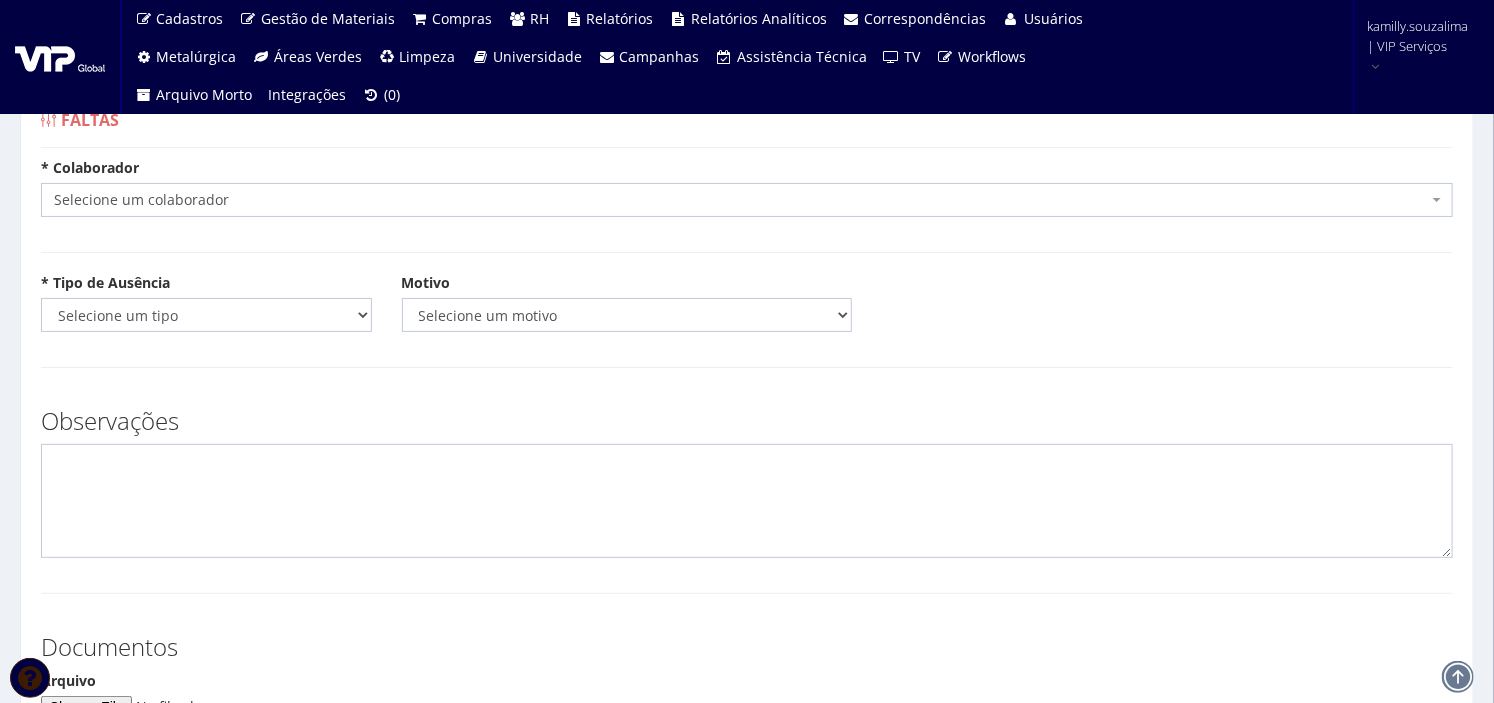 click on "Selecione um colaborador" at bounding box center (741, 200) 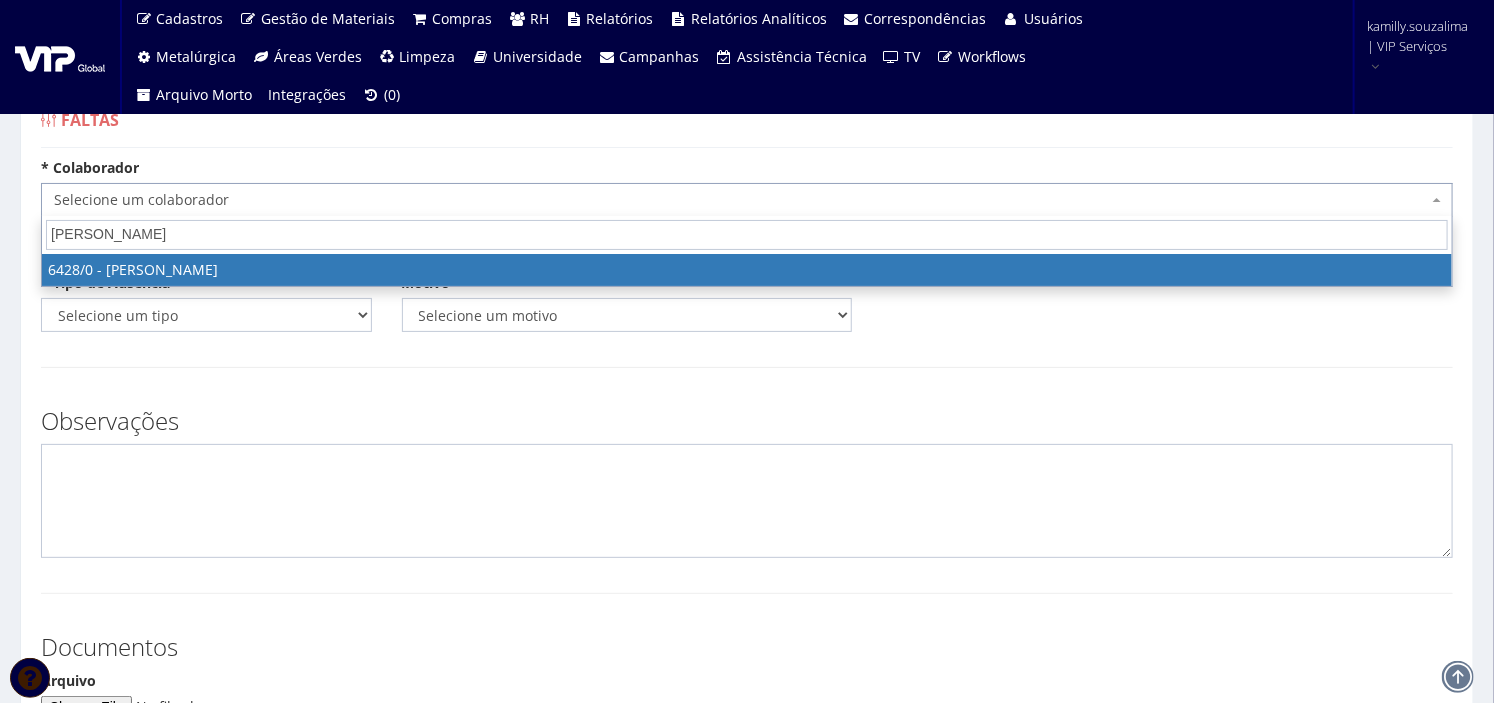 type on "alexandre de olivei" 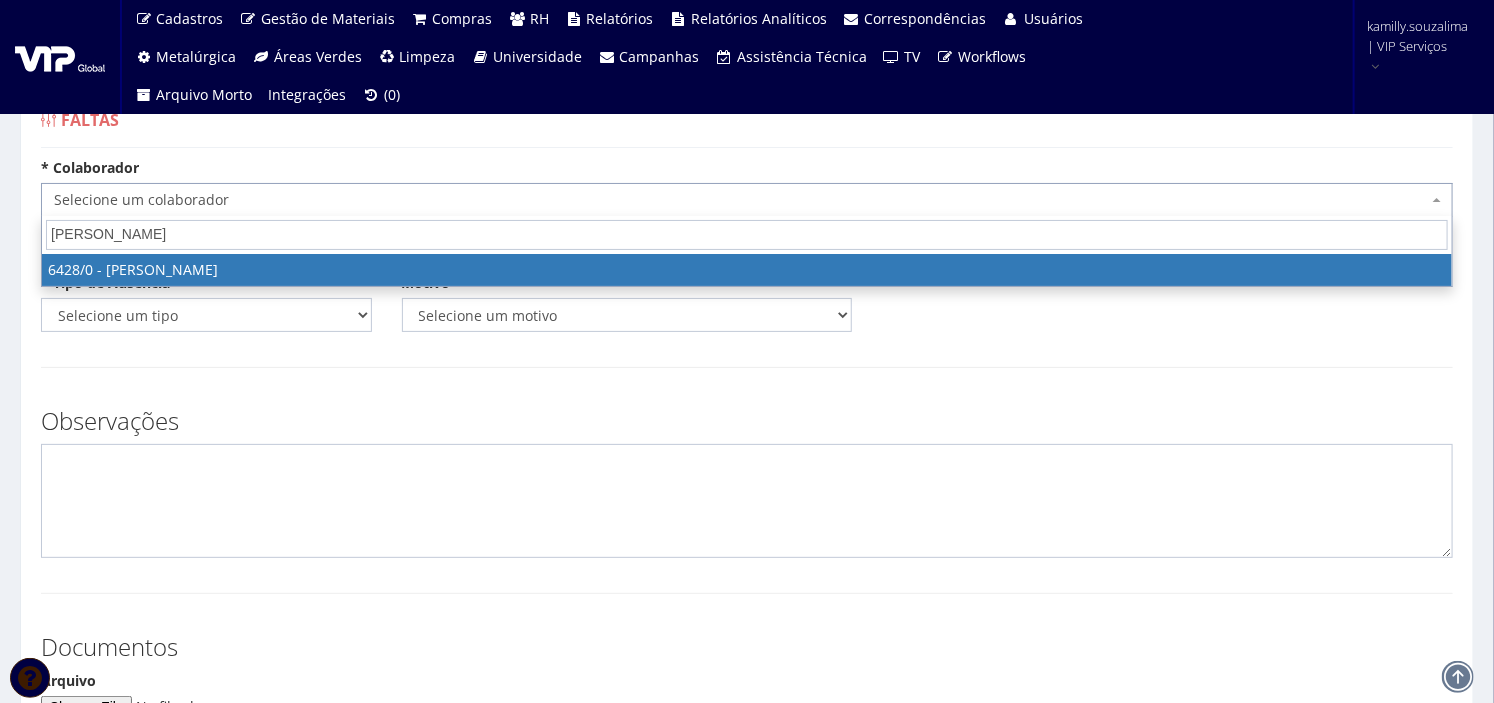 select on "62" 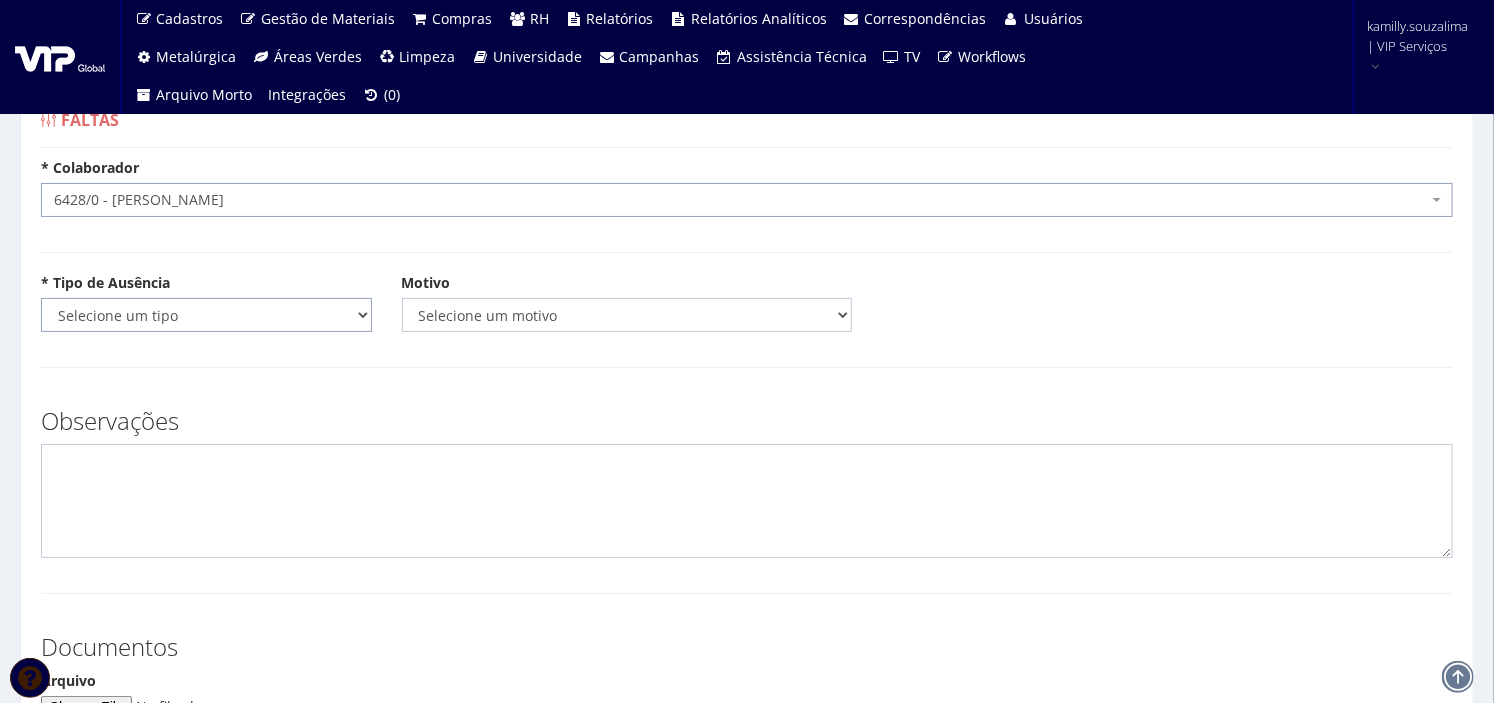 click on "Selecione um tipo Falta Total Falta Parcial Afastamento Férias" at bounding box center [206, 315] 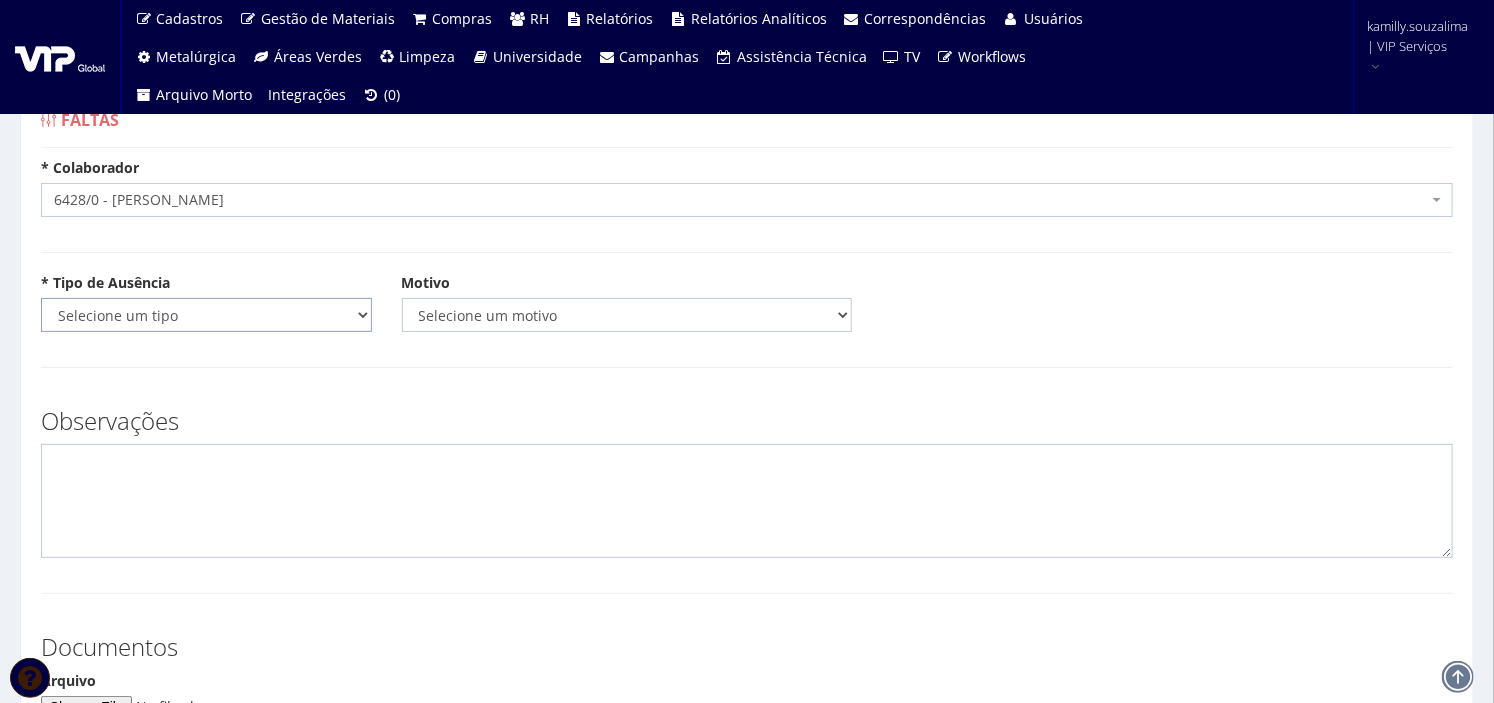 select on "total" 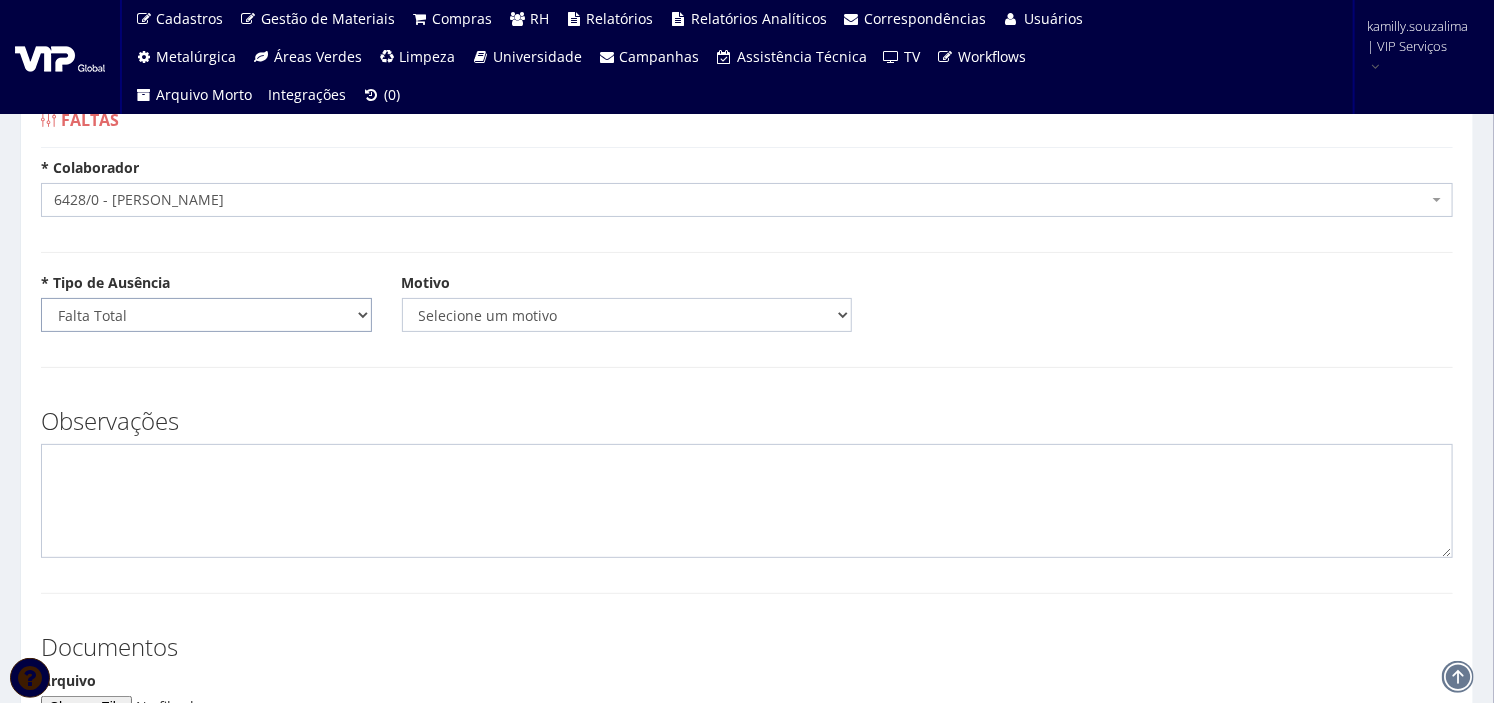 click on "Selecione um tipo Falta Total Falta Parcial Afastamento Férias" at bounding box center [206, 315] 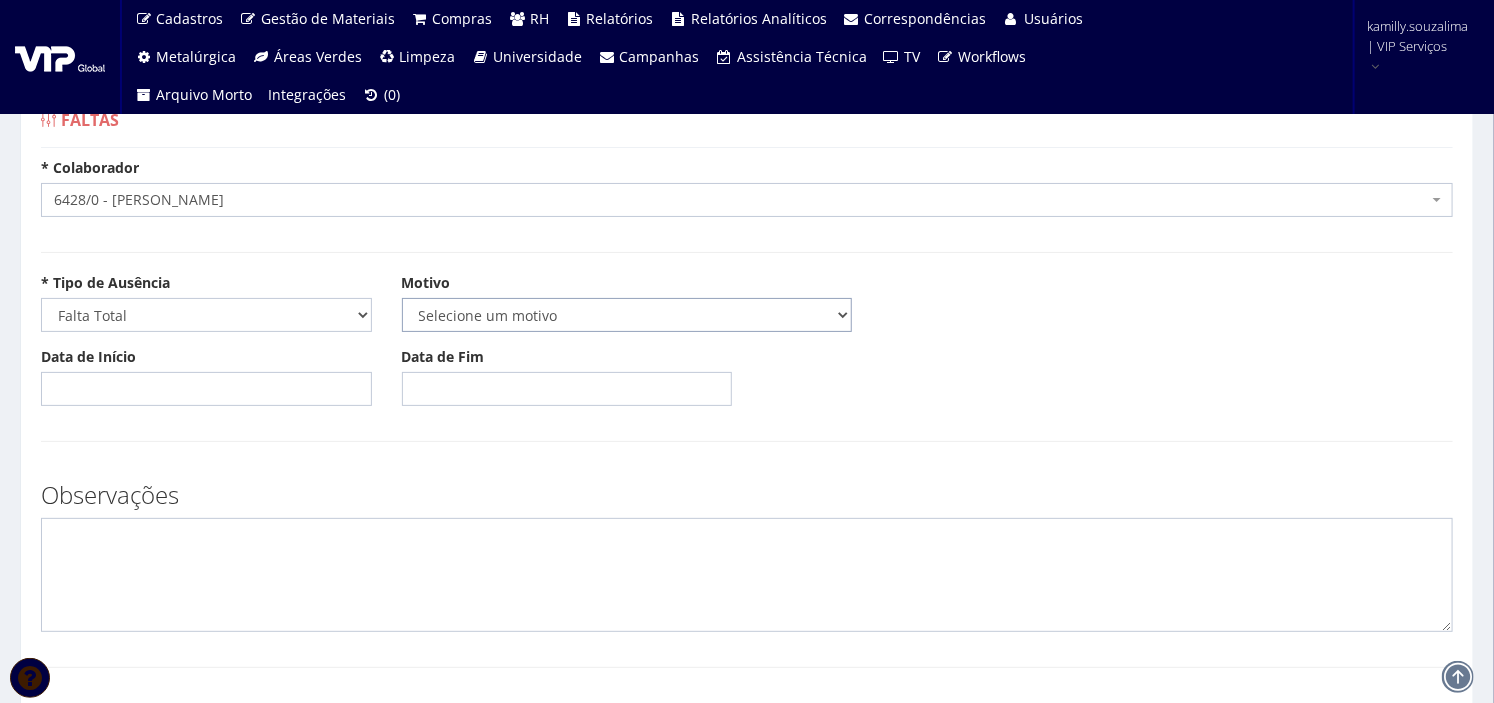 click on "Selecione um motivo Acidente Atestado Atraso Declaração Determinação Judicial Doença Exame Periódico Injustificada Licença Gala Licença Gestante Licença Nojo Licença Paternidade Saída Antecipada Suspensão" at bounding box center (627, 315) 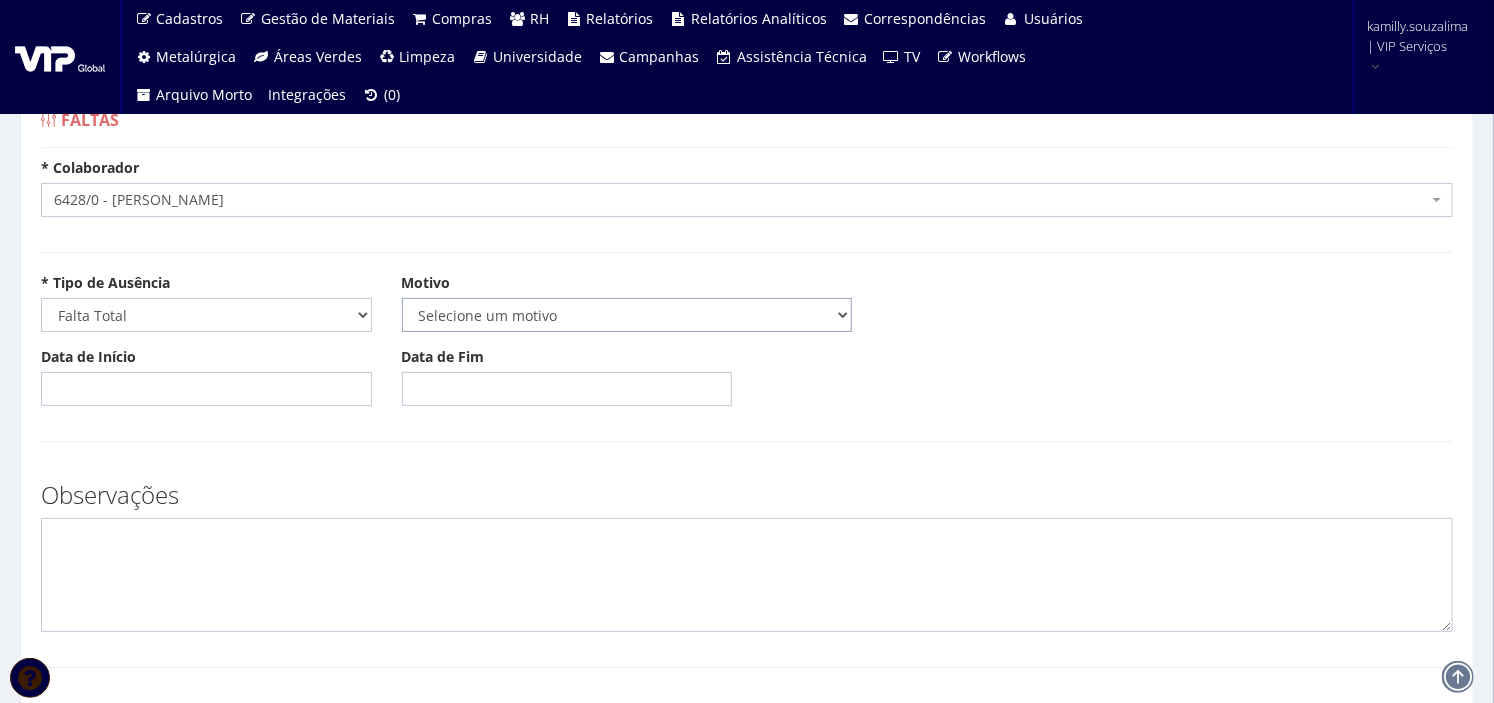 select on "atestado" 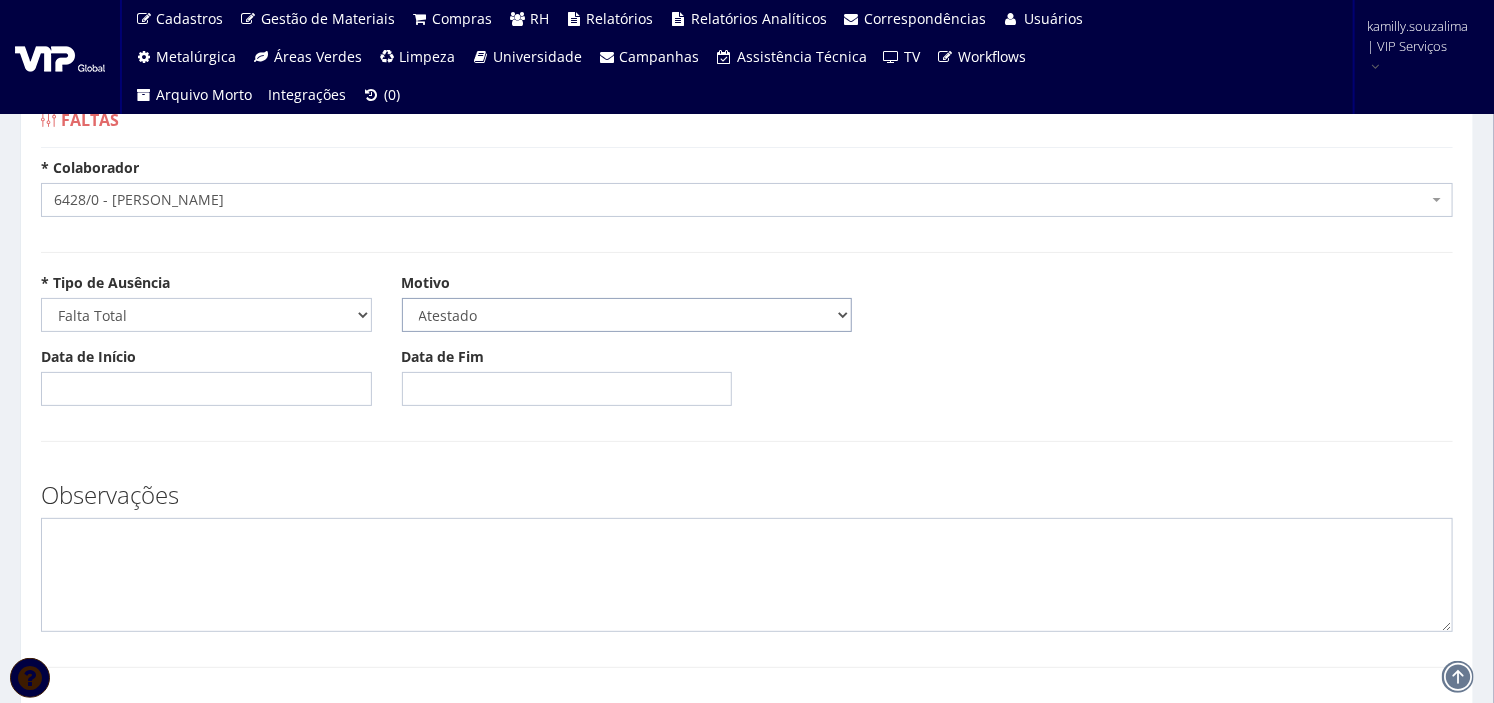 click on "Selecione um motivo Acidente Atestado Atraso Declaração Determinação Judicial Doença Exame Periódico Injustificada Licença Gala Licença Gestante Licença Nojo Licença Paternidade Saída Antecipada Suspensão" at bounding box center (627, 315) 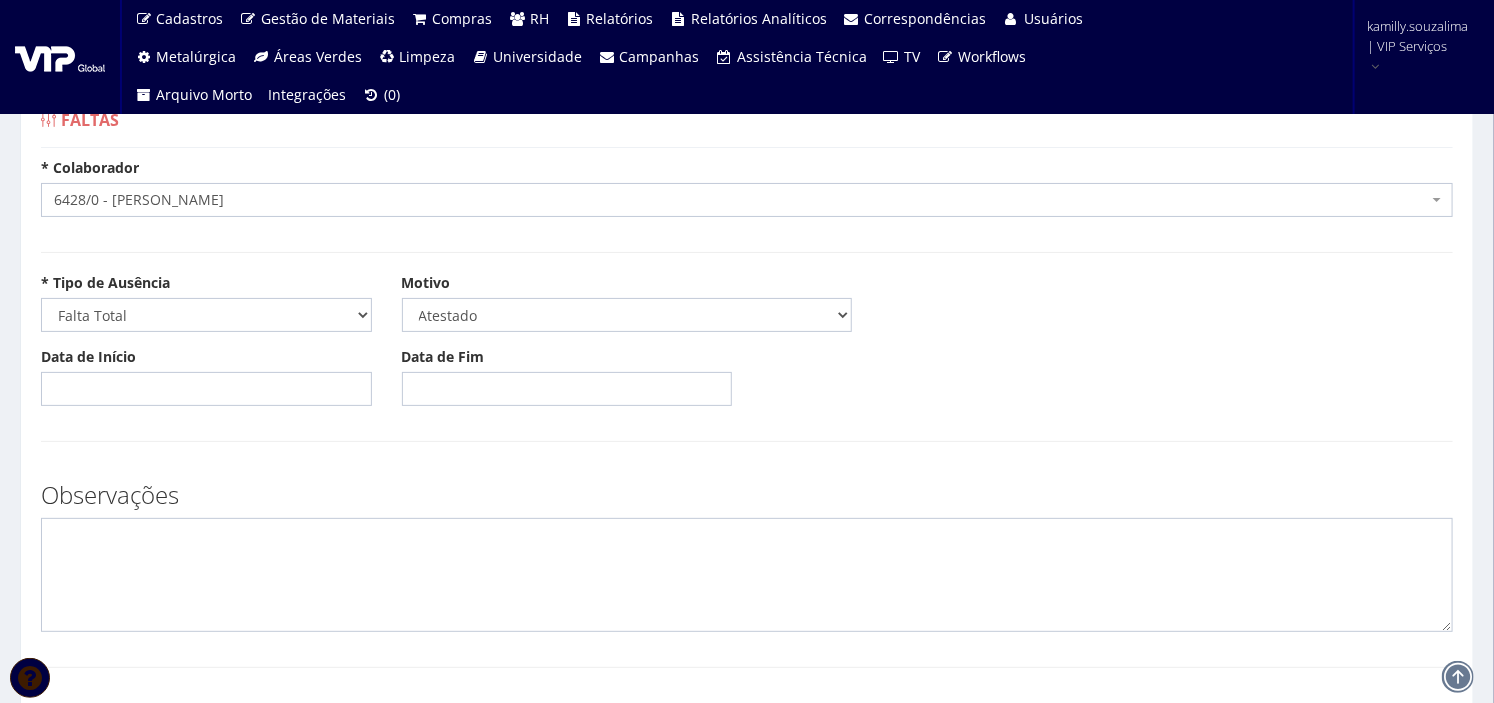 click on "Data de Início" at bounding box center (206, 376) 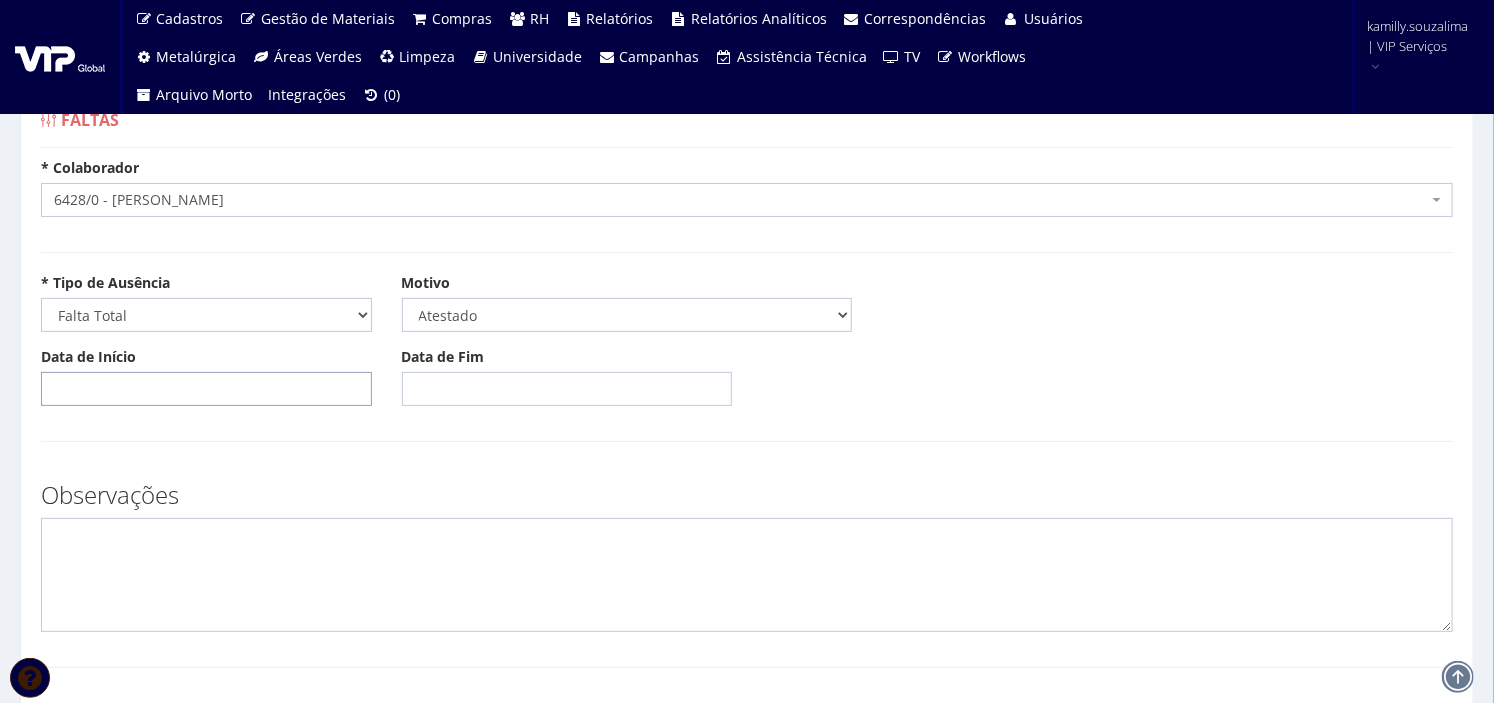 click on "Data de Início" at bounding box center [206, 389] 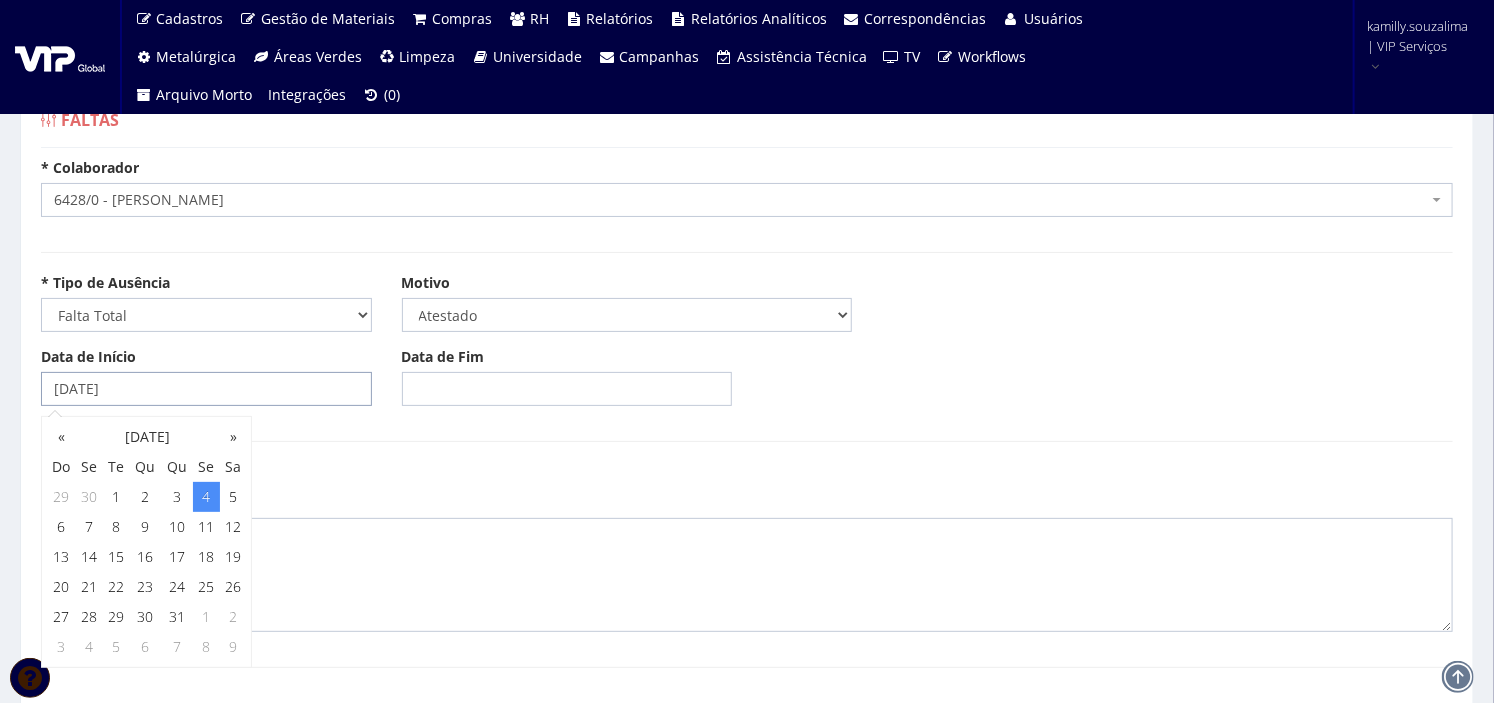 type on "04/07/2025" 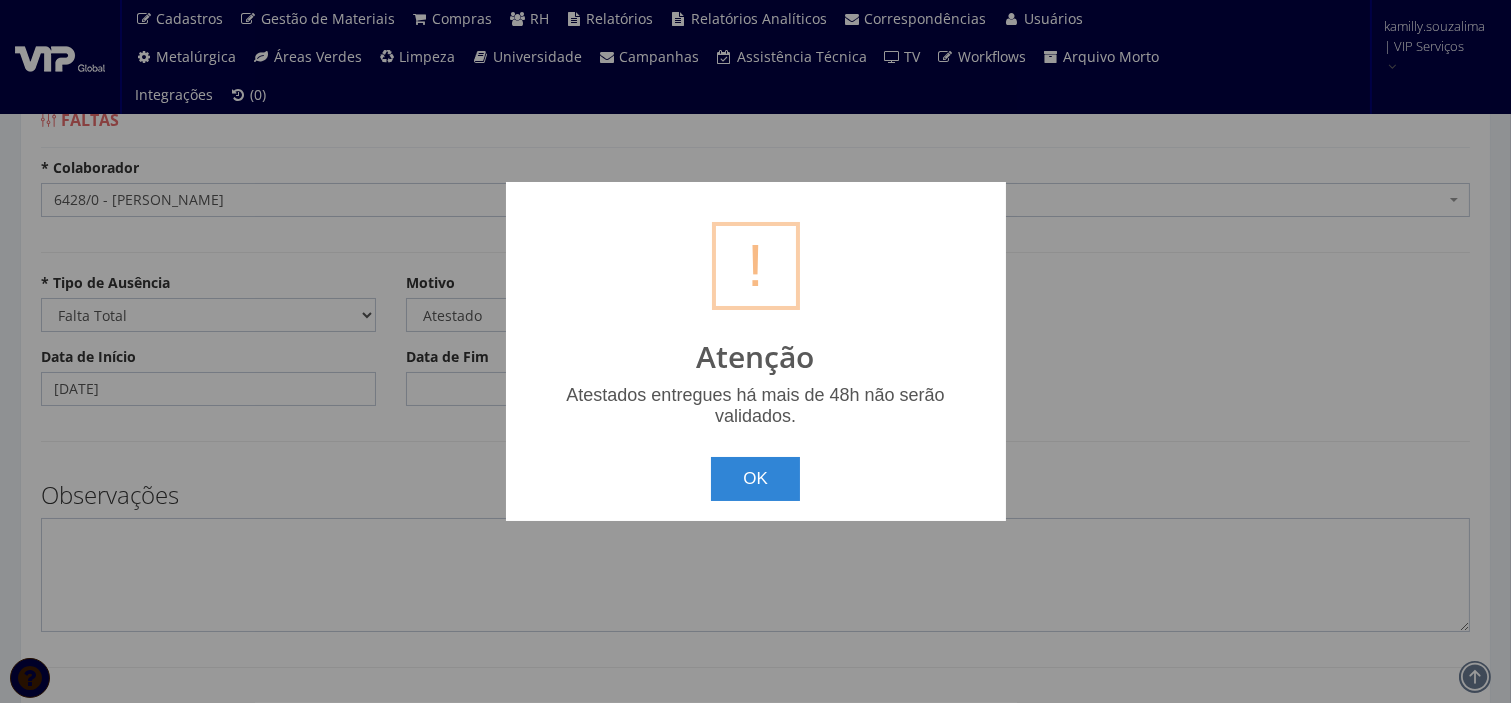 click on "Cadastros
Clientes
Unidades
Subclientes
Unidades de Subclientes
Projetos
Vagas
Sindicatos
Departamentos
Gestão de Materiais
Fornecedores
Categorias" at bounding box center [755, 570] 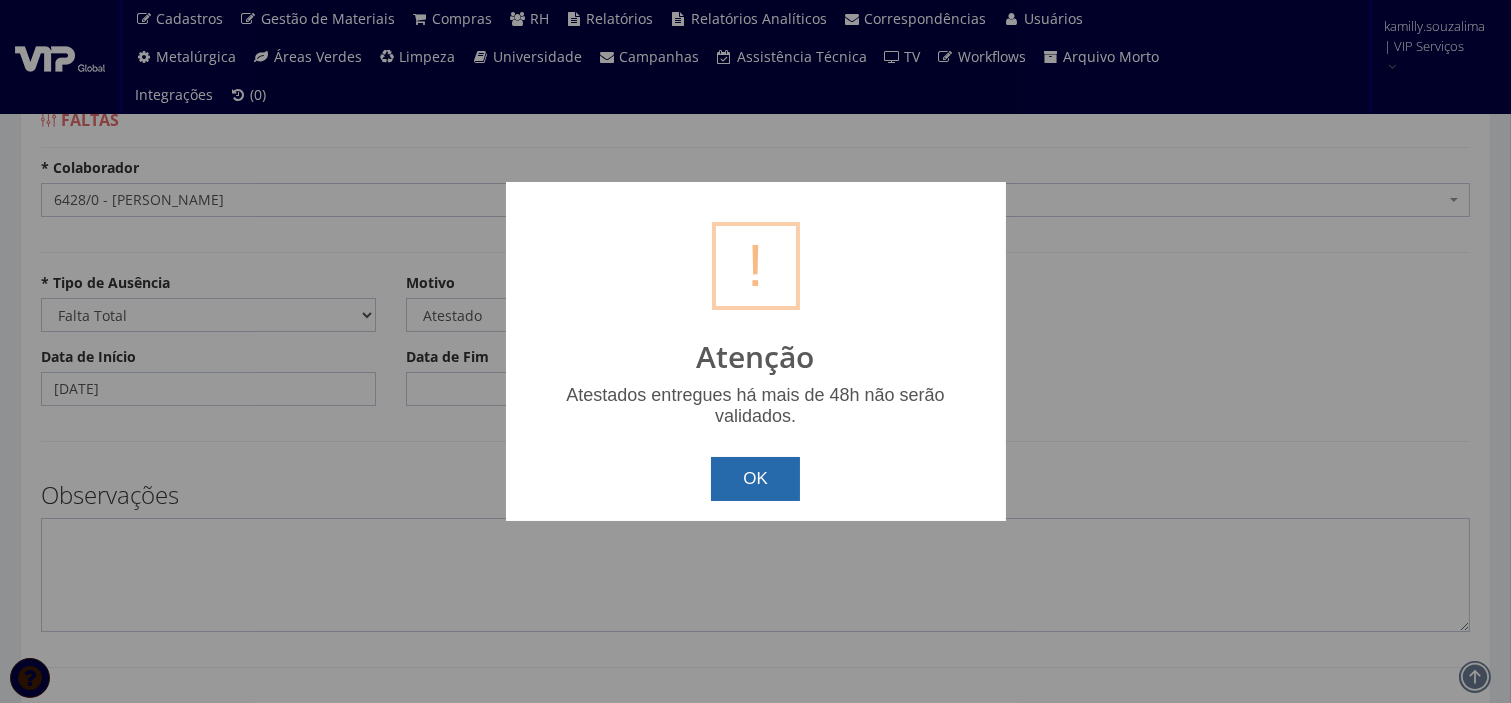 click on "OK" at bounding box center [755, 479] 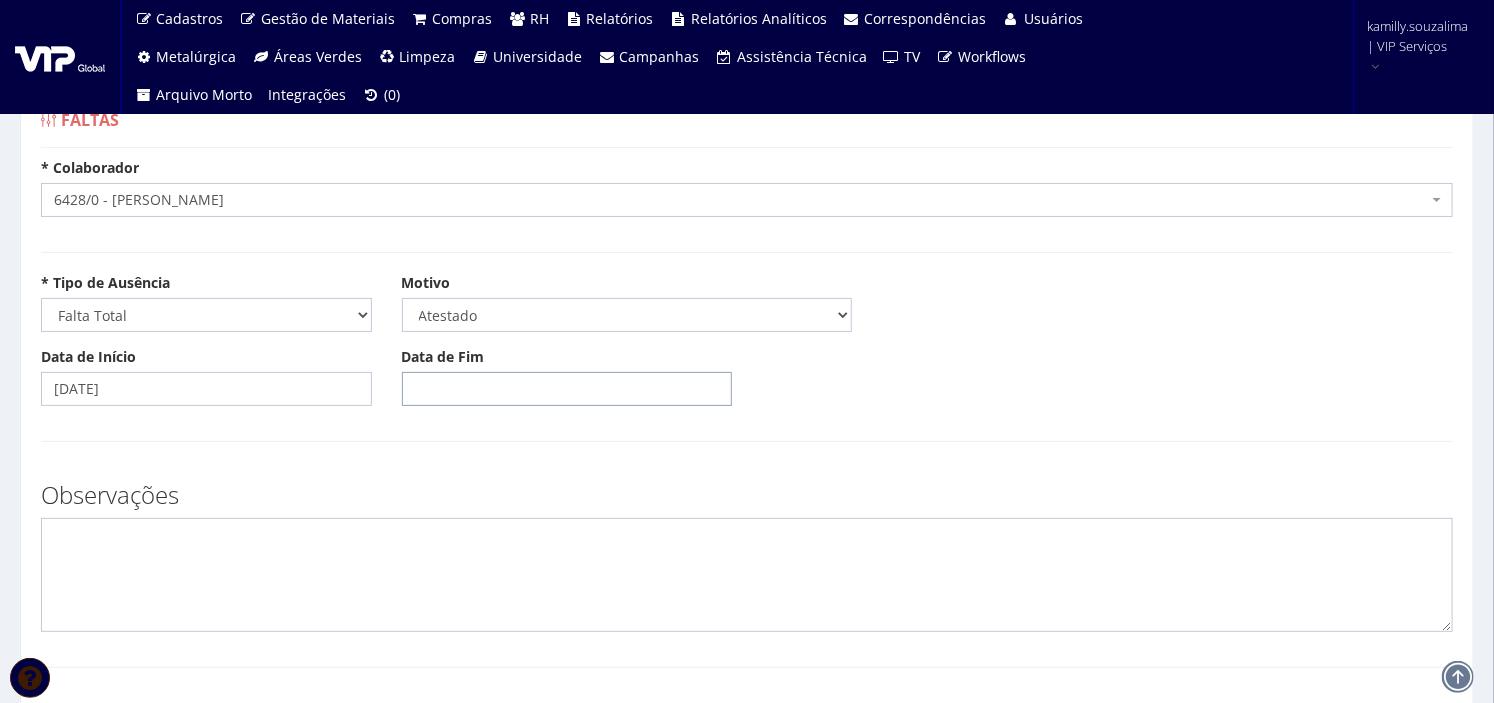 click on "Data de Fim" at bounding box center (567, 389) 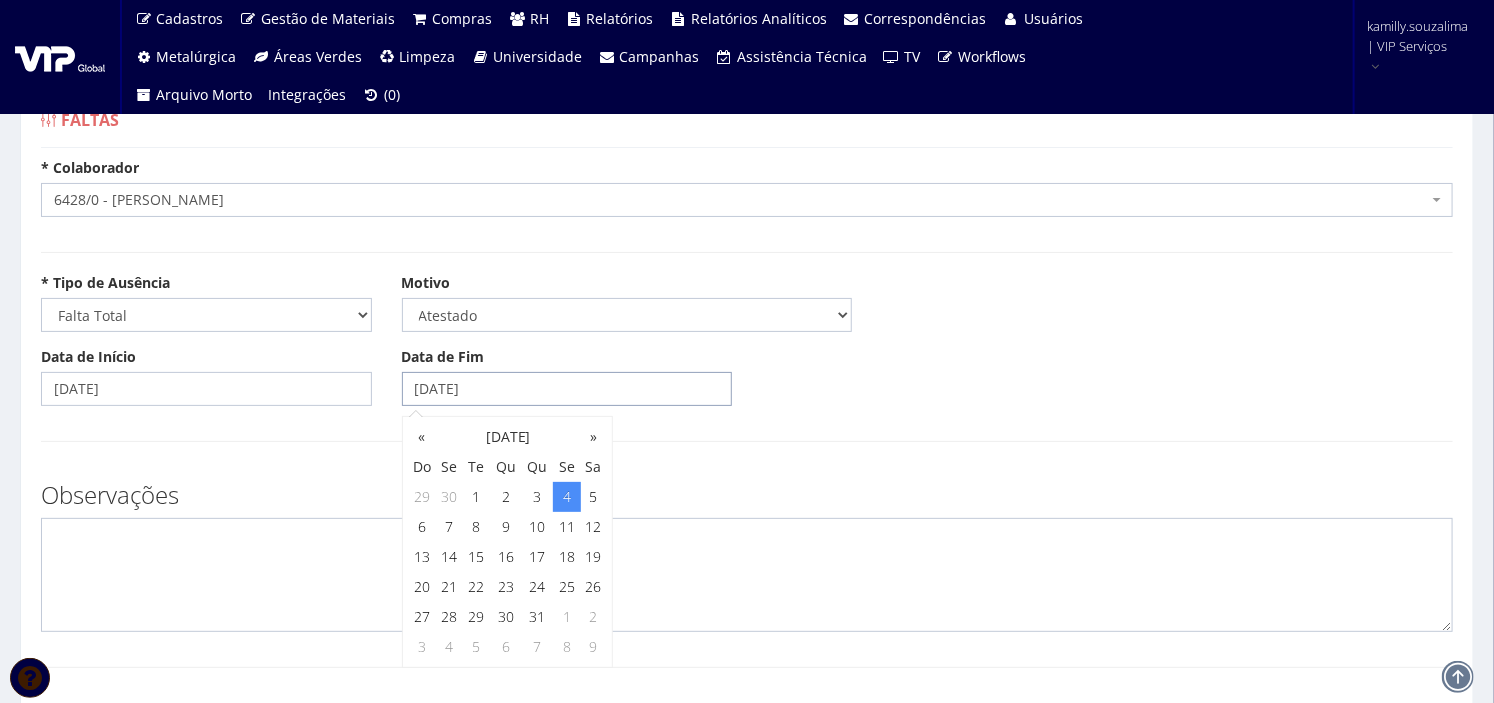 type on "[DATE]" 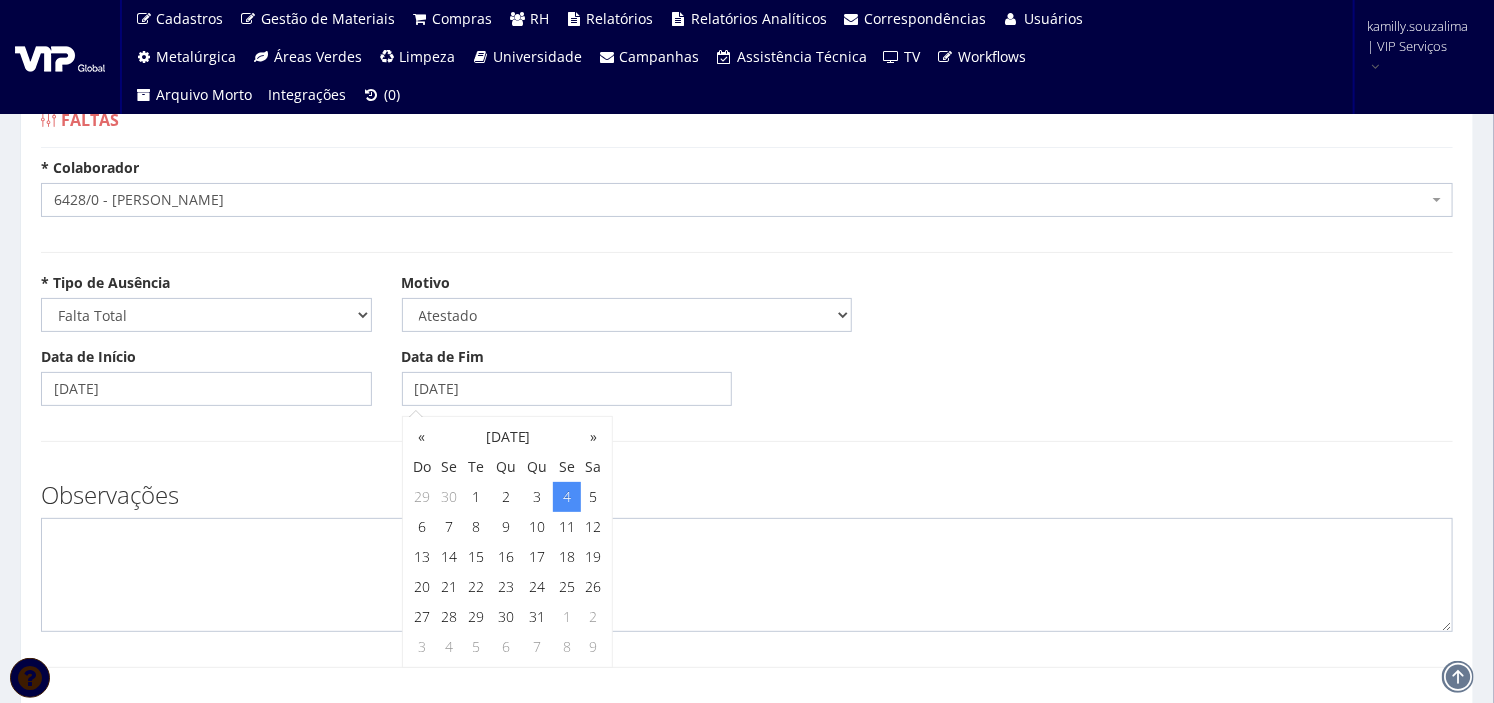 click on "Observações" at bounding box center [747, 495] 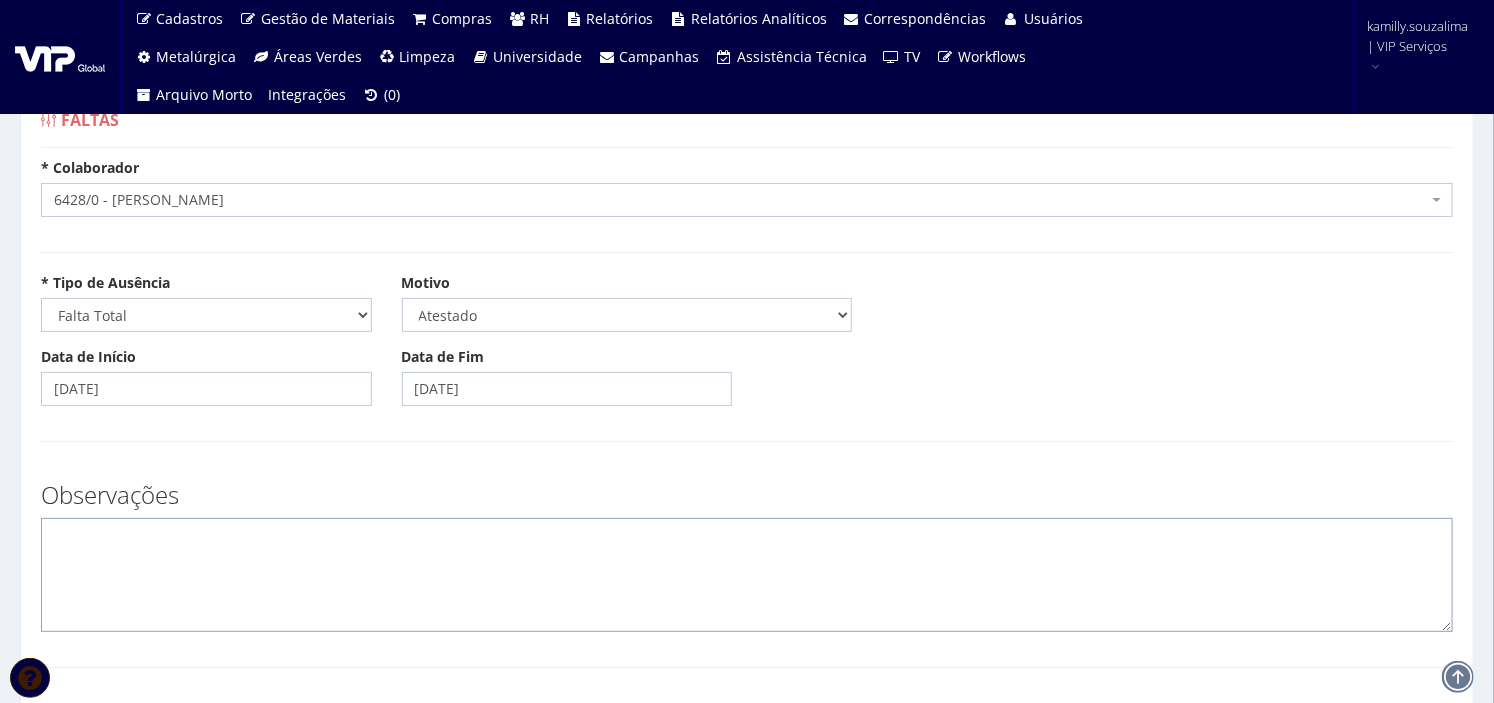 click at bounding box center [747, 575] 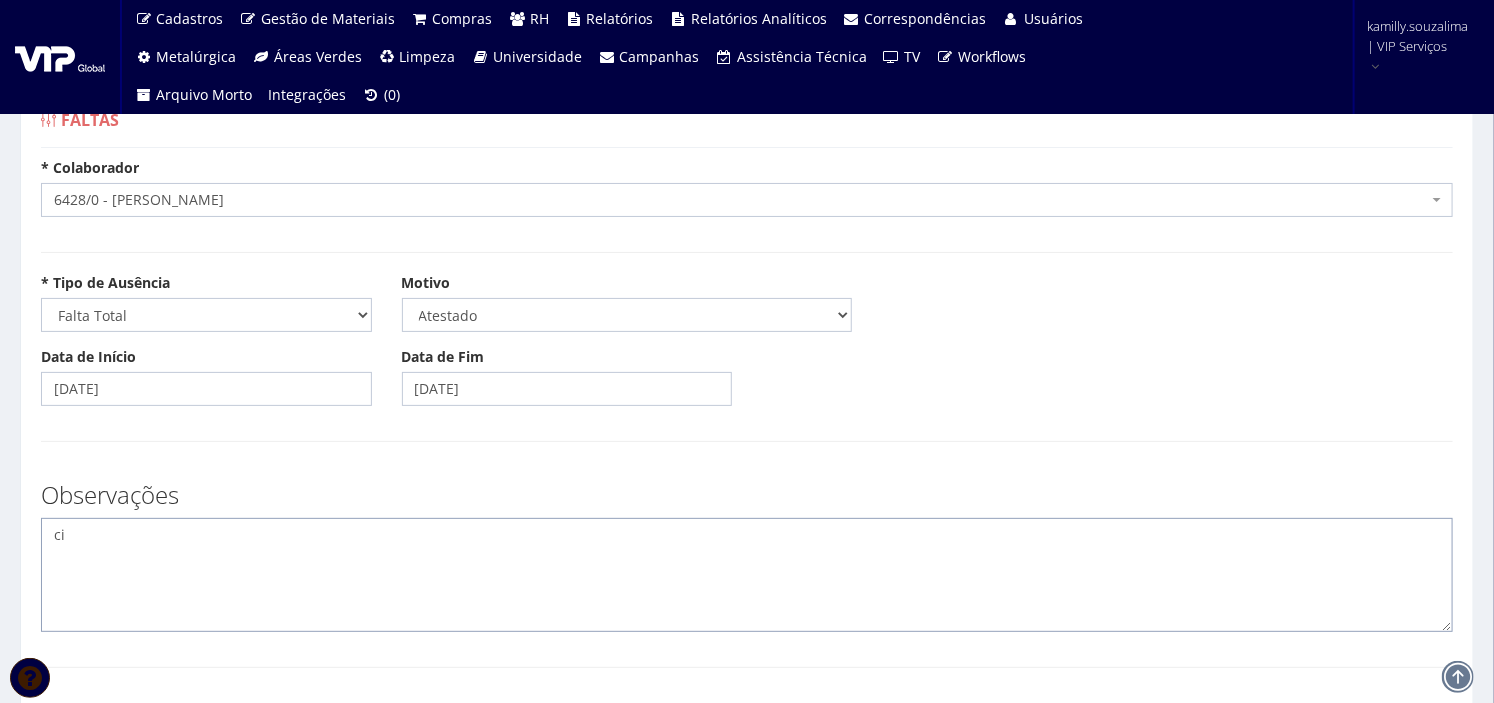 type on "c" 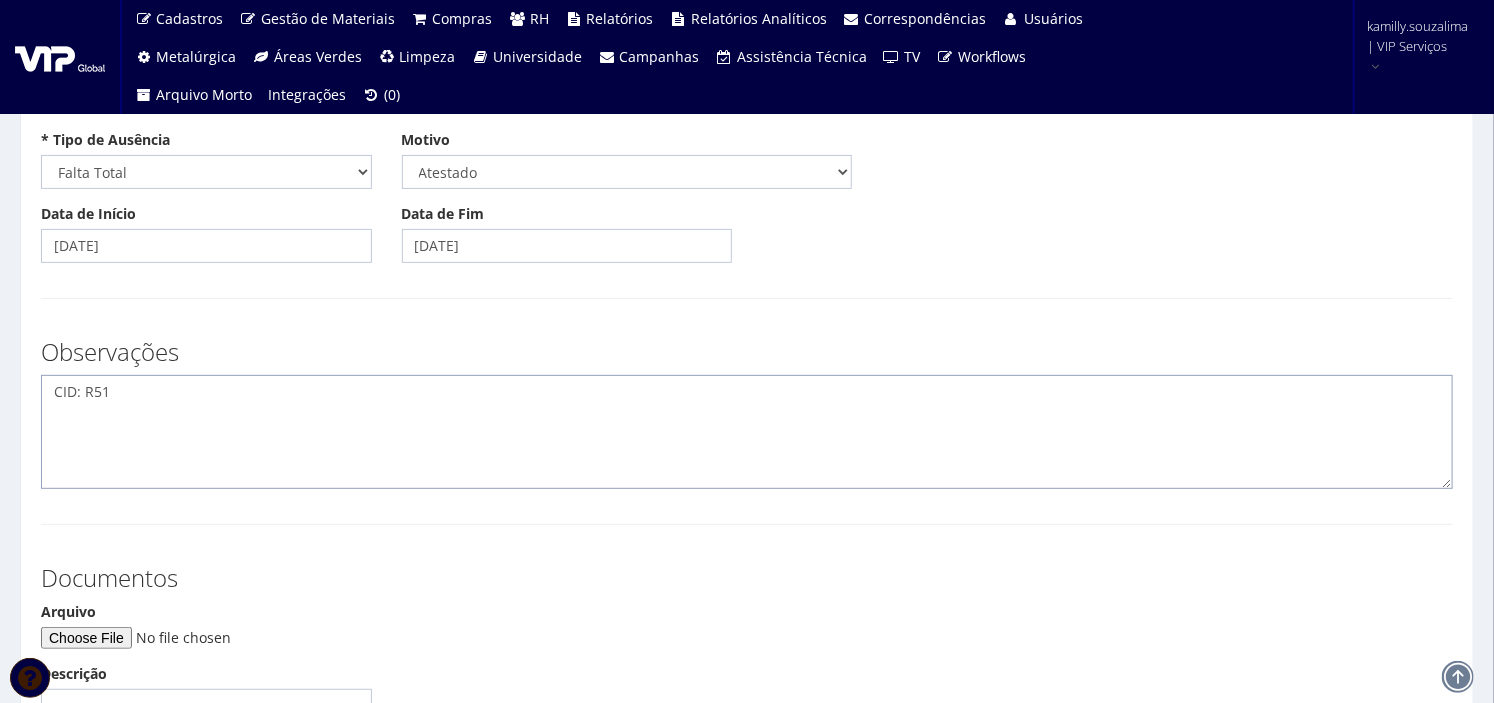 scroll, scrollTop: 222, scrollLeft: 0, axis: vertical 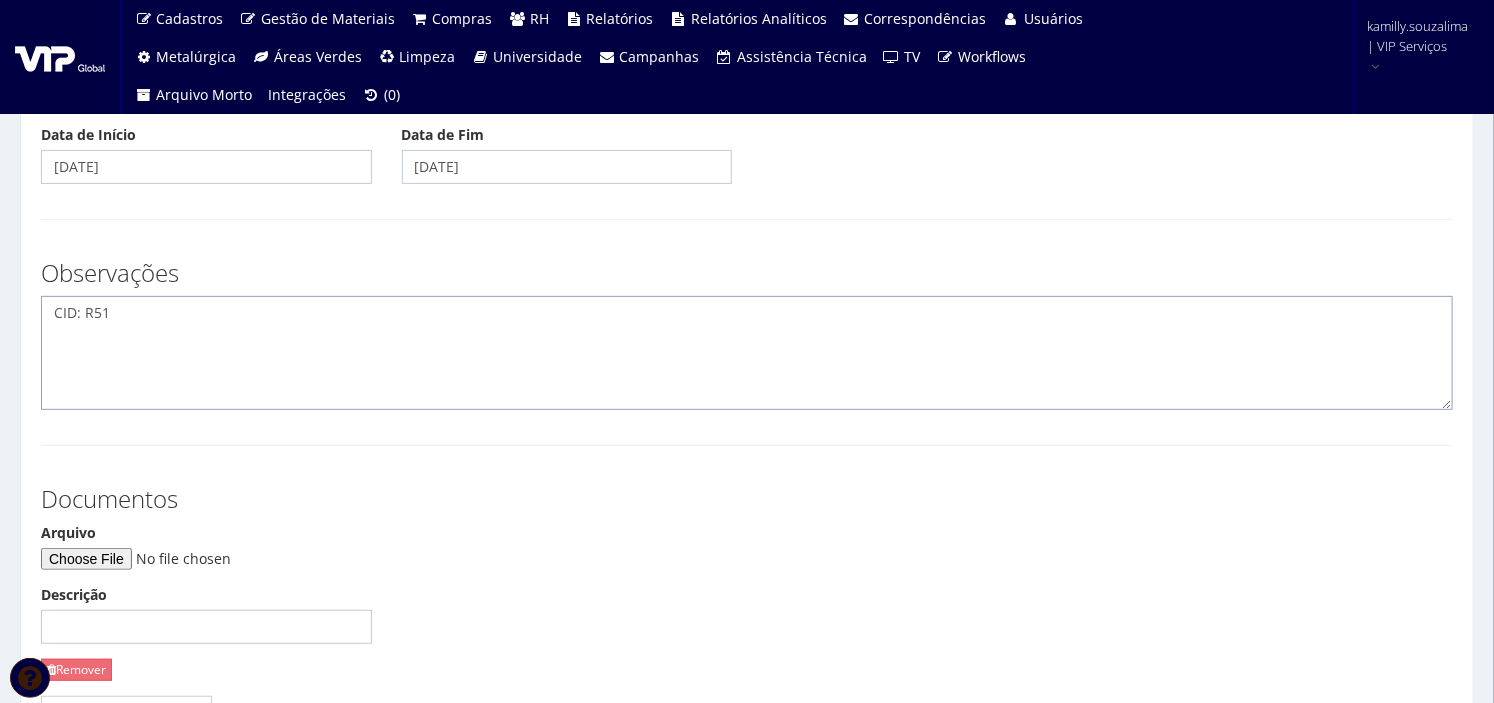 type on "CID: R51" 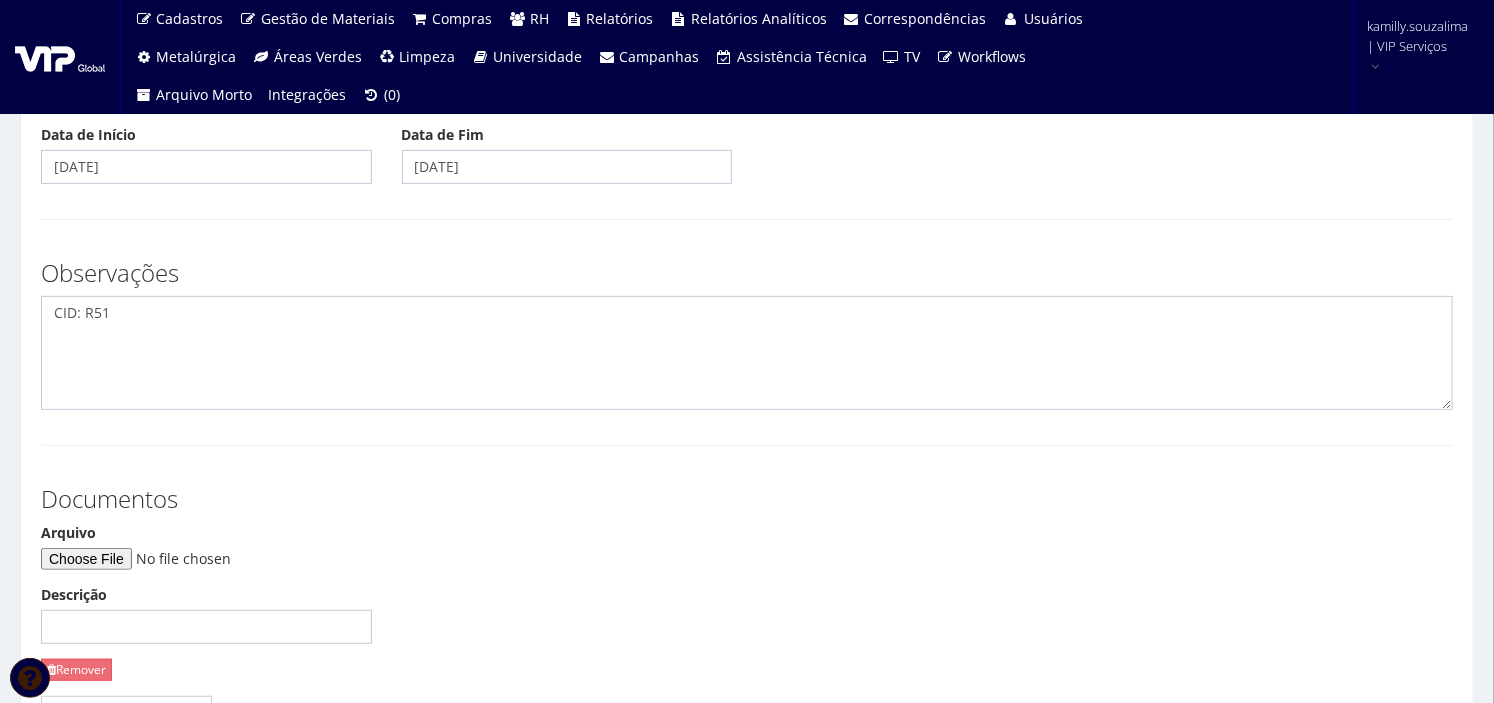 click on "Arquivo" at bounding box center (206, 546) 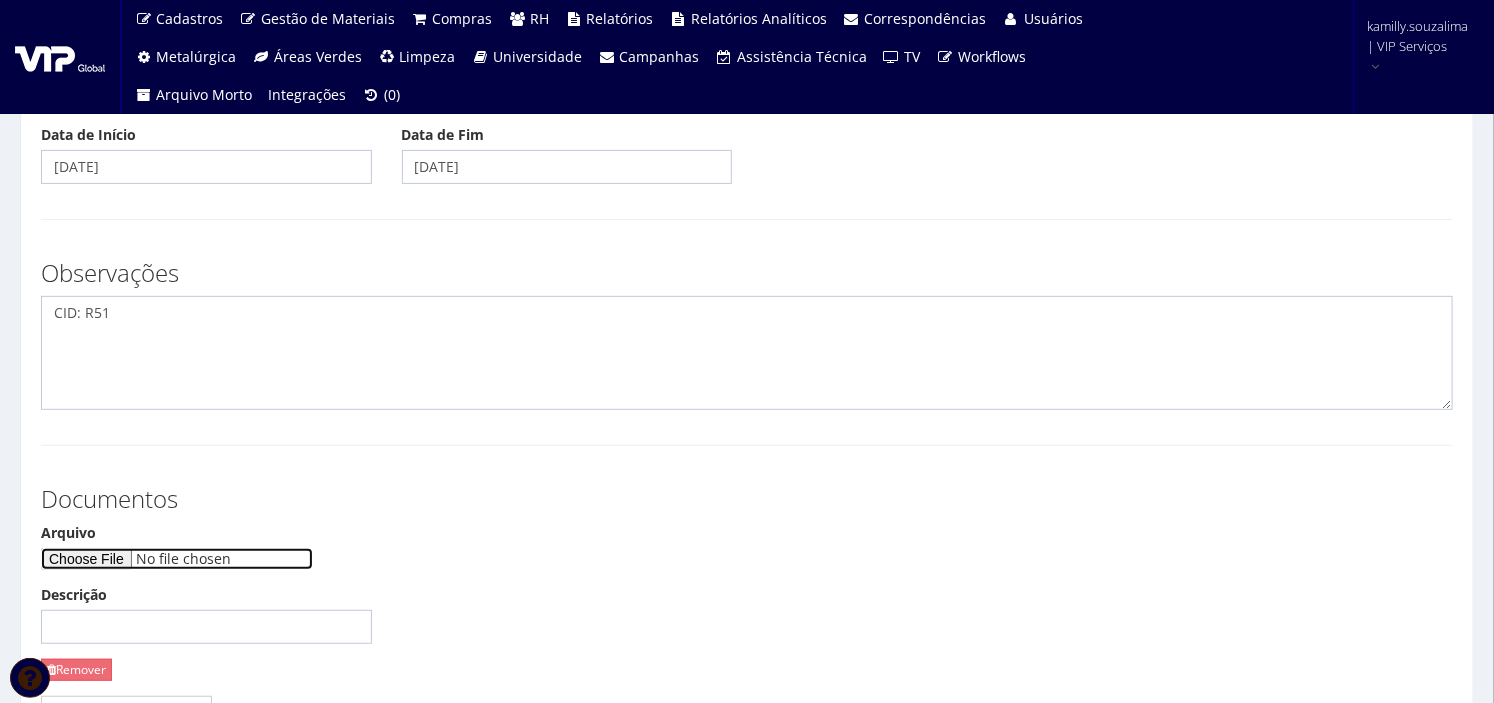 click on "Arquivo" at bounding box center (177, 559) 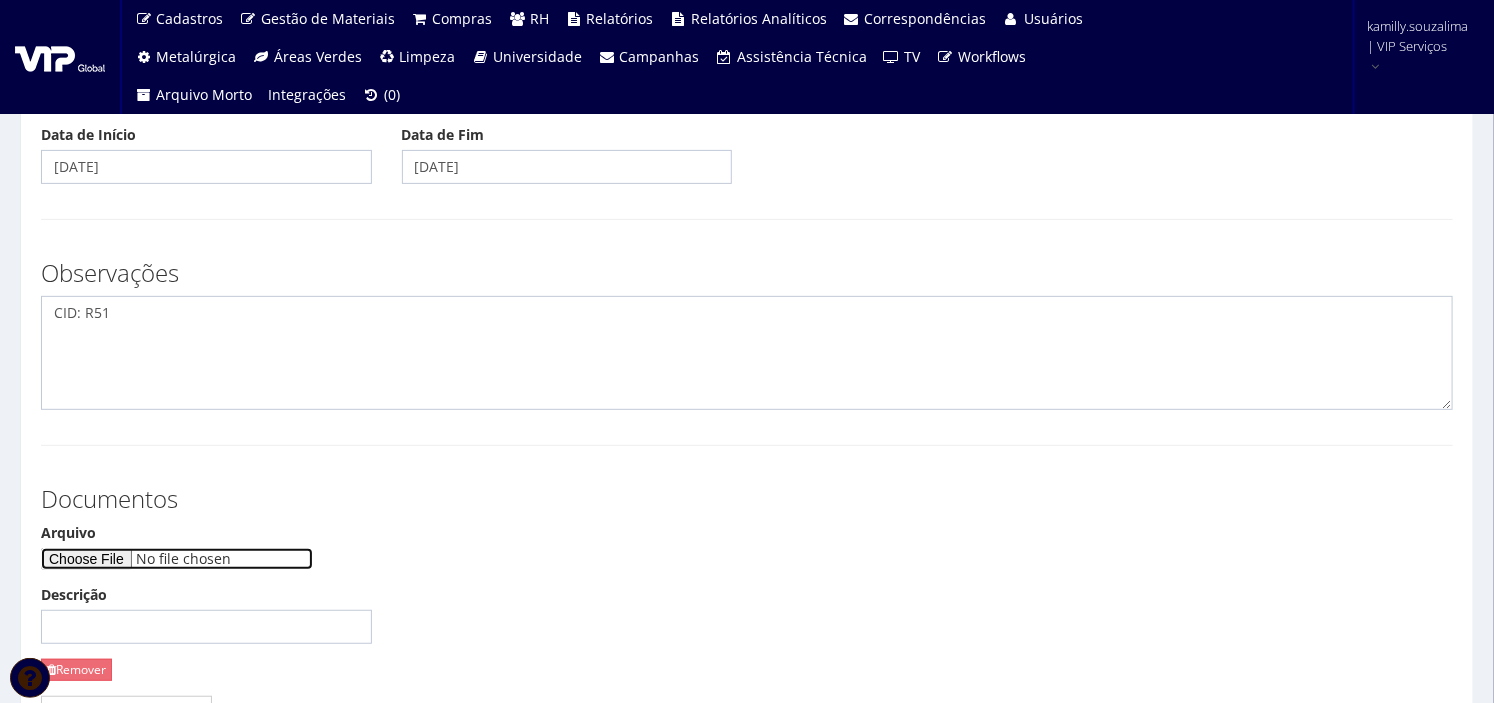 type on "C:\fakepath\WhatsApp Image 2025-07-04 at 14.06.09.jpeg" 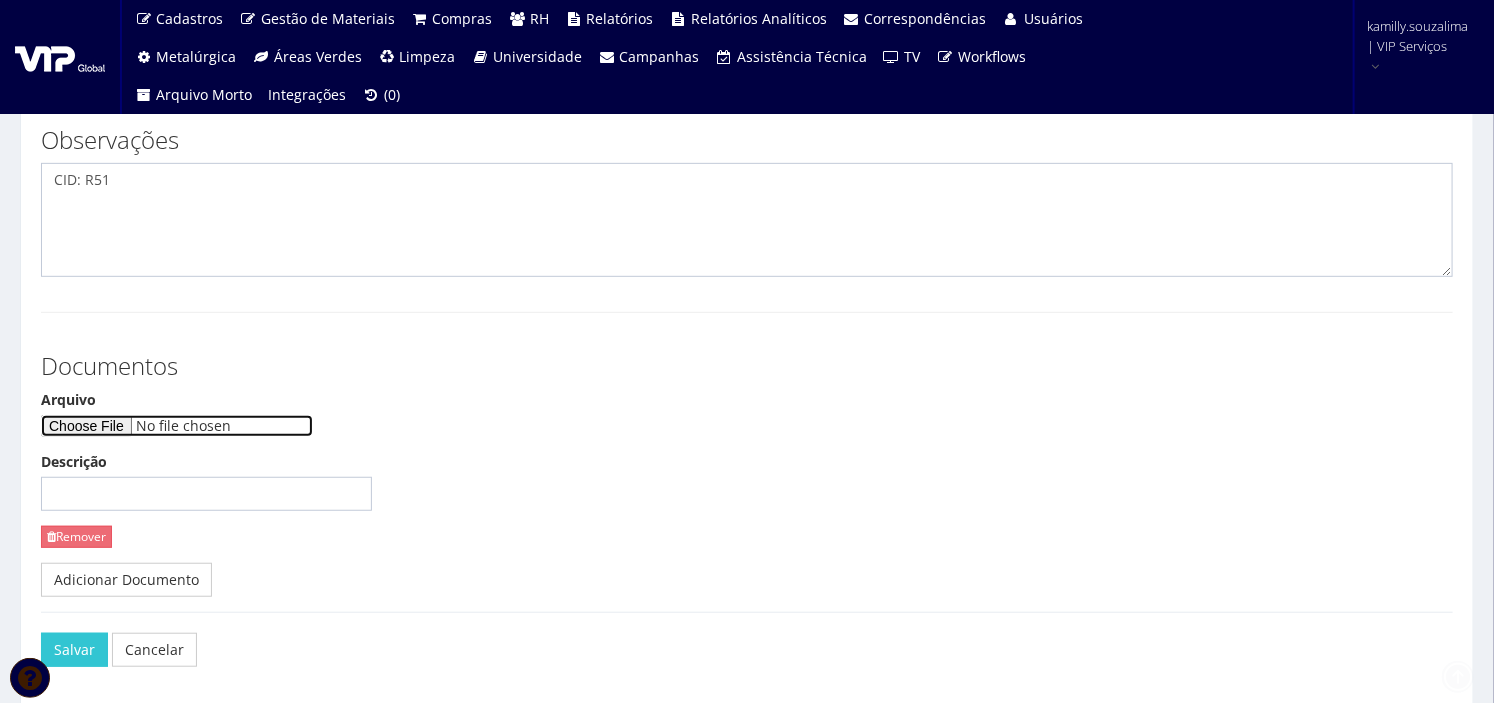 scroll, scrollTop: 436, scrollLeft: 0, axis: vertical 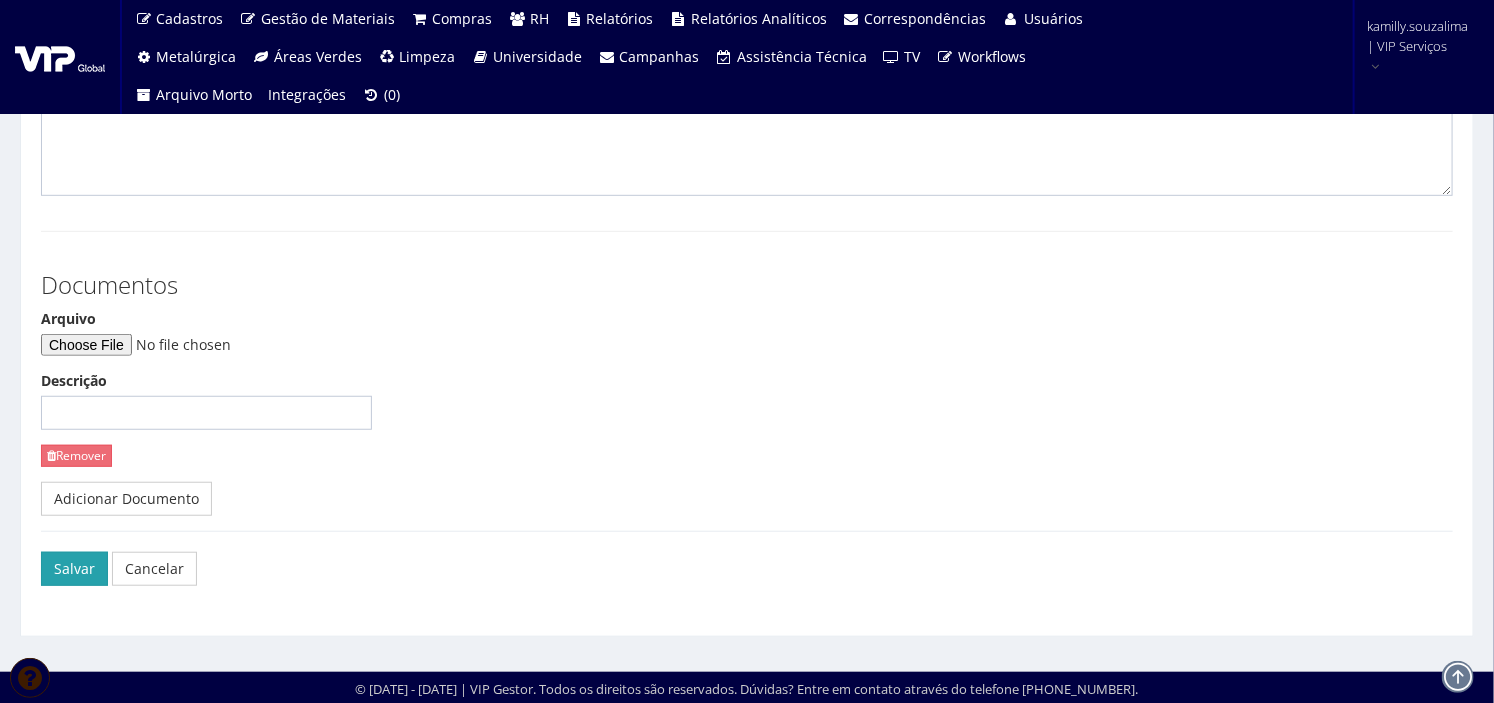 click on "Salvar" at bounding box center [74, 569] 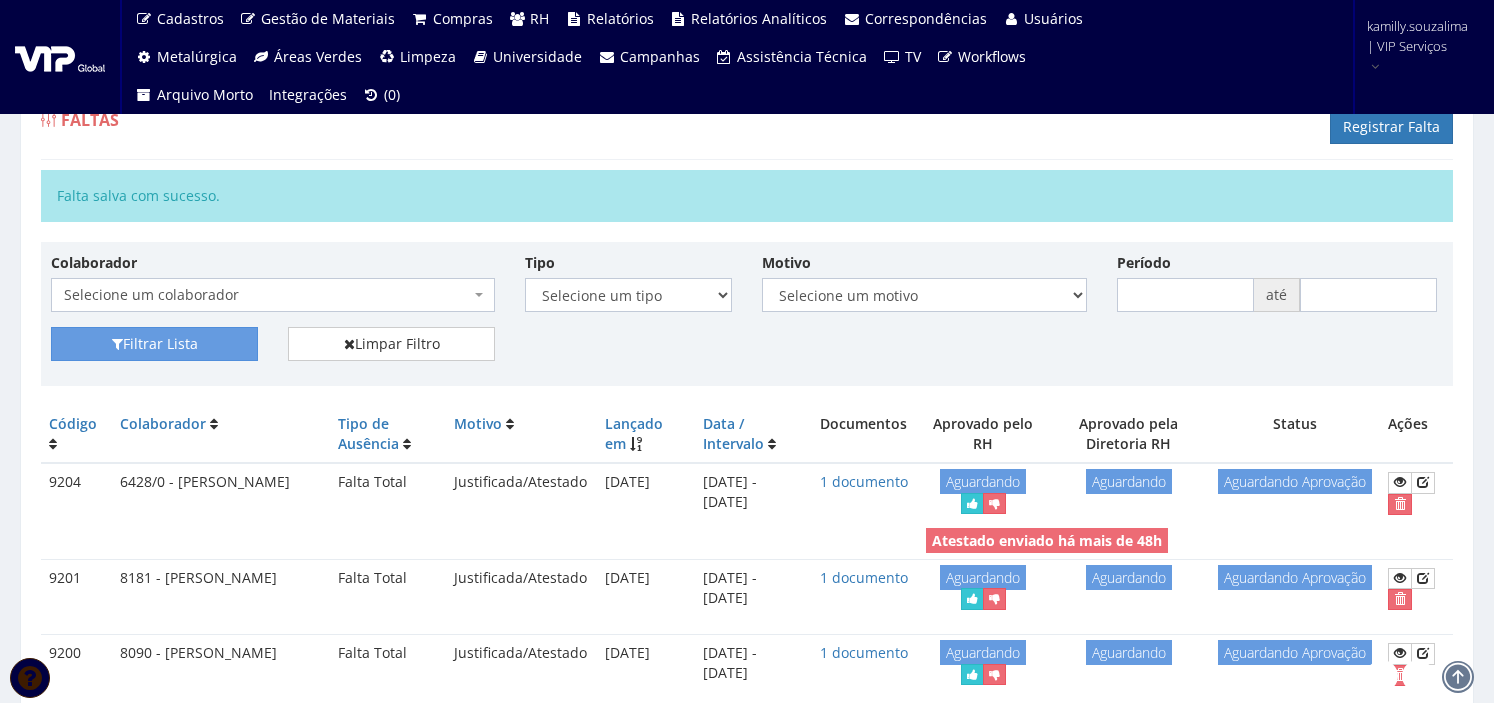 scroll, scrollTop: 0, scrollLeft: 0, axis: both 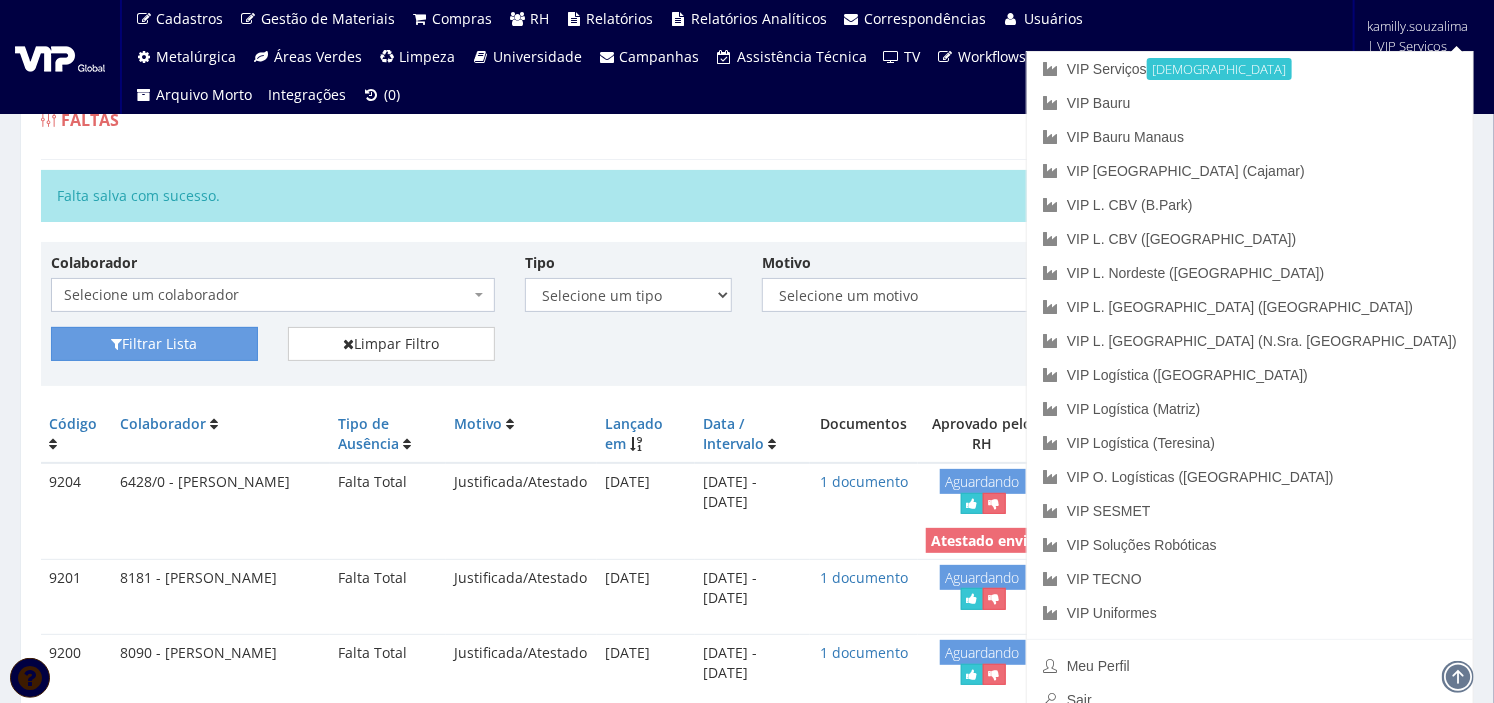 click on "Faltas
Registrar Falta" at bounding box center (747, 130) 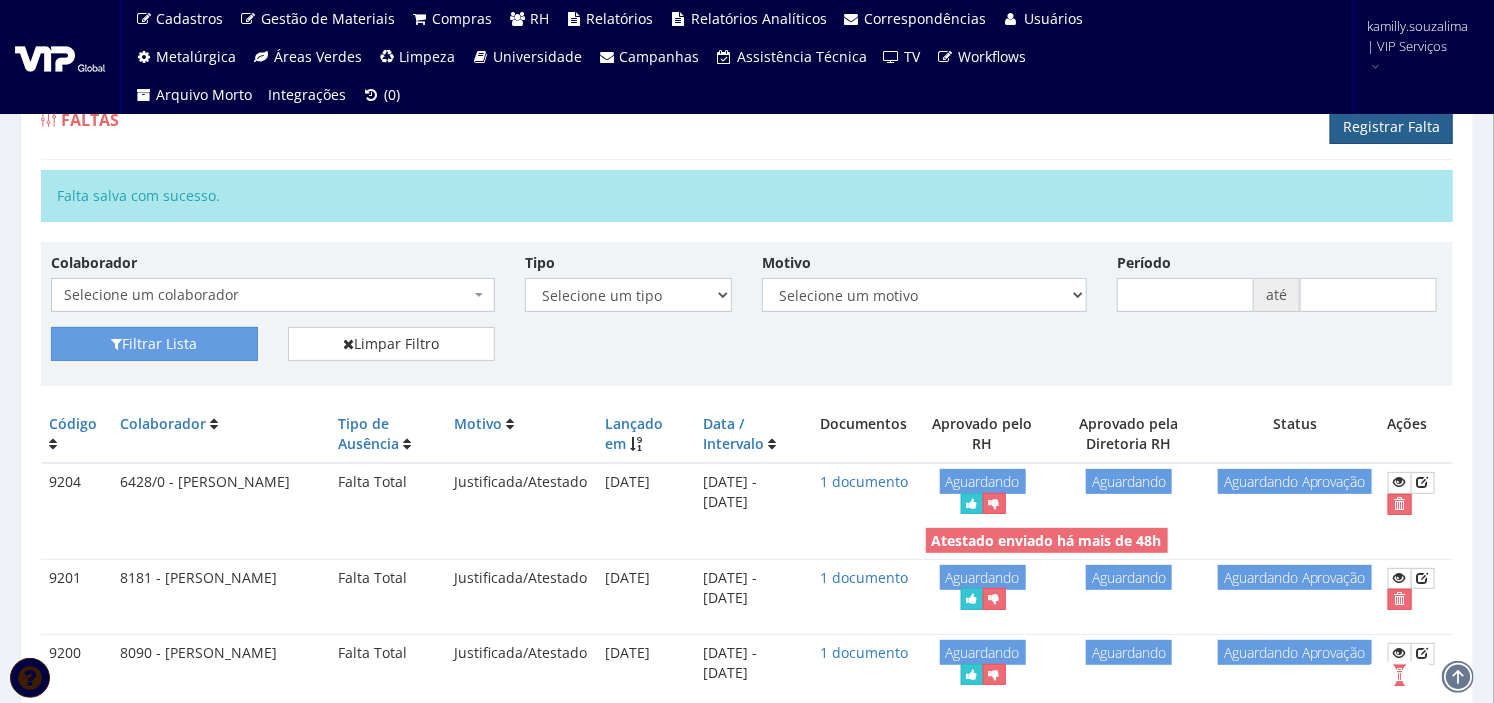 click on "Registrar Falta" at bounding box center [1391, 127] 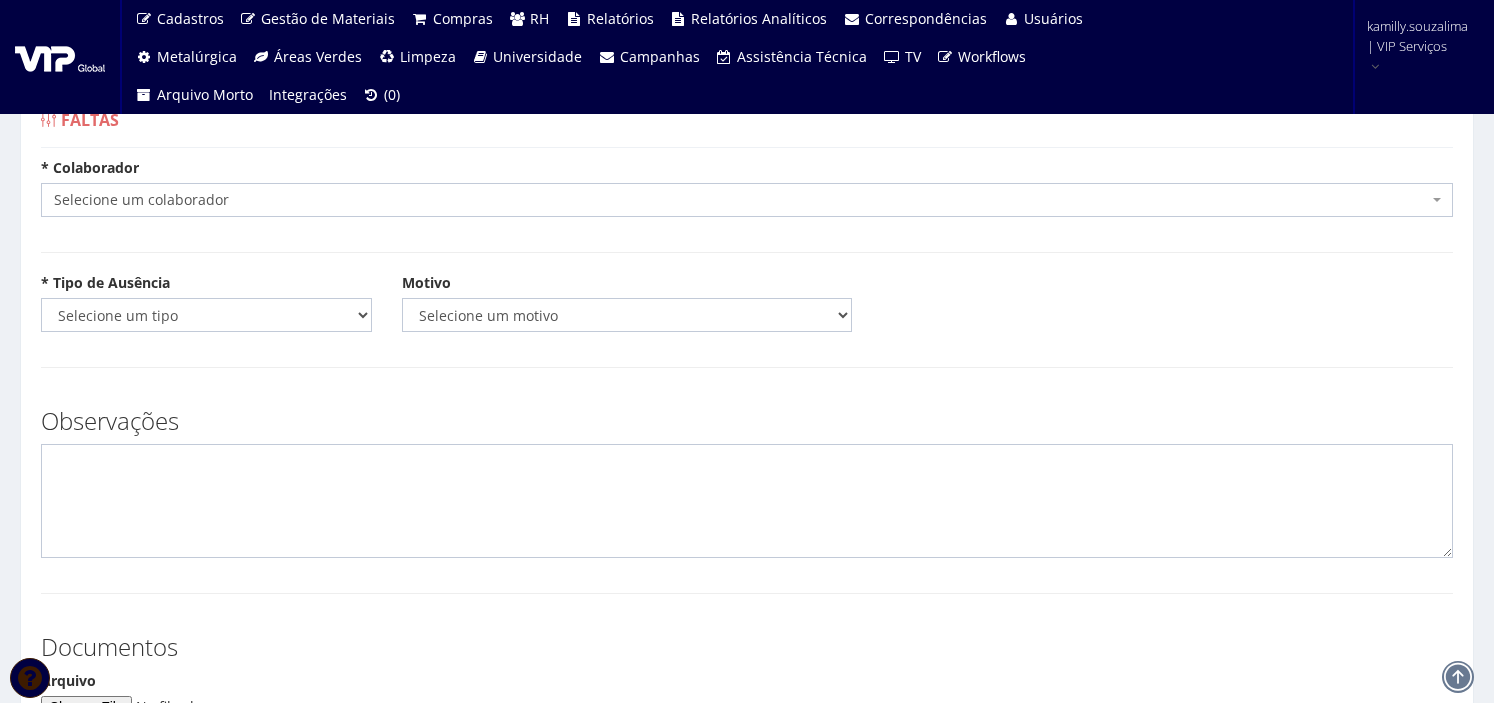 scroll, scrollTop: 0, scrollLeft: 0, axis: both 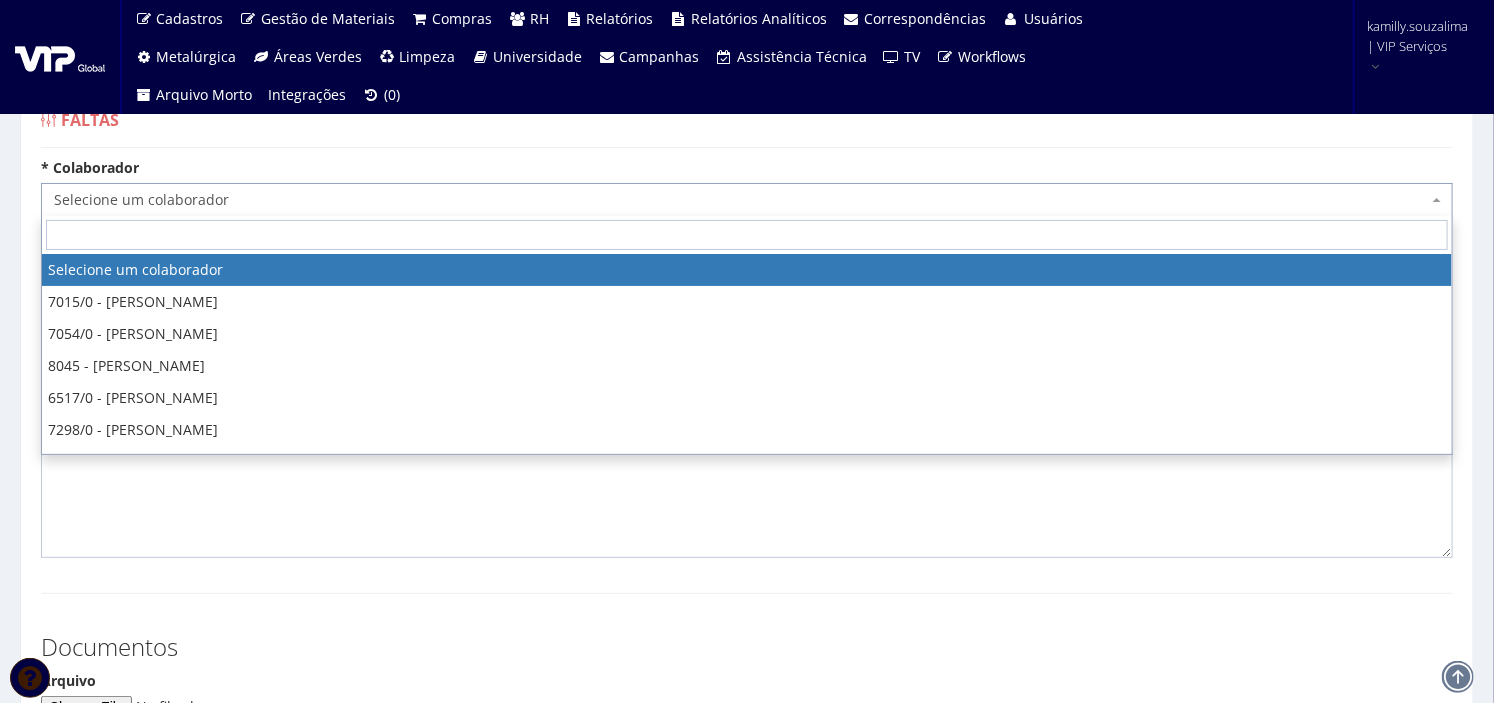click on "Selecione um colaborador" at bounding box center [741, 200] 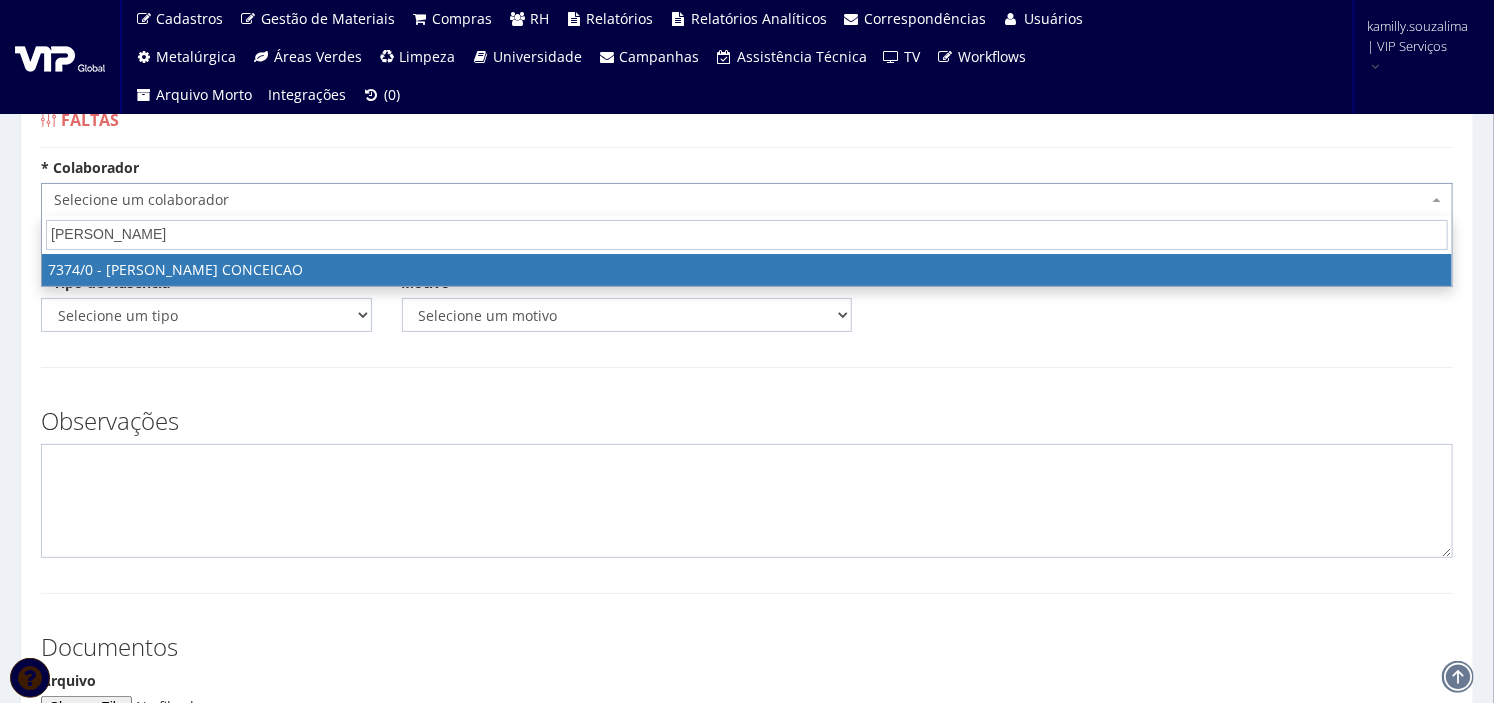 type on "[PERSON_NAME]" 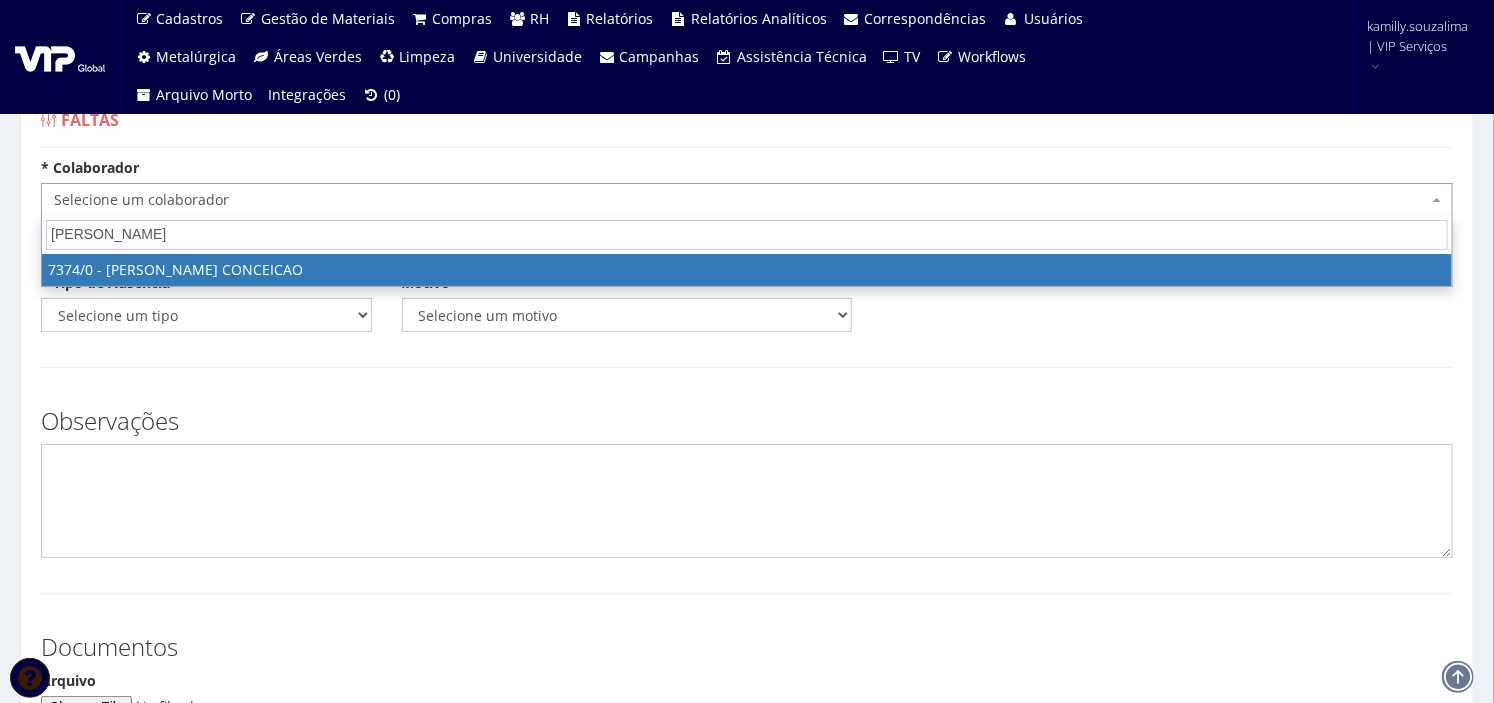 select on "1054" 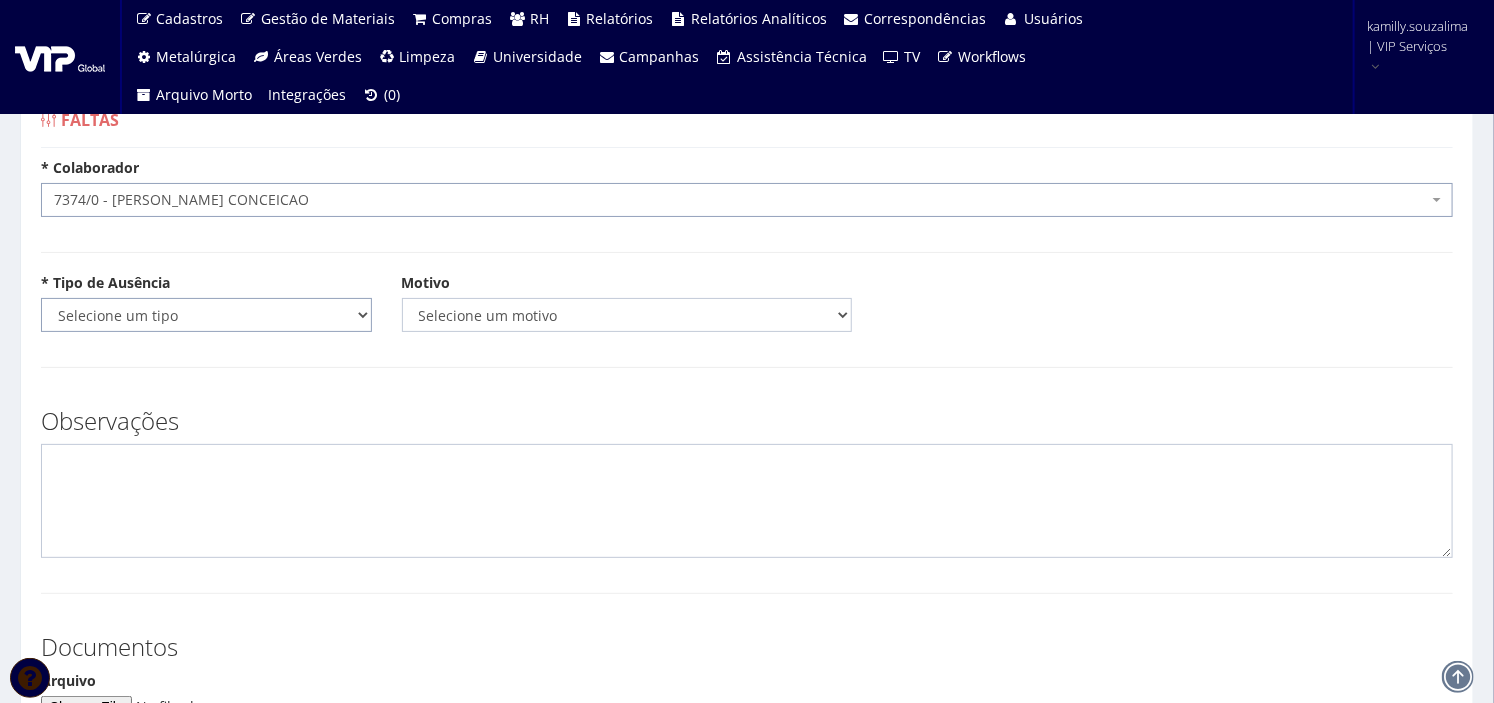 click on "Selecione um tipo Falta Total Falta Parcial Afastamento Férias" at bounding box center (206, 315) 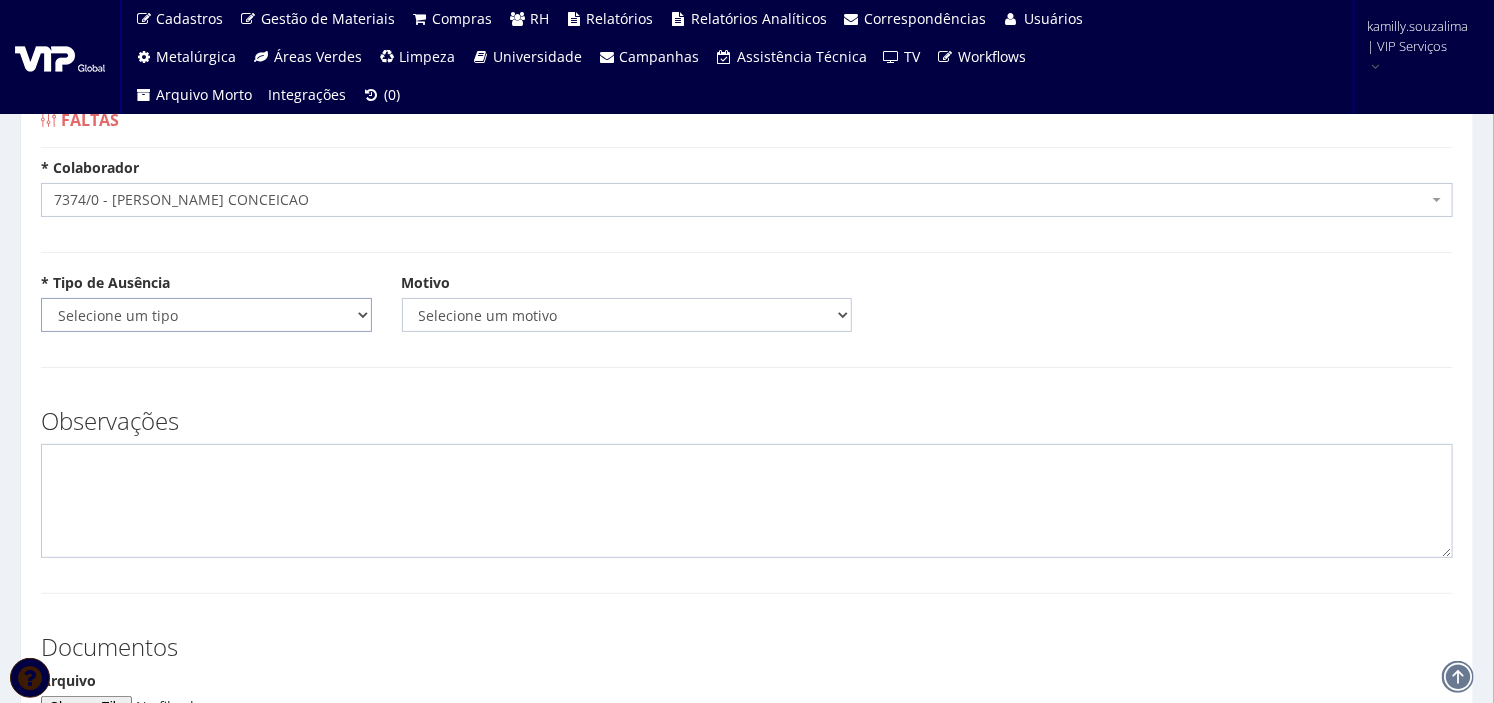 select on "total" 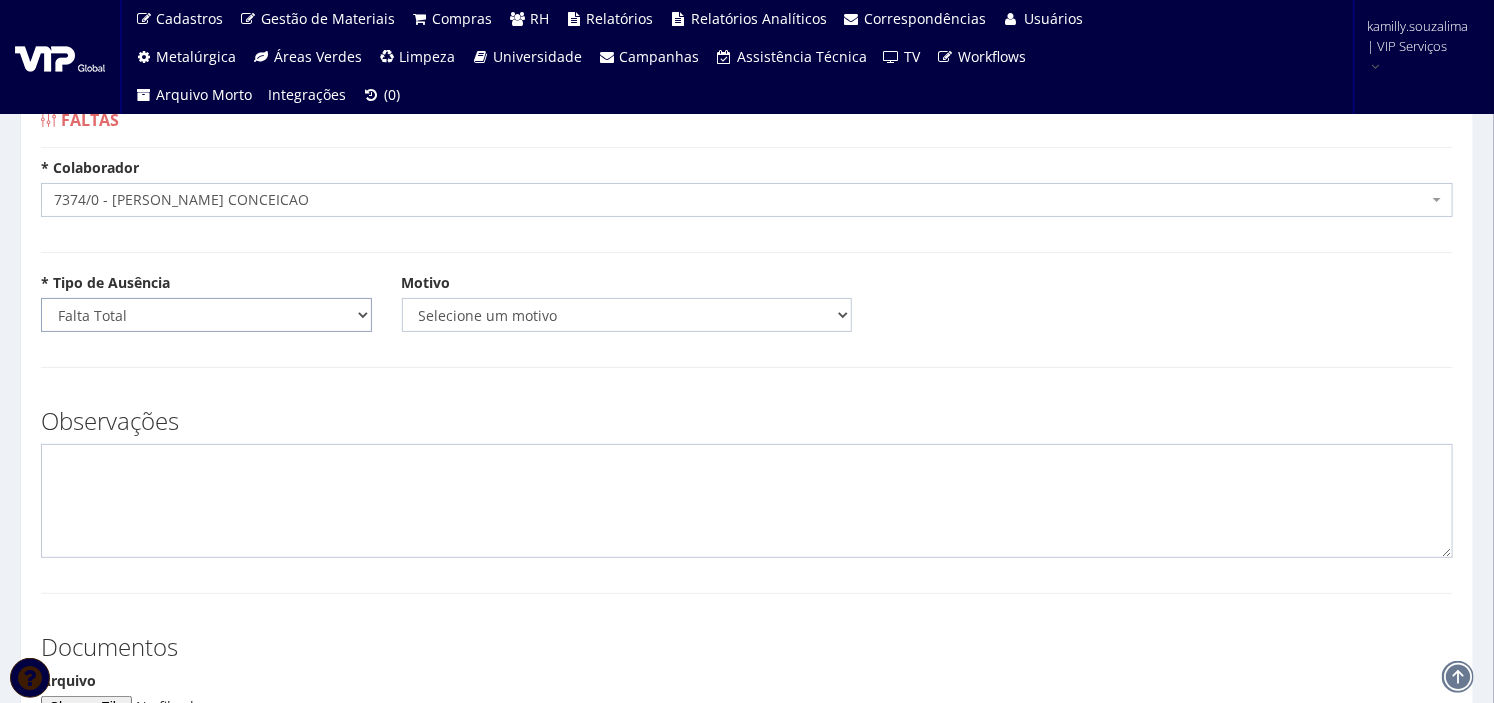 click on "Selecione um tipo Falta Total Falta Parcial Afastamento Férias" at bounding box center [206, 315] 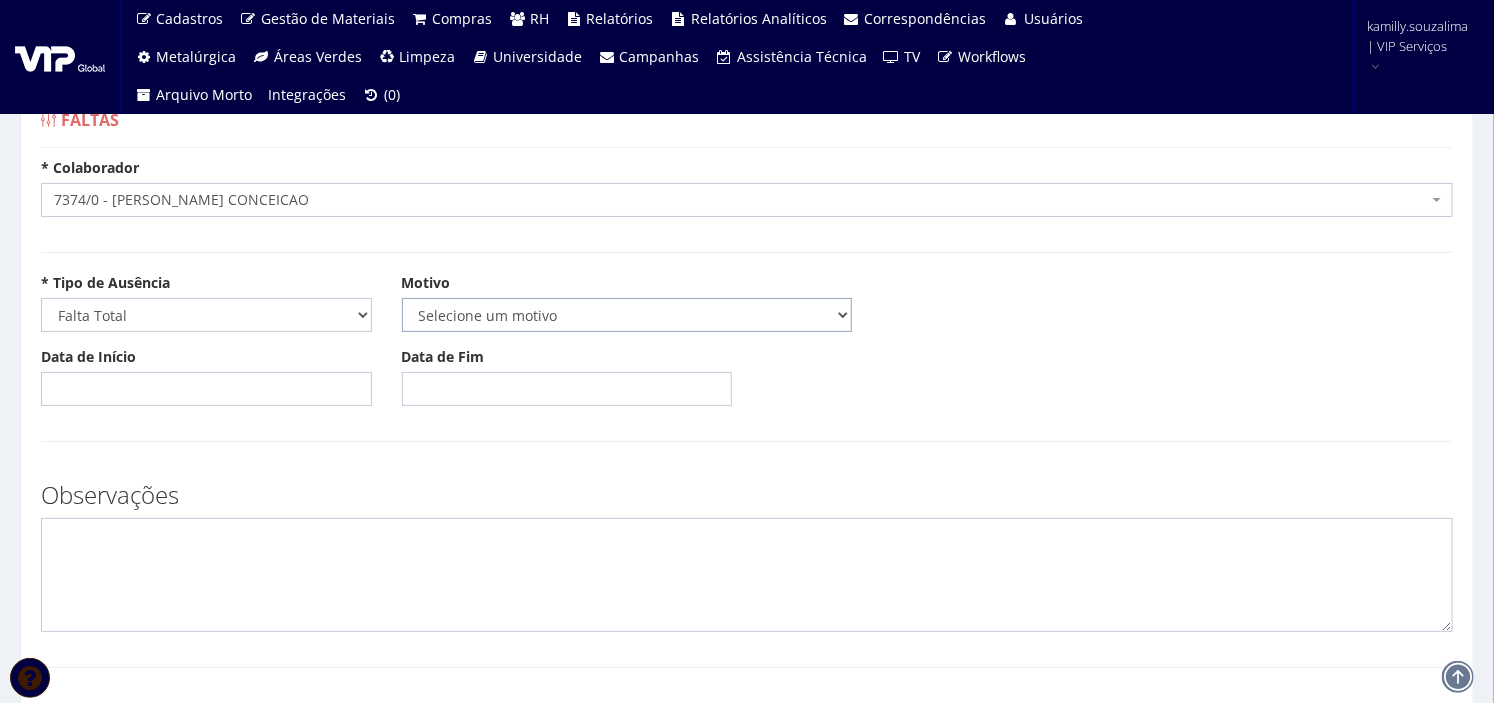 click on "Selecione um motivo Acidente Atestado Atraso Declaração Determinação Judicial Doença Exame Periódico Injustificada Licença Gala Licença Gestante Licença Nojo Licença Paternidade Saída Antecipada Suspensão" at bounding box center (627, 315) 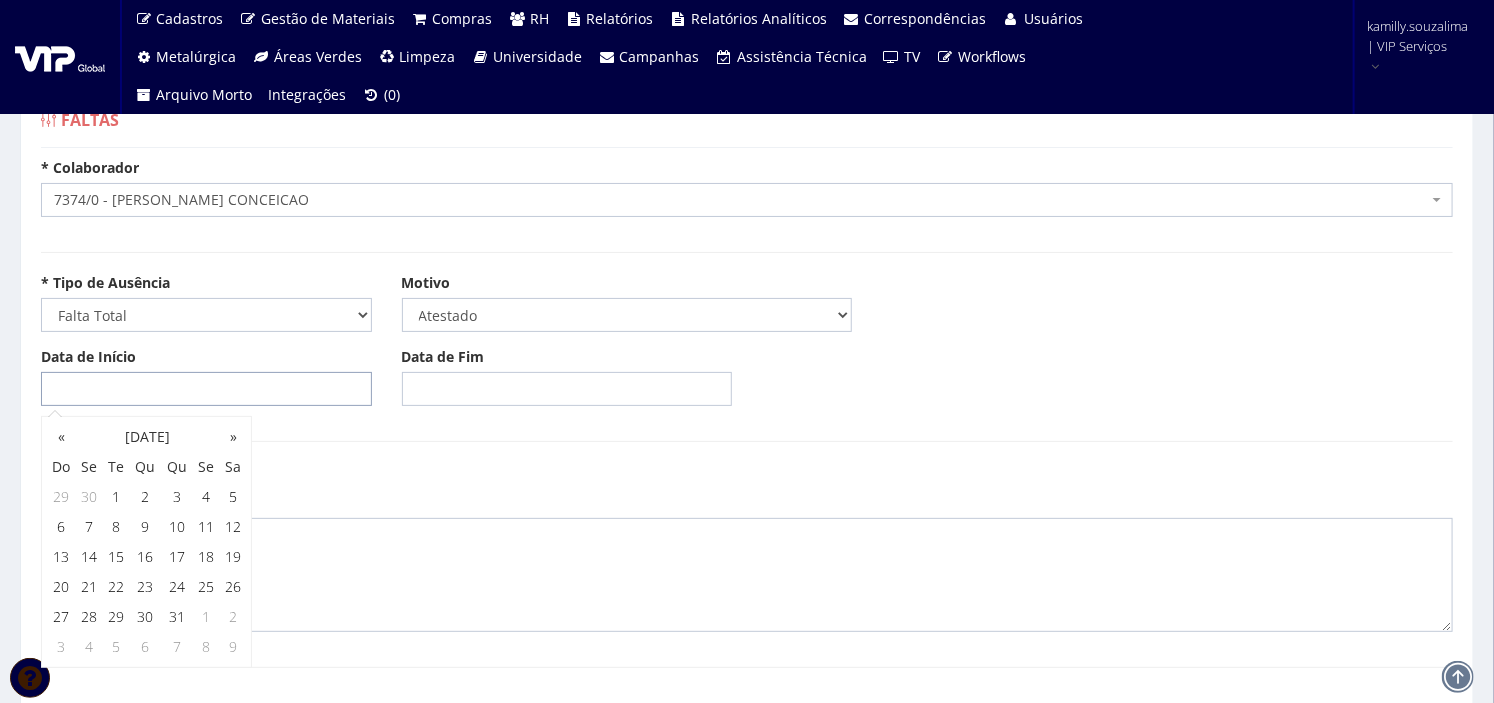 click on "Data de Início" at bounding box center [206, 389] 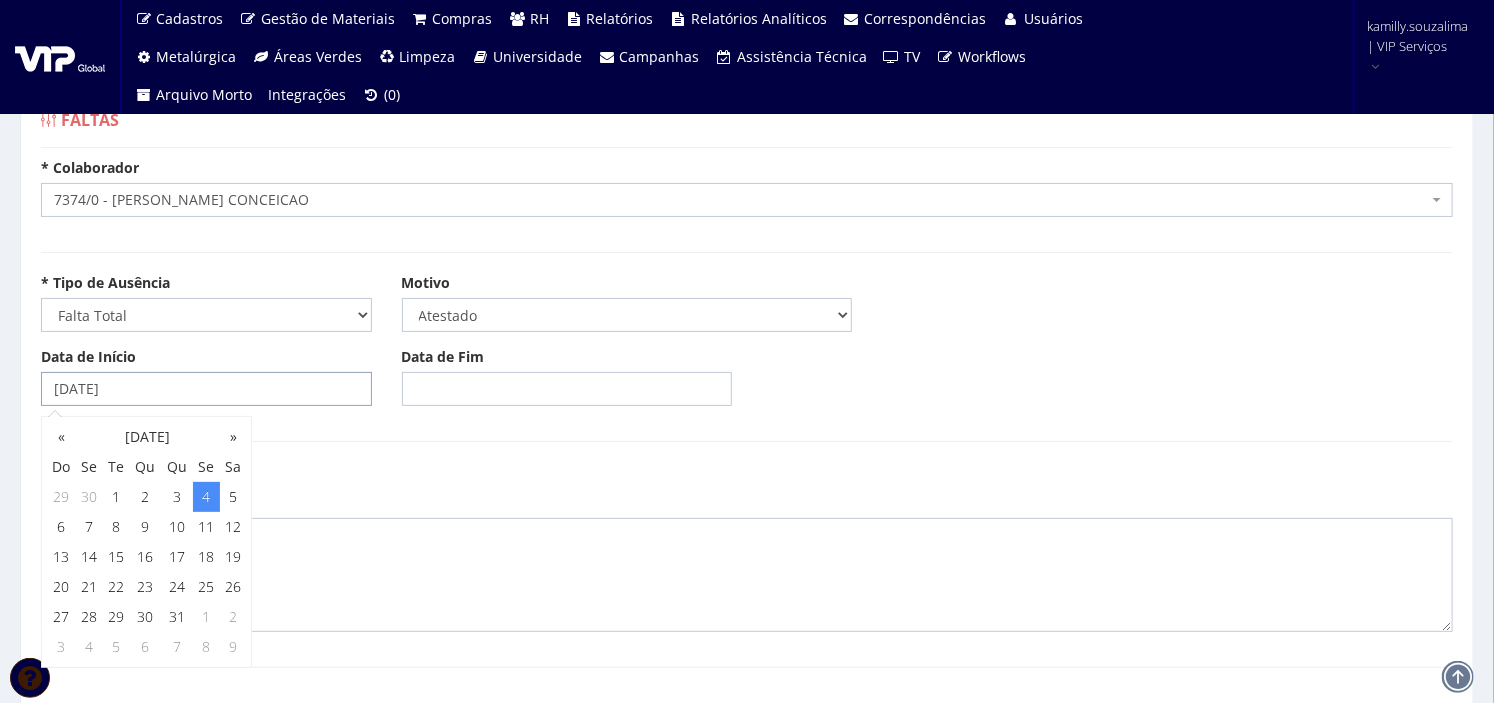 type on "[DATE]" 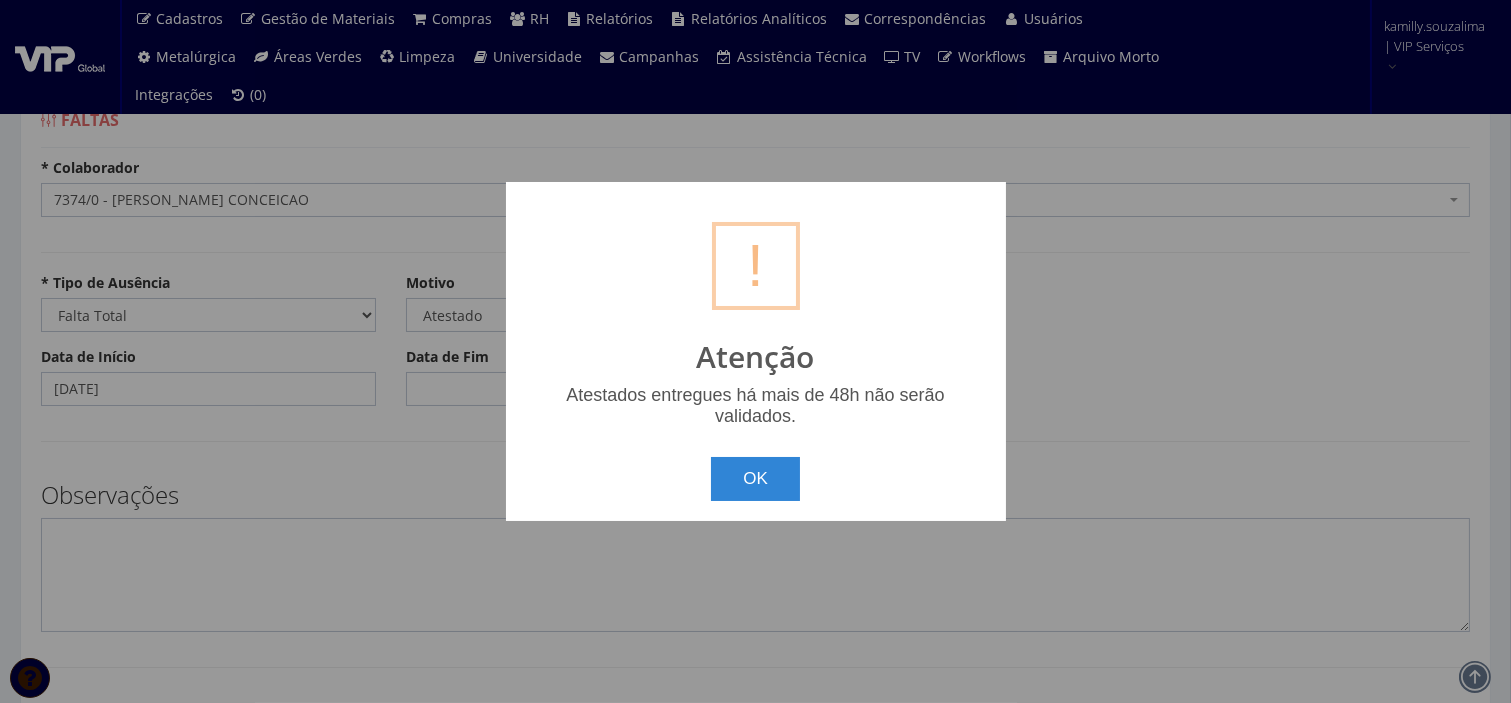 click on "Cadastros
Clientes
Unidades
Subclientes
Unidades de Subclientes
Projetos
Vagas
Sindicatos
Departamentos
Gestão de Materiais
Fornecedores
Categorias" at bounding box center (755, 570) 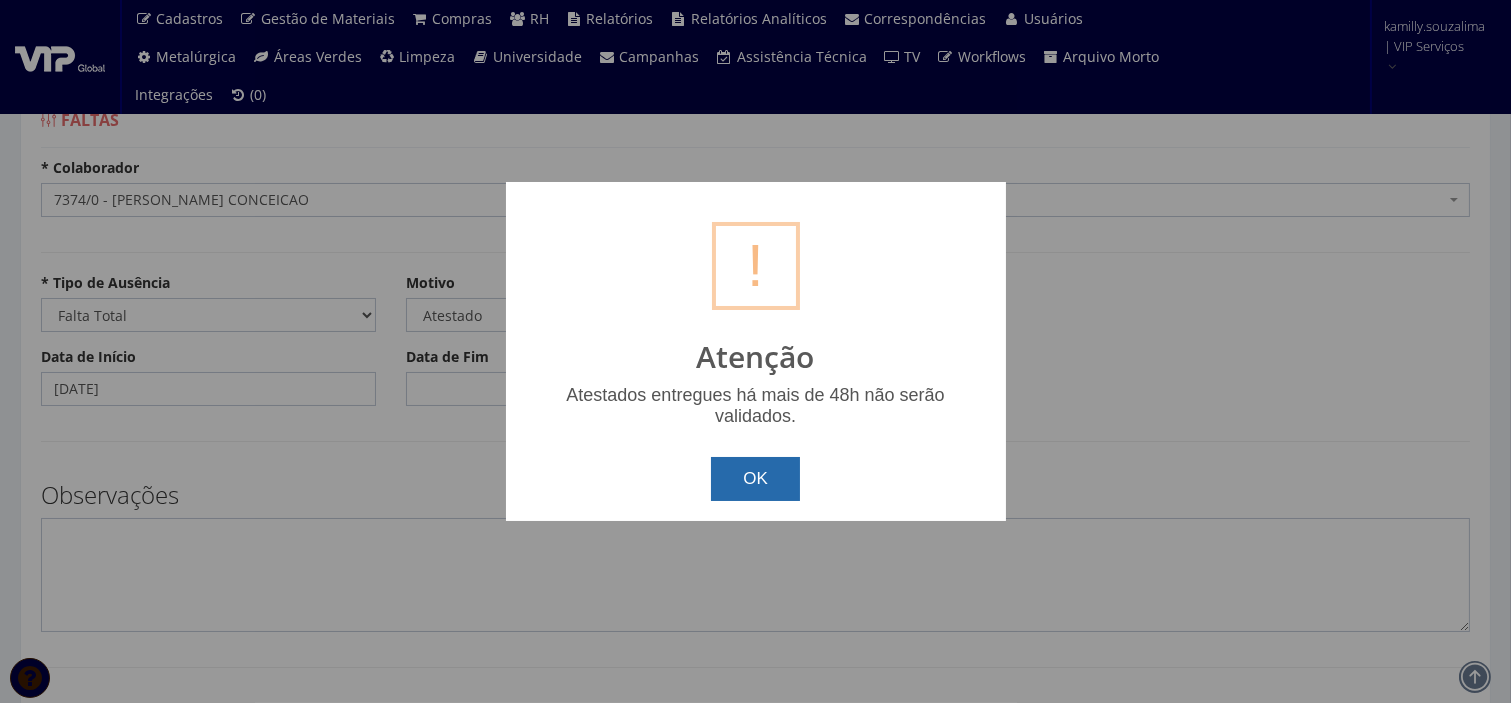 click on "OK" at bounding box center [755, 479] 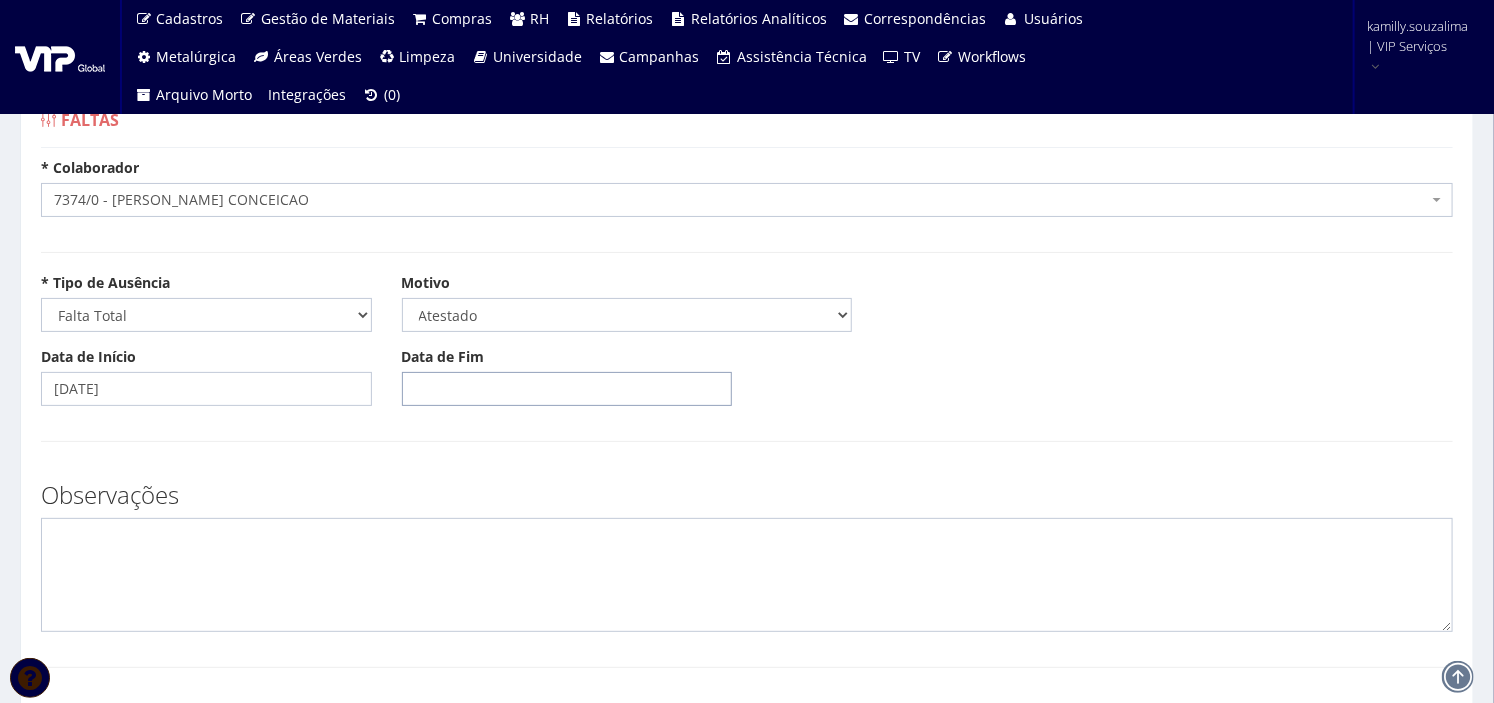 click on "Data de Fim" at bounding box center [567, 389] 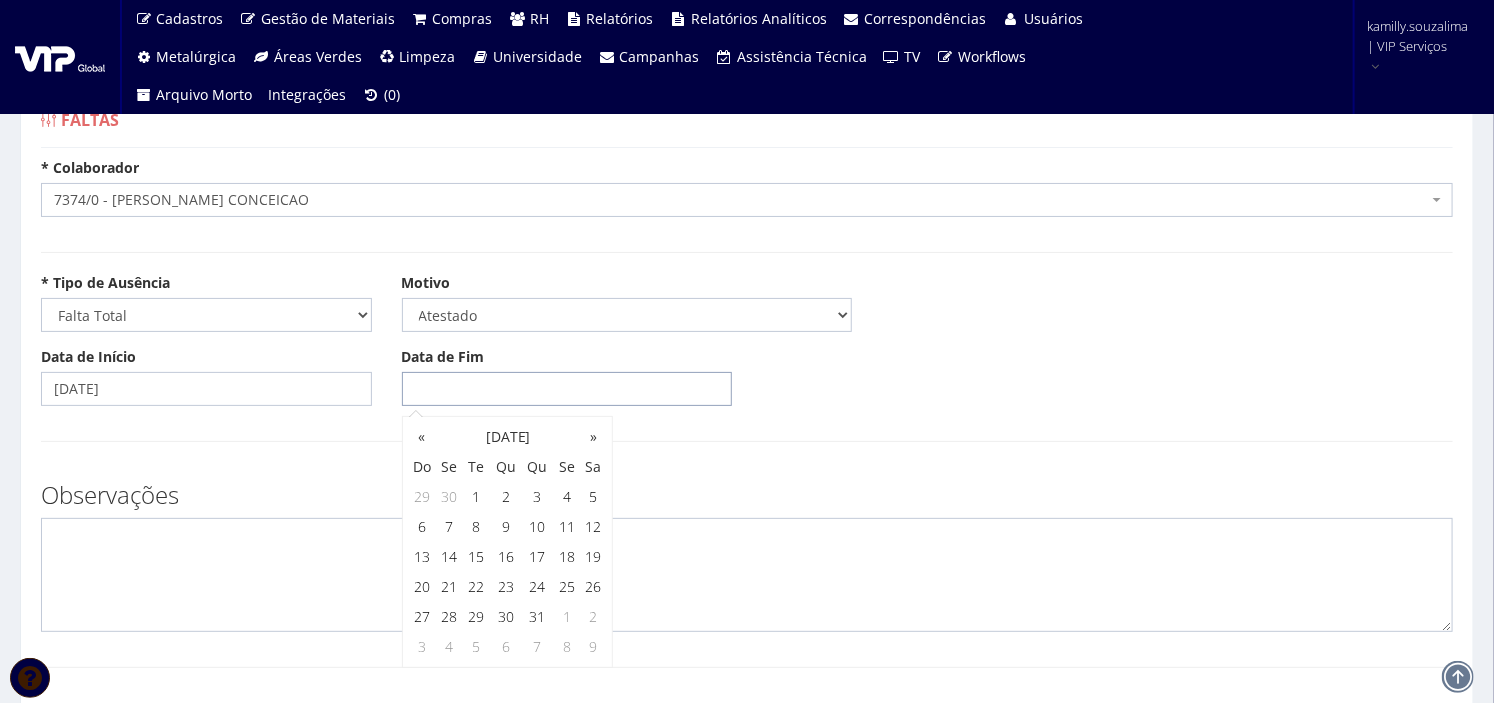 type on "04/07/2025" 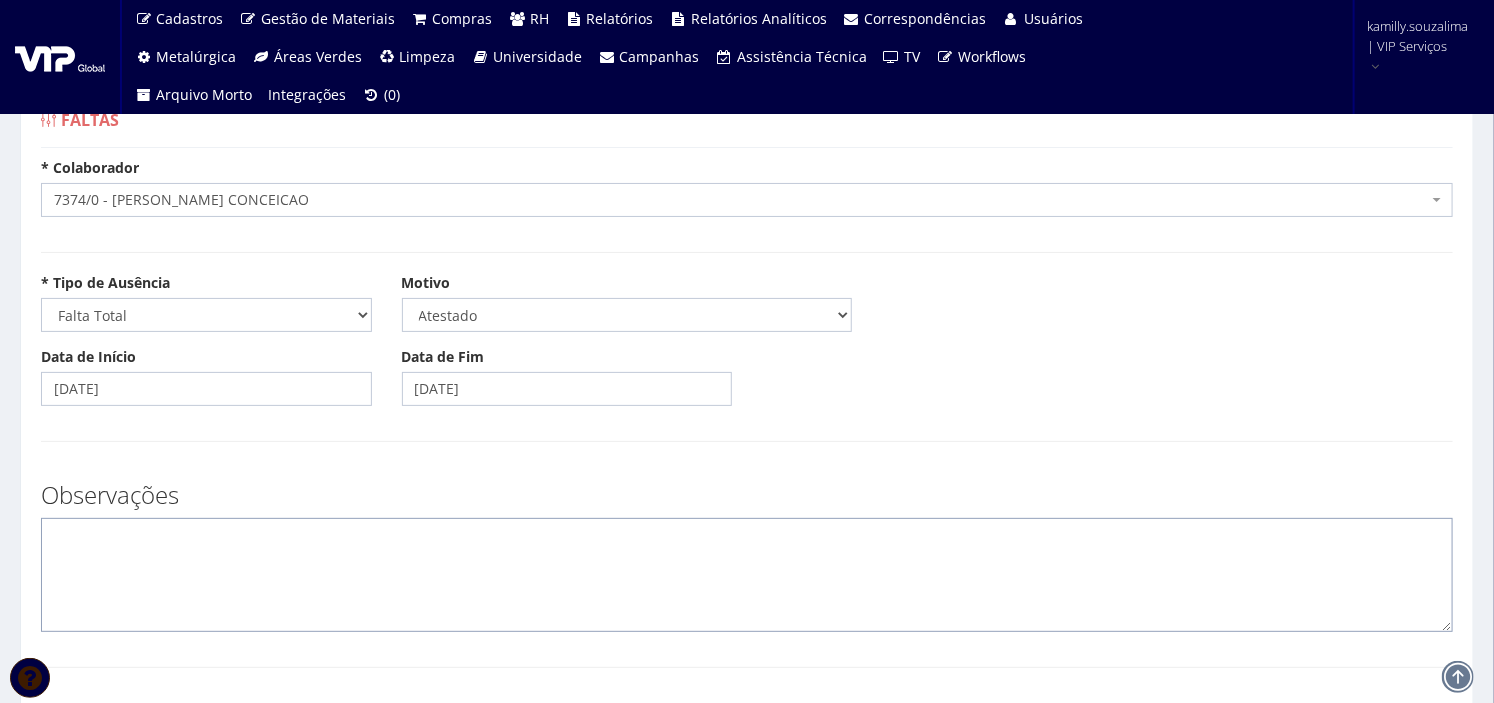 click at bounding box center [747, 575] 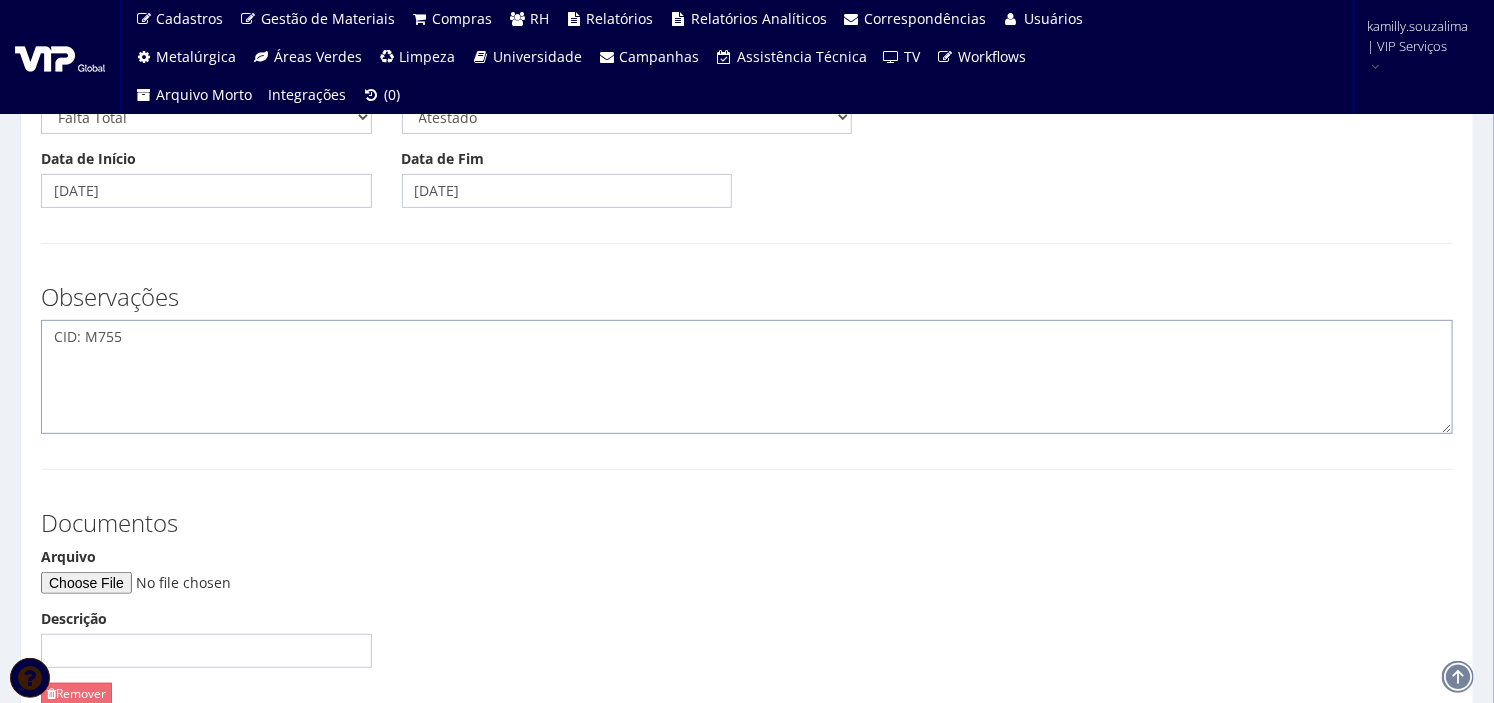 scroll, scrollTop: 333, scrollLeft: 0, axis: vertical 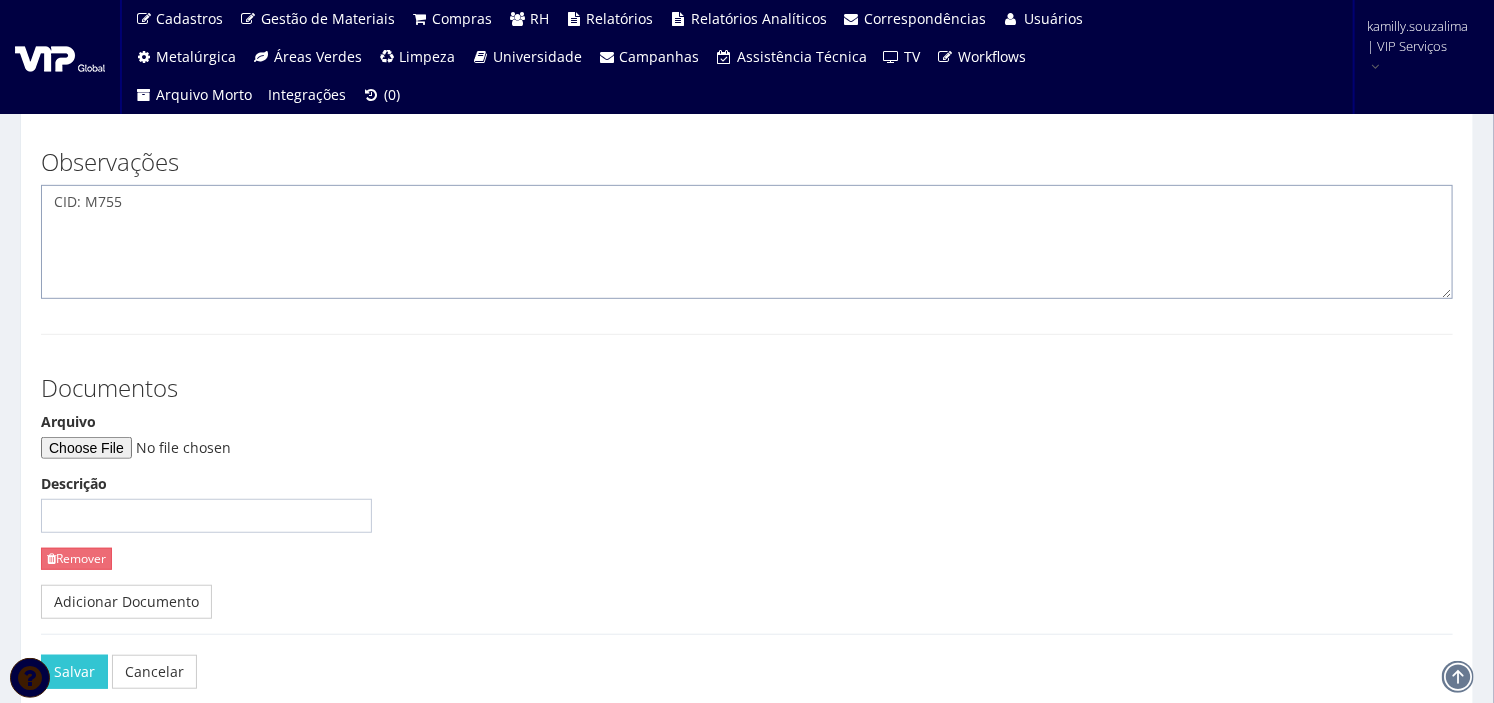 type on "CID: M755" 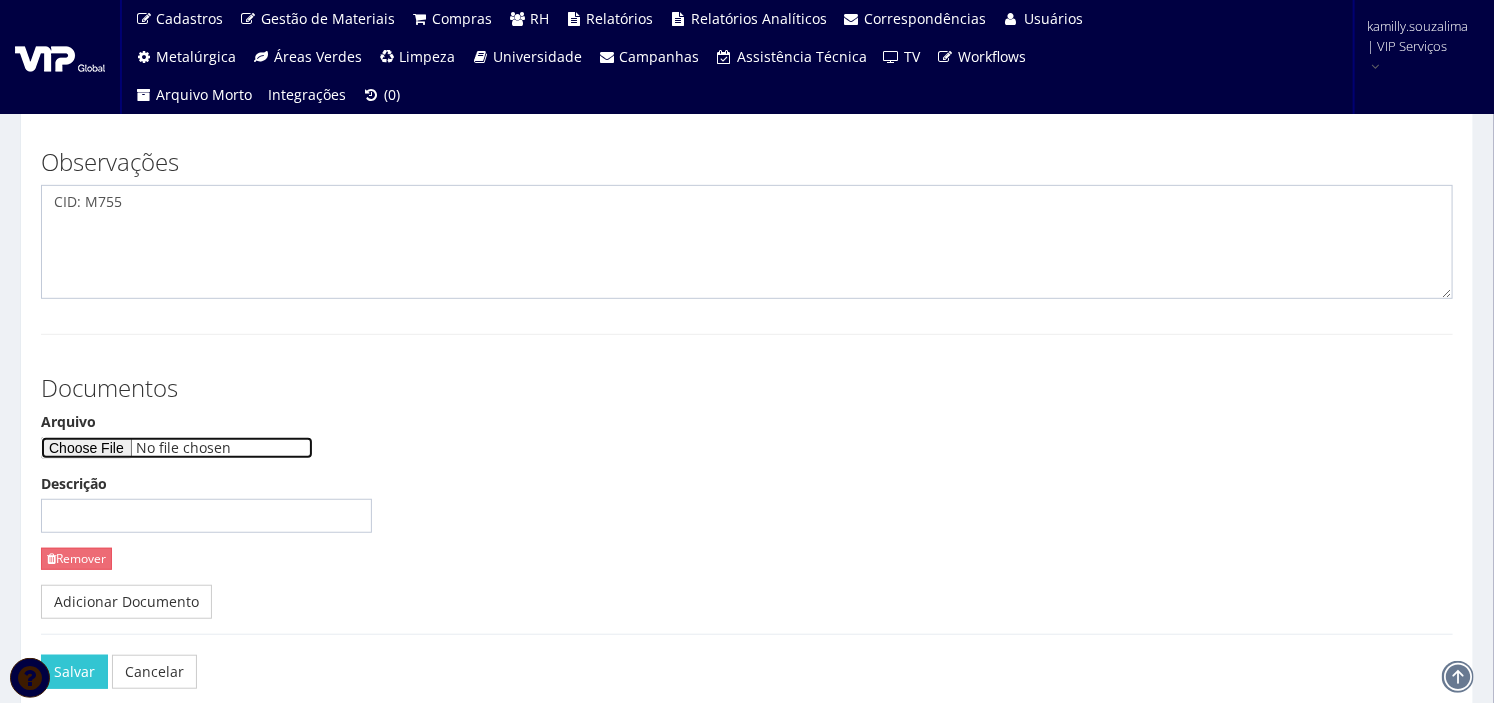 click on "Arquivo" at bounding box center [177, 448] 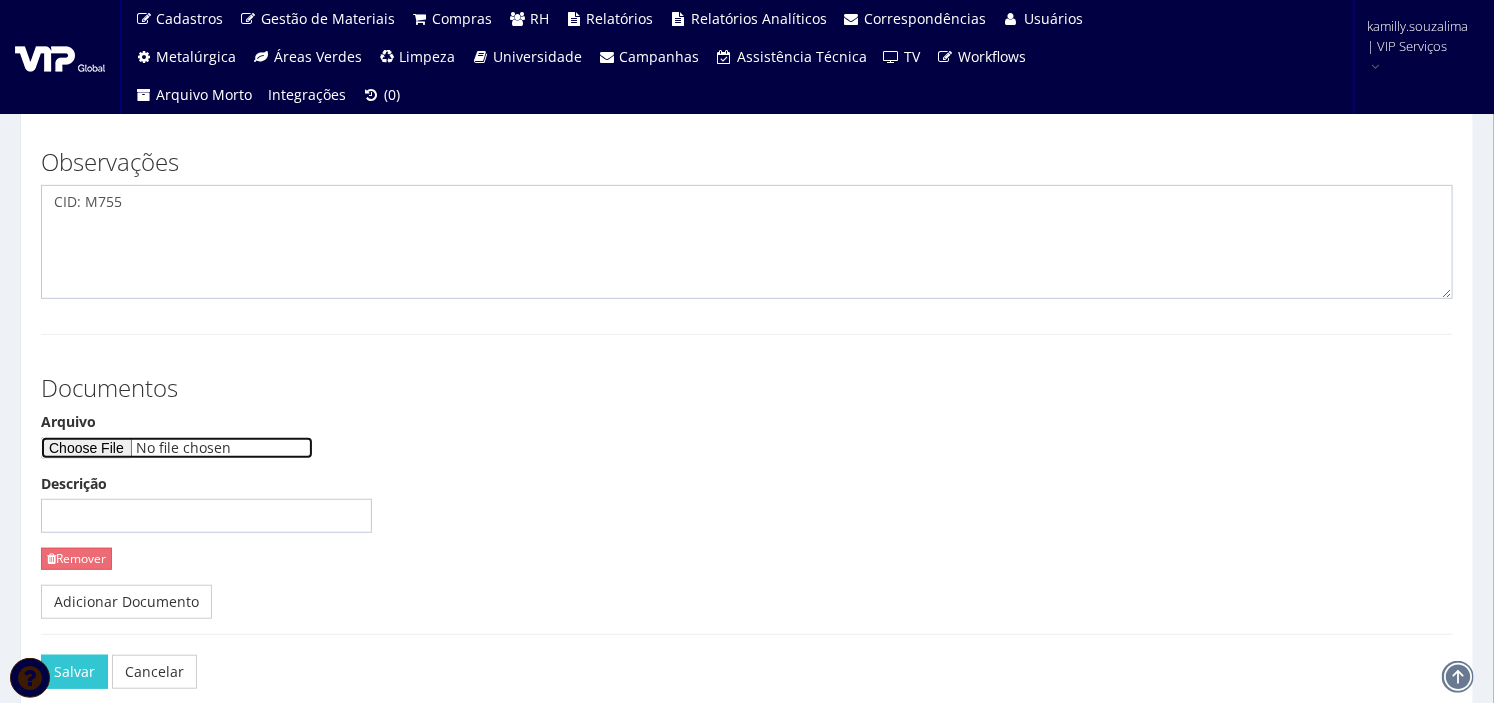 type on "C:\fakepath\WhatsApp Image 2025-07-04 at 15.24.51.jpeg" 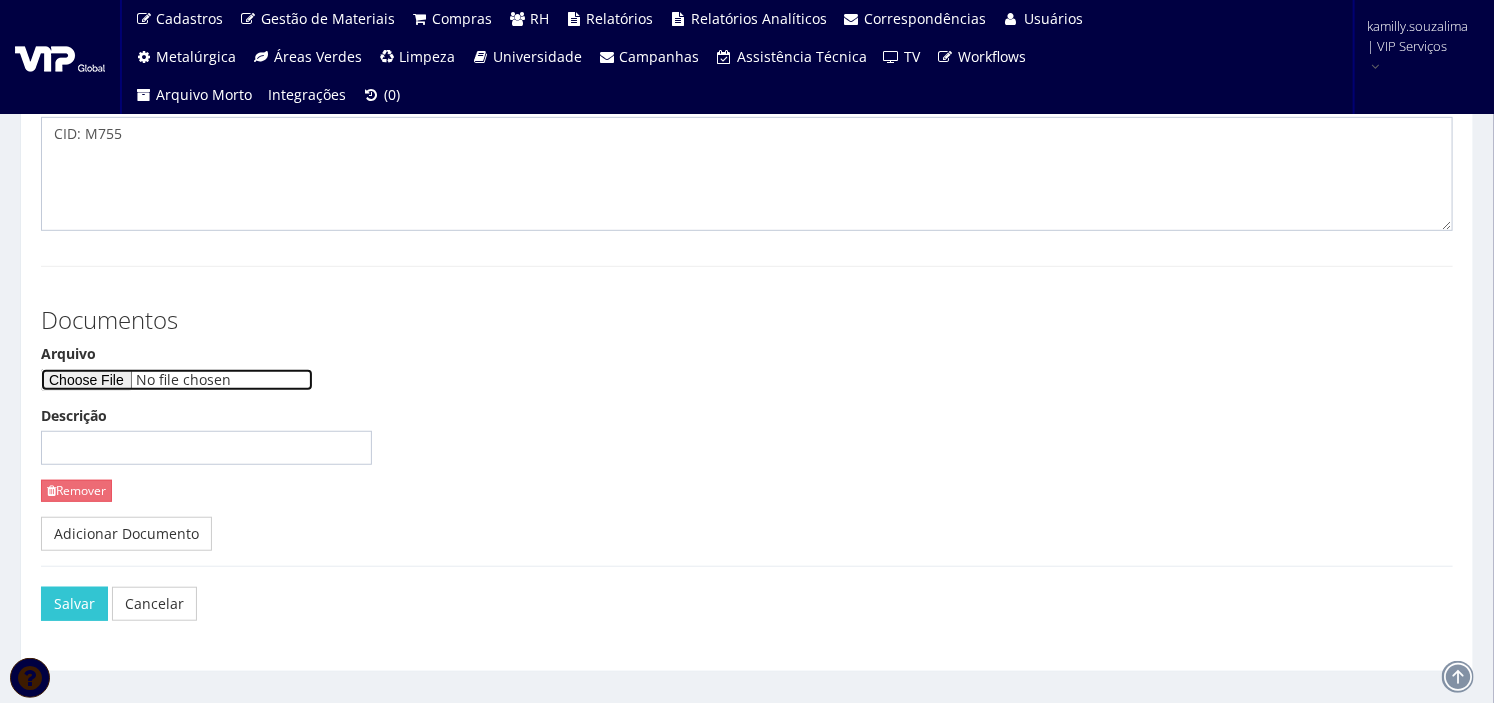 scroll, scrollTop: 436, scrollLeft: 0, axis: vertical 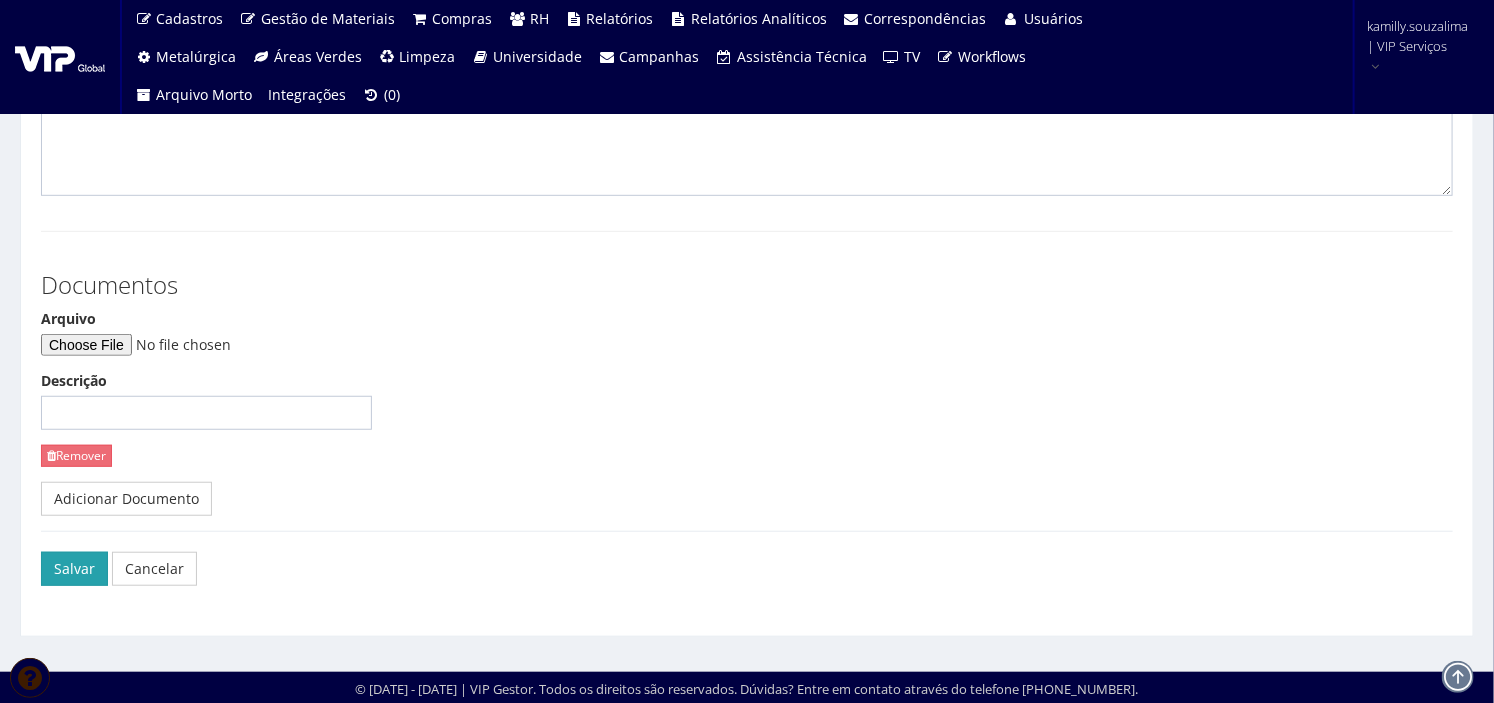 click on "Salvar" at bounding box center [74, 569] 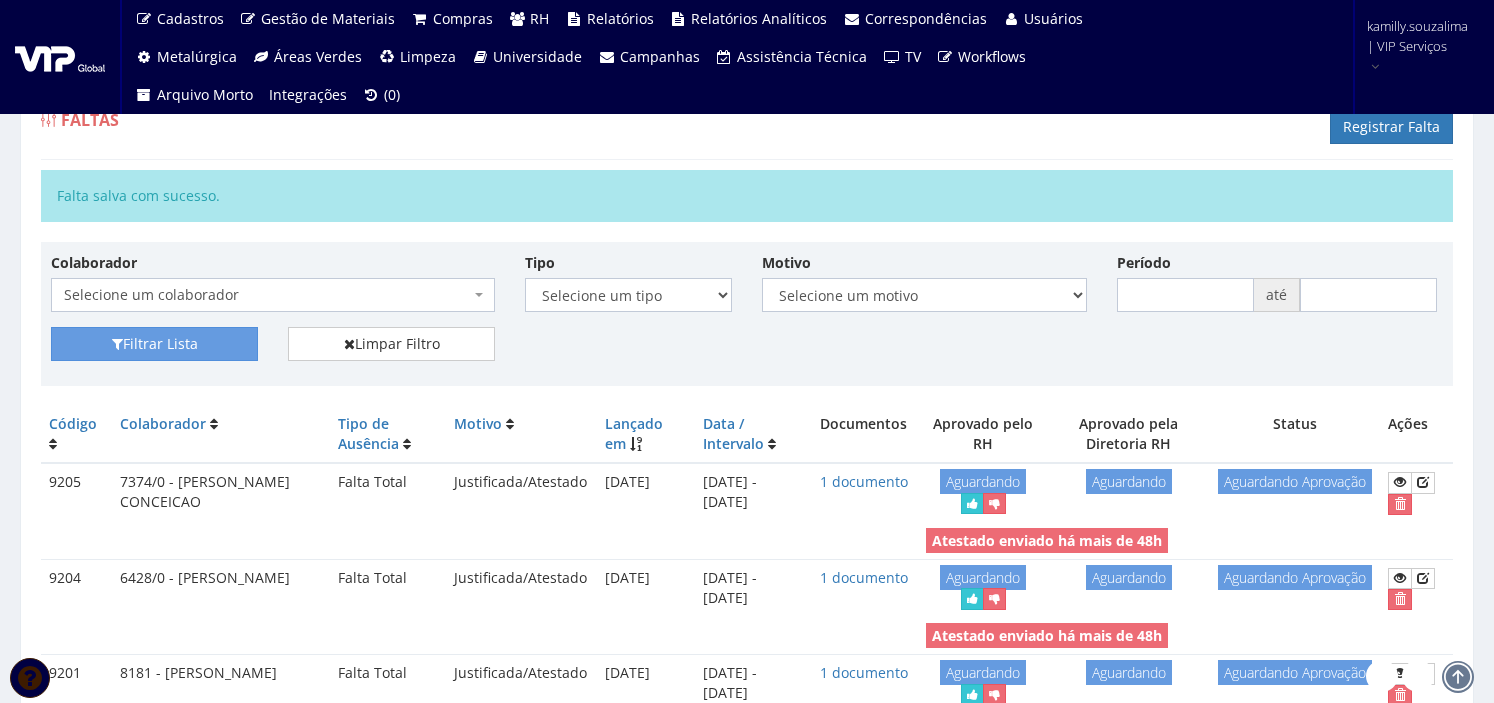scroll, scrollTop: 0, scrollLeft: 0, axis: both 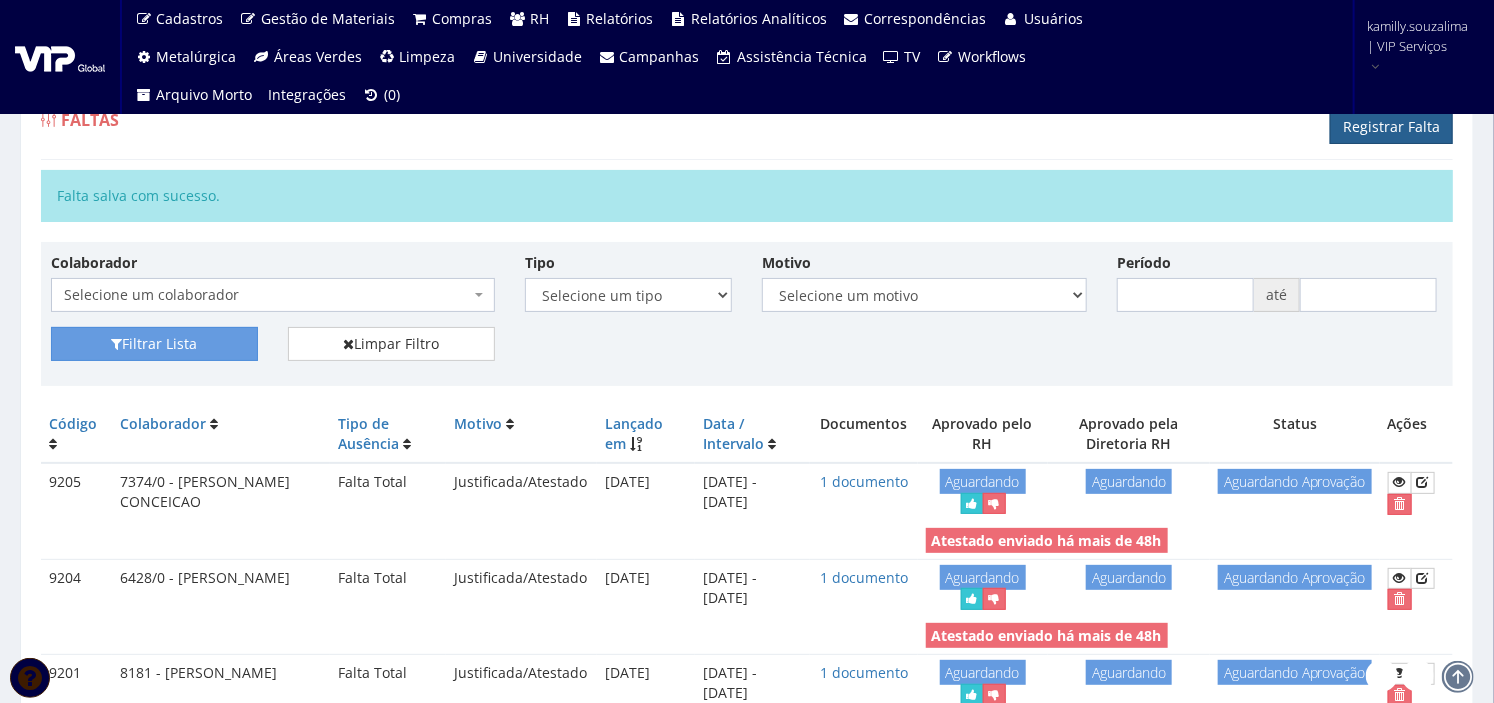 click on "Registrar Falta" at bounding box center [1391, 127] 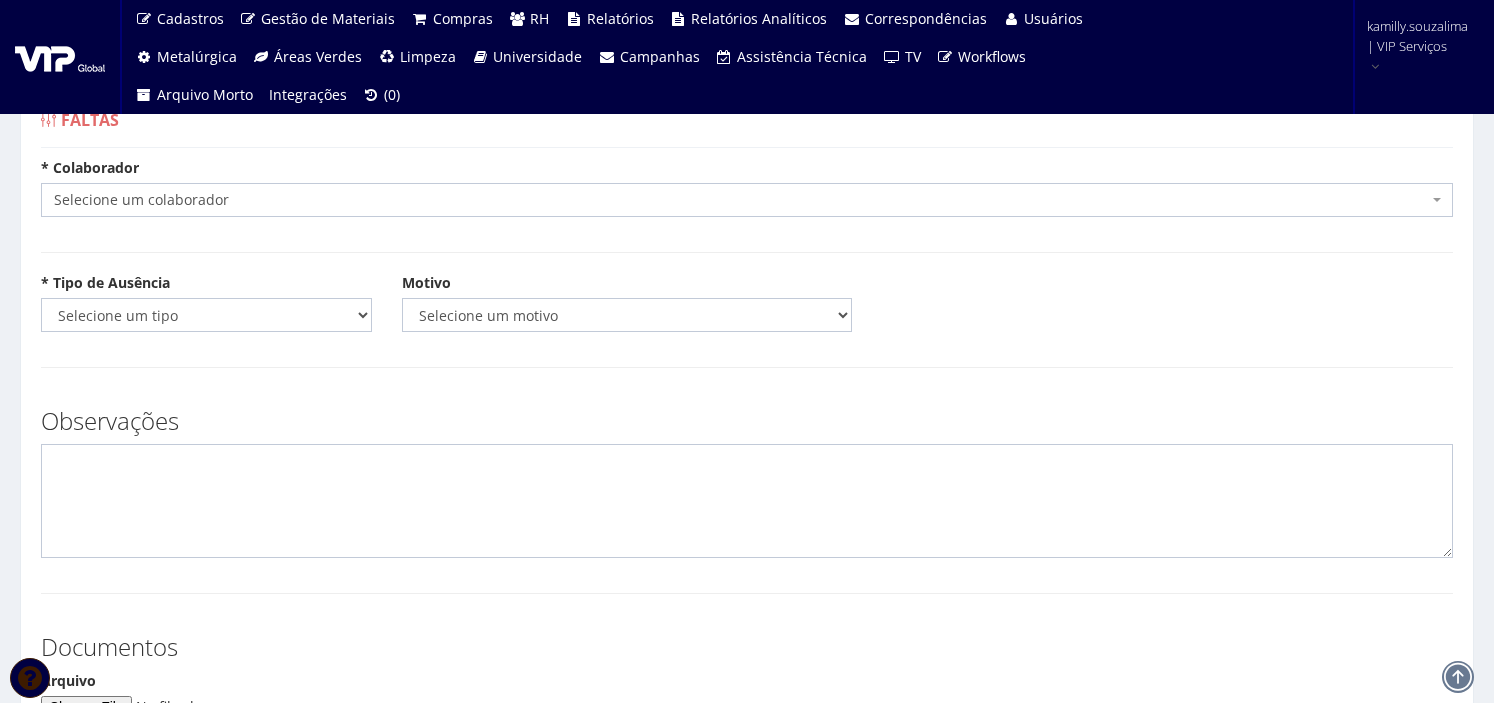 scroll, scrollTop: 0, scrollLeft: 0, axis: both 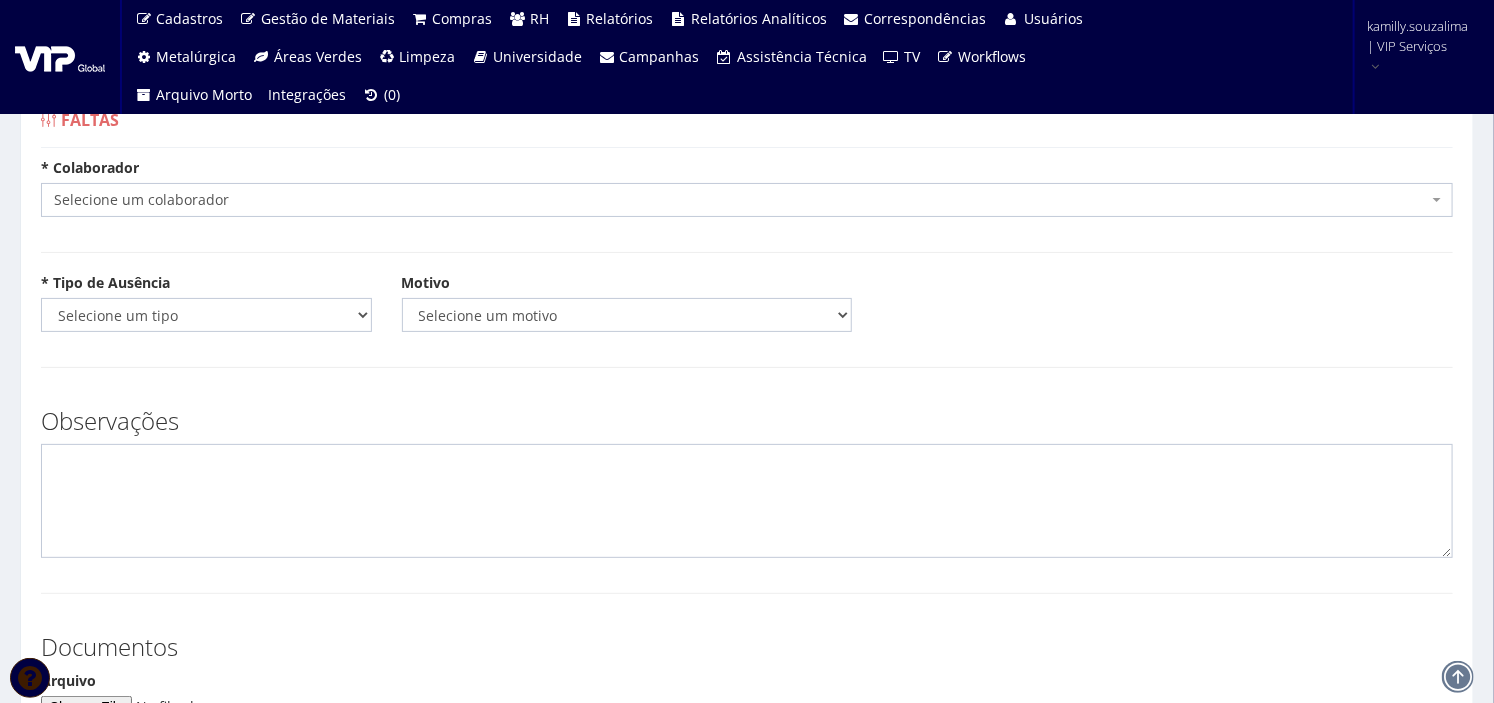 click on "Selecione um colaborador" at bounding box center (741, 200) 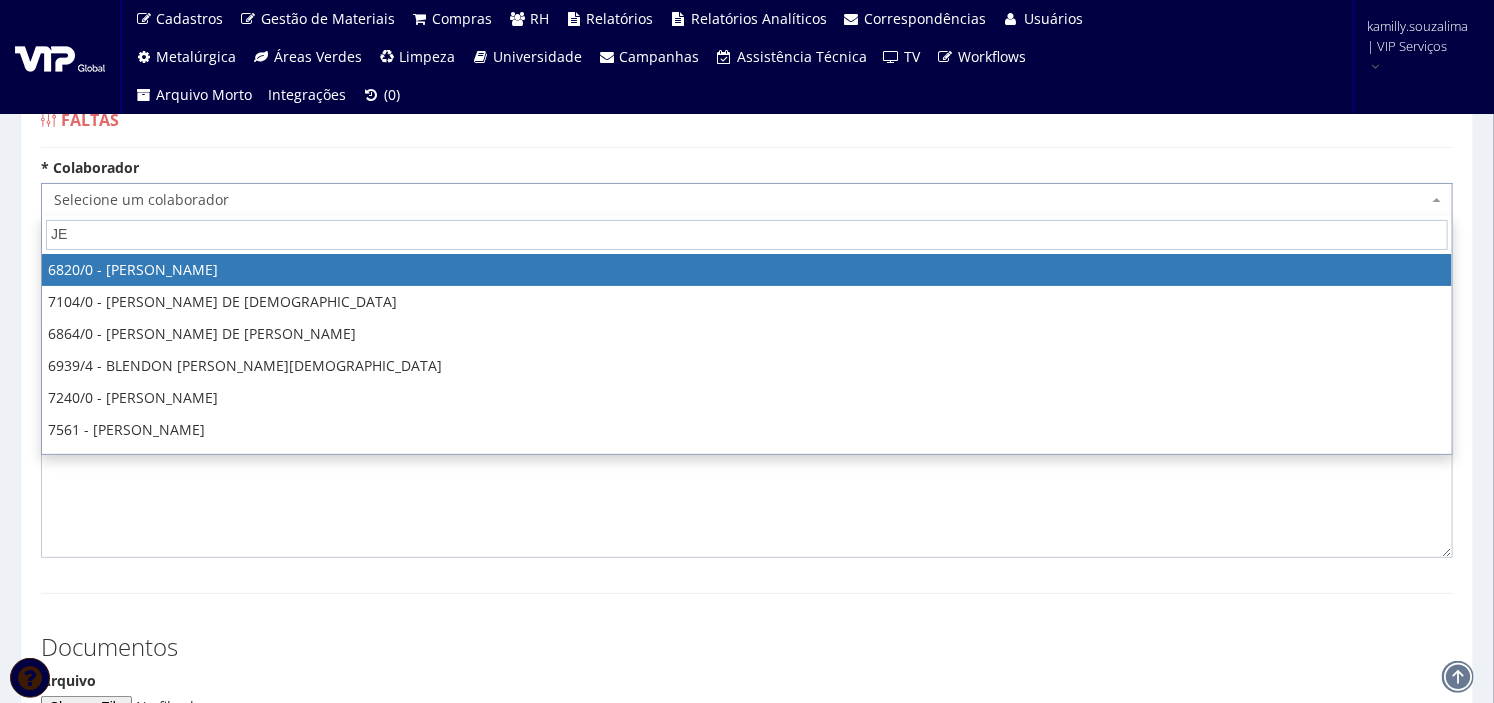 type on "JEF" 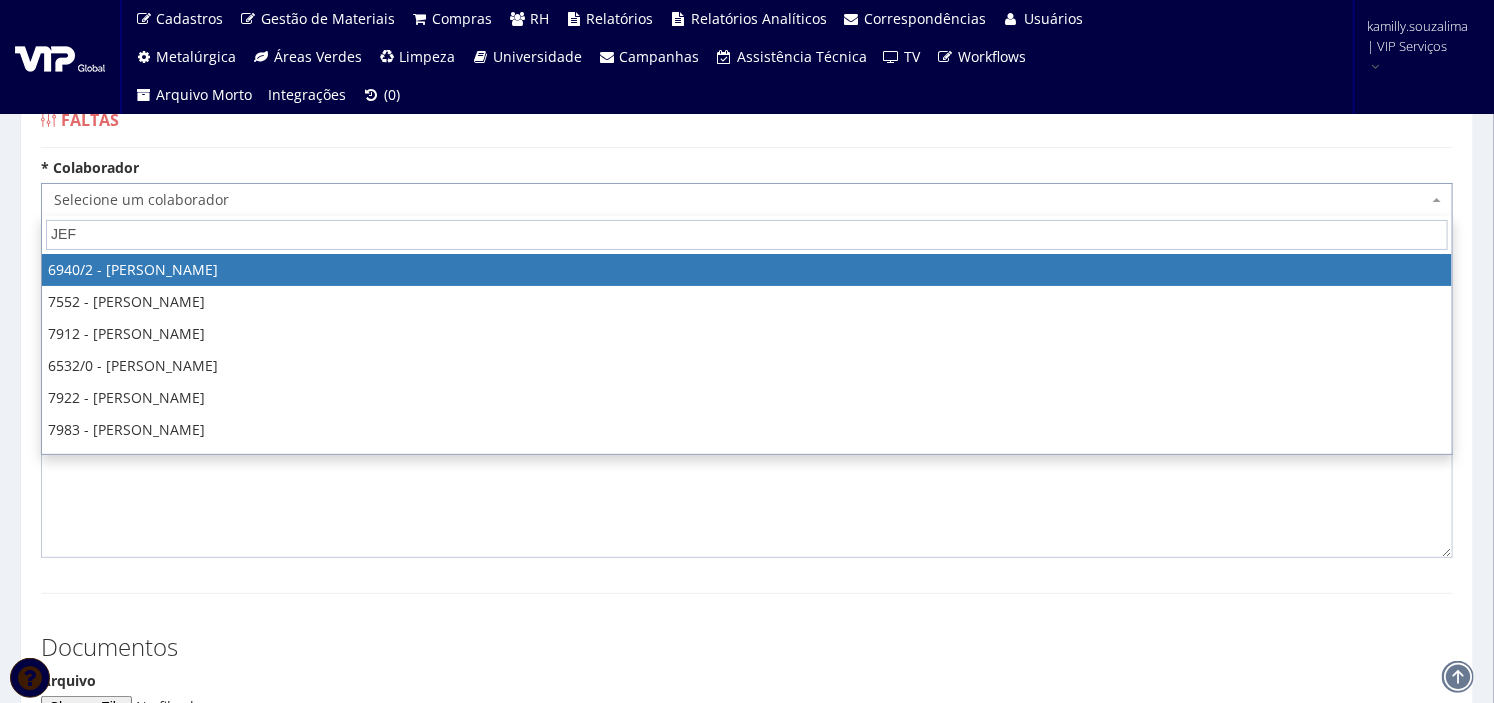 select on "264" 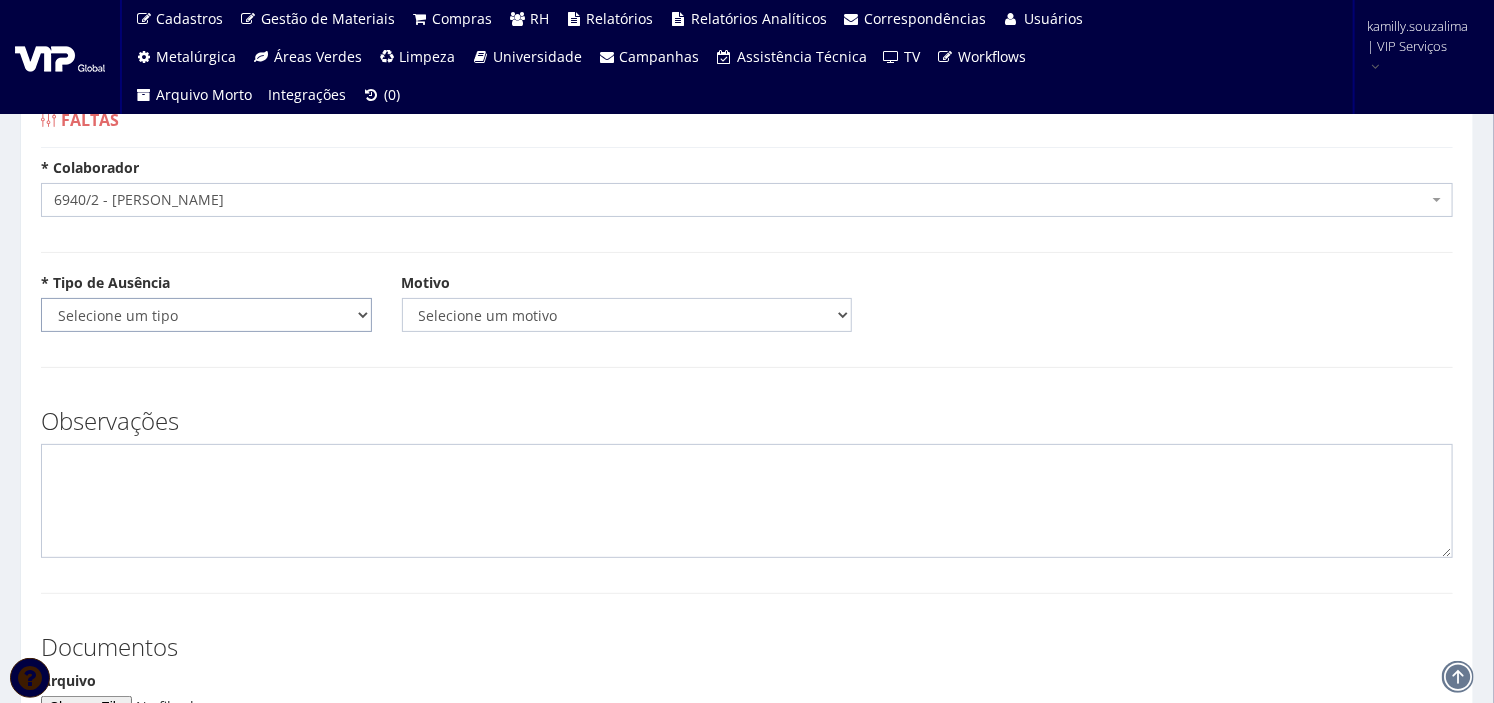 drag, startPoint x: 224, startPoint y: 315, endPoint x: 216, endPoint y: 326, distance: 13.601471 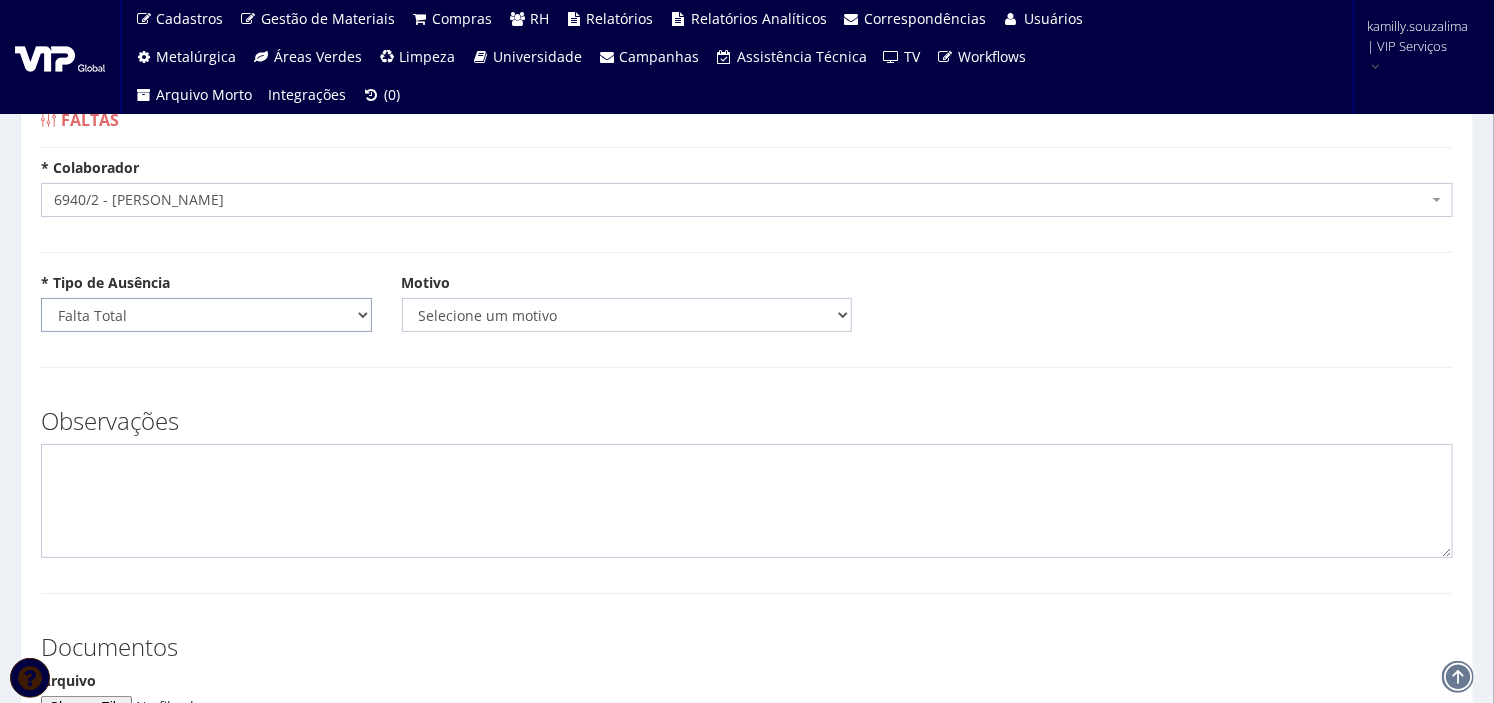 click on "Selecione um tipo Falta Total Falta Parcial Afastamento Férias" at bounding box center (206, 315) 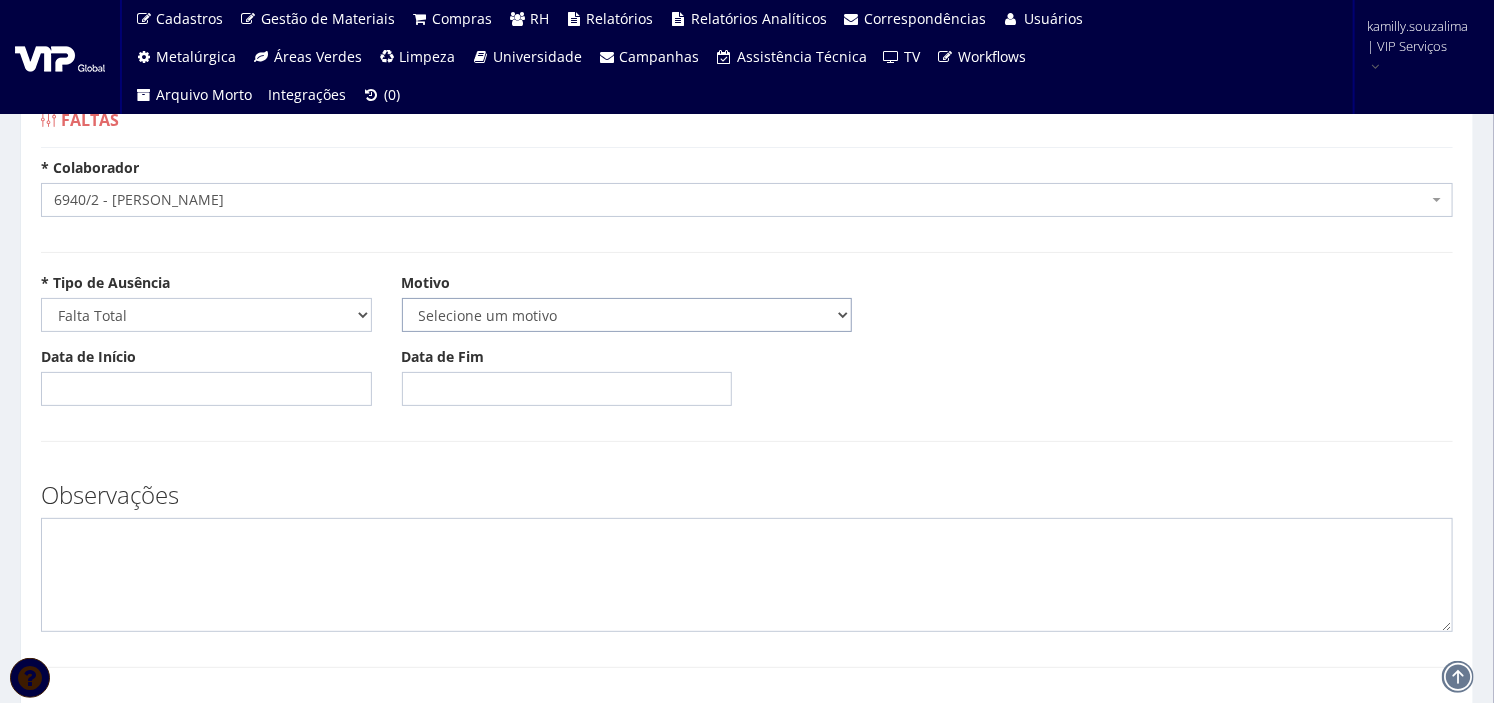 click on "Selecione um motivo Acidente Atestado Atraso Declaração Determinação Judicial Doença Exame Periódico Injustificada Licença Gala Licença Gestante Licença Nojo Licença Paternidade Saída Antecipada Suspensão" at bounding box center [627, 315] 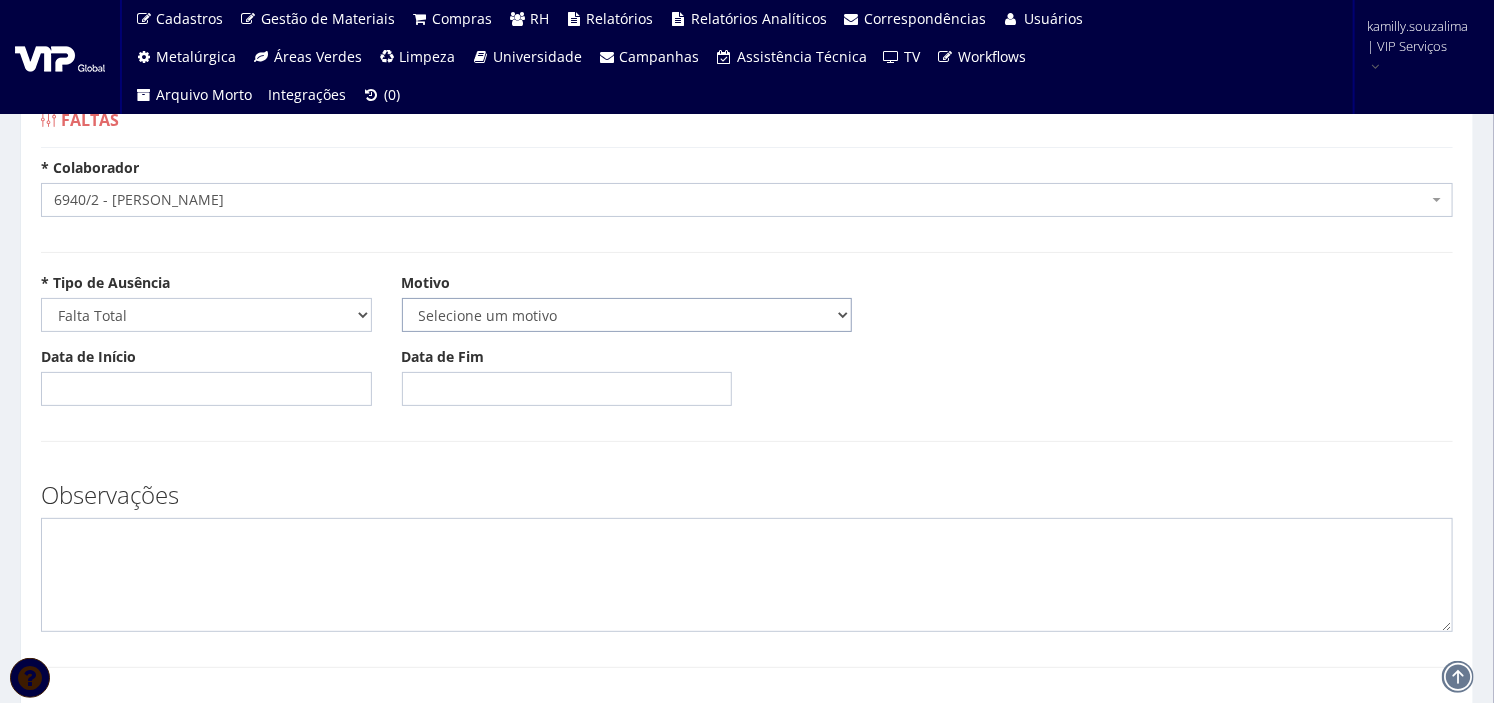select on "atestado" 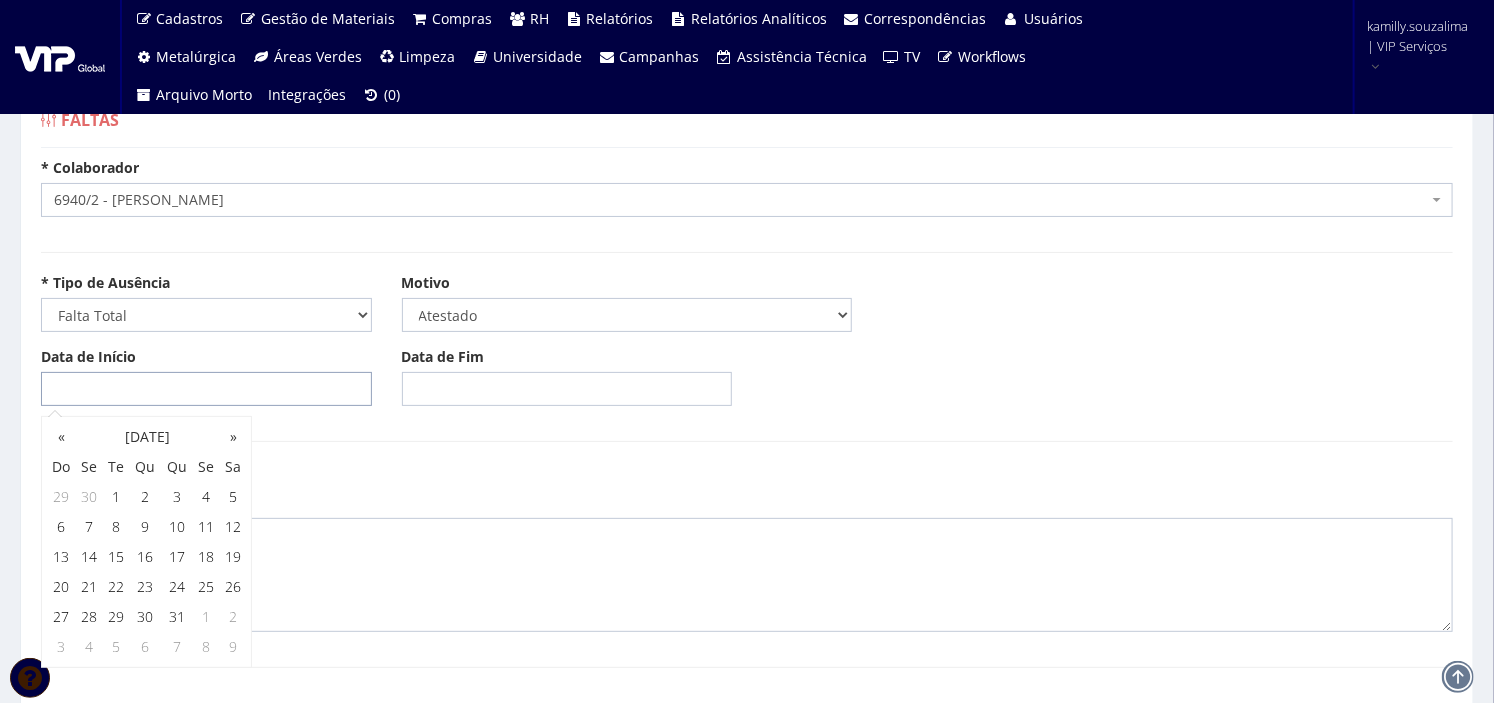 click on "Data de Início" at bounding box center [206, 389] 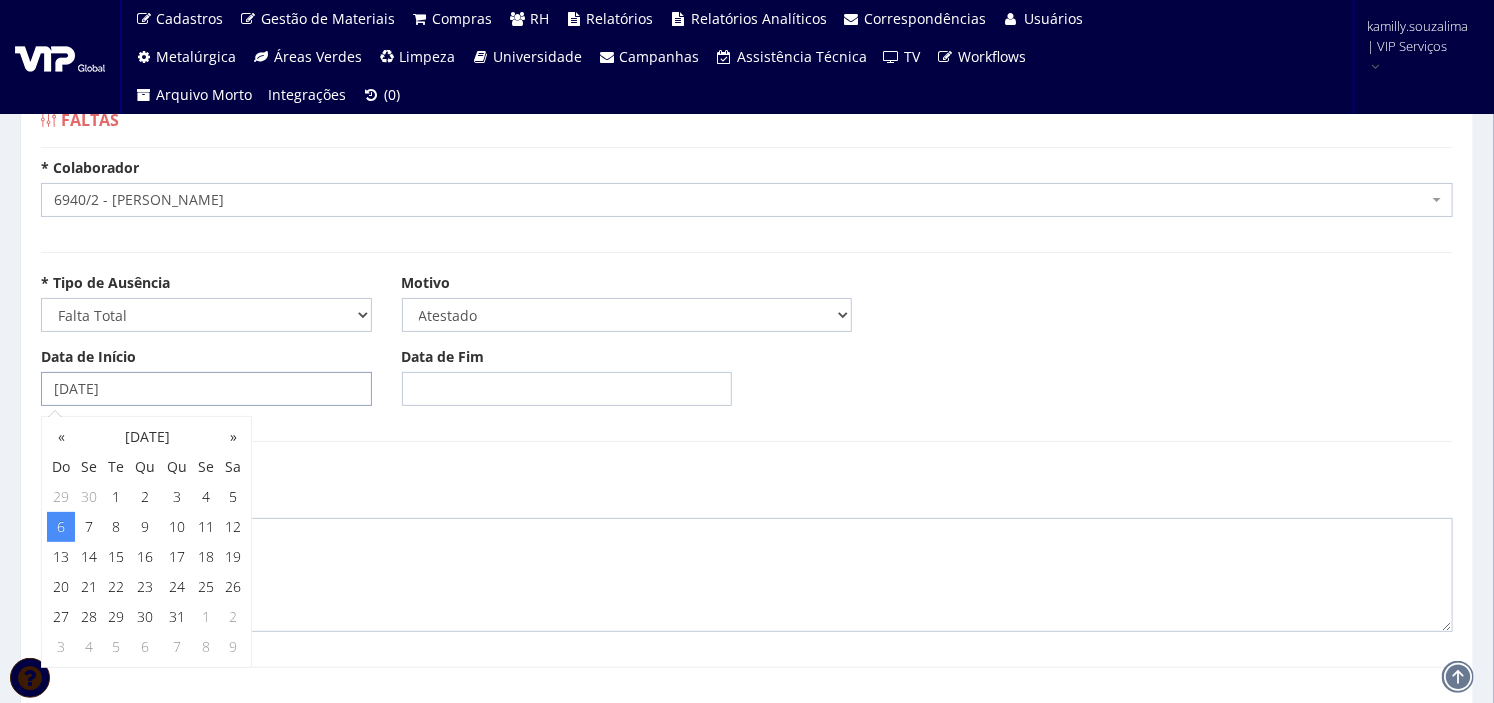 type on "06/07/2025" 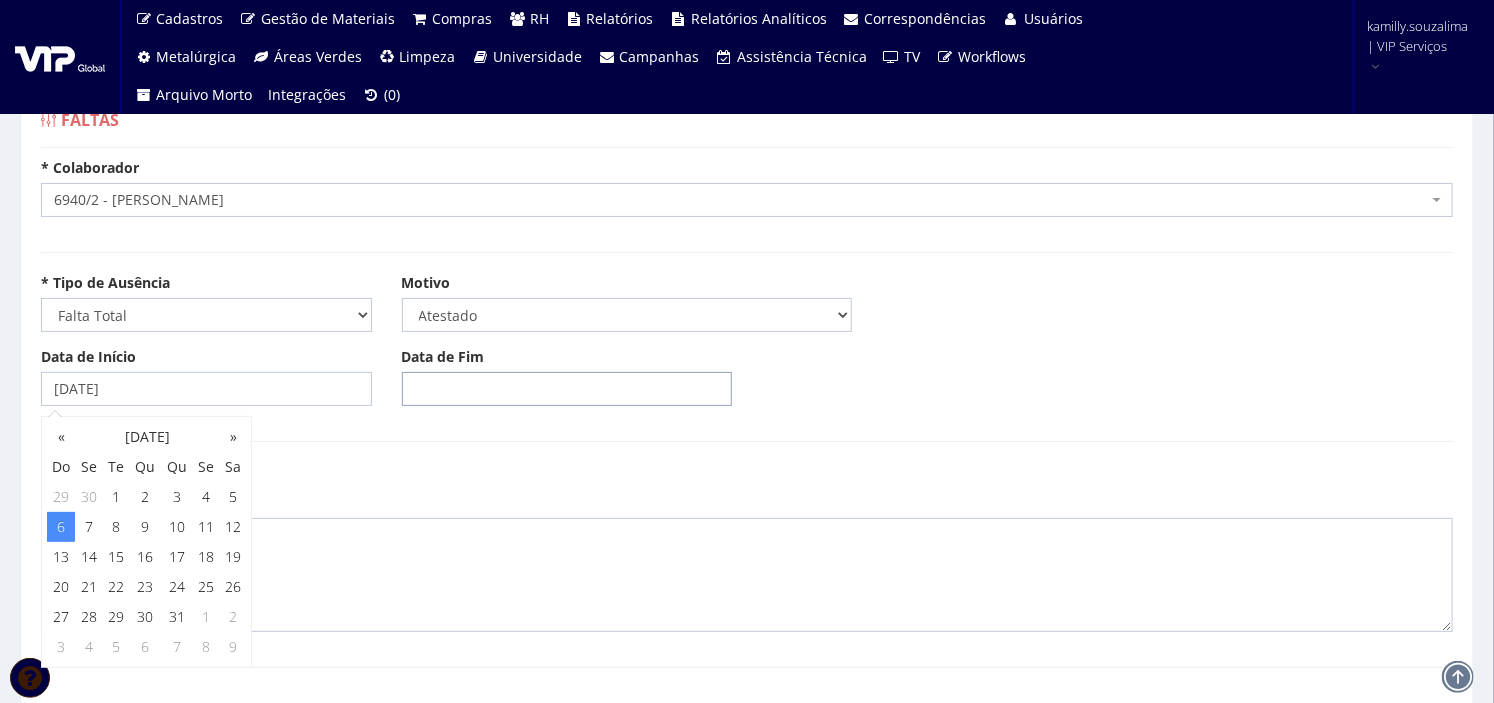 click on "Data de Fim" at bounding box center [567, 389] 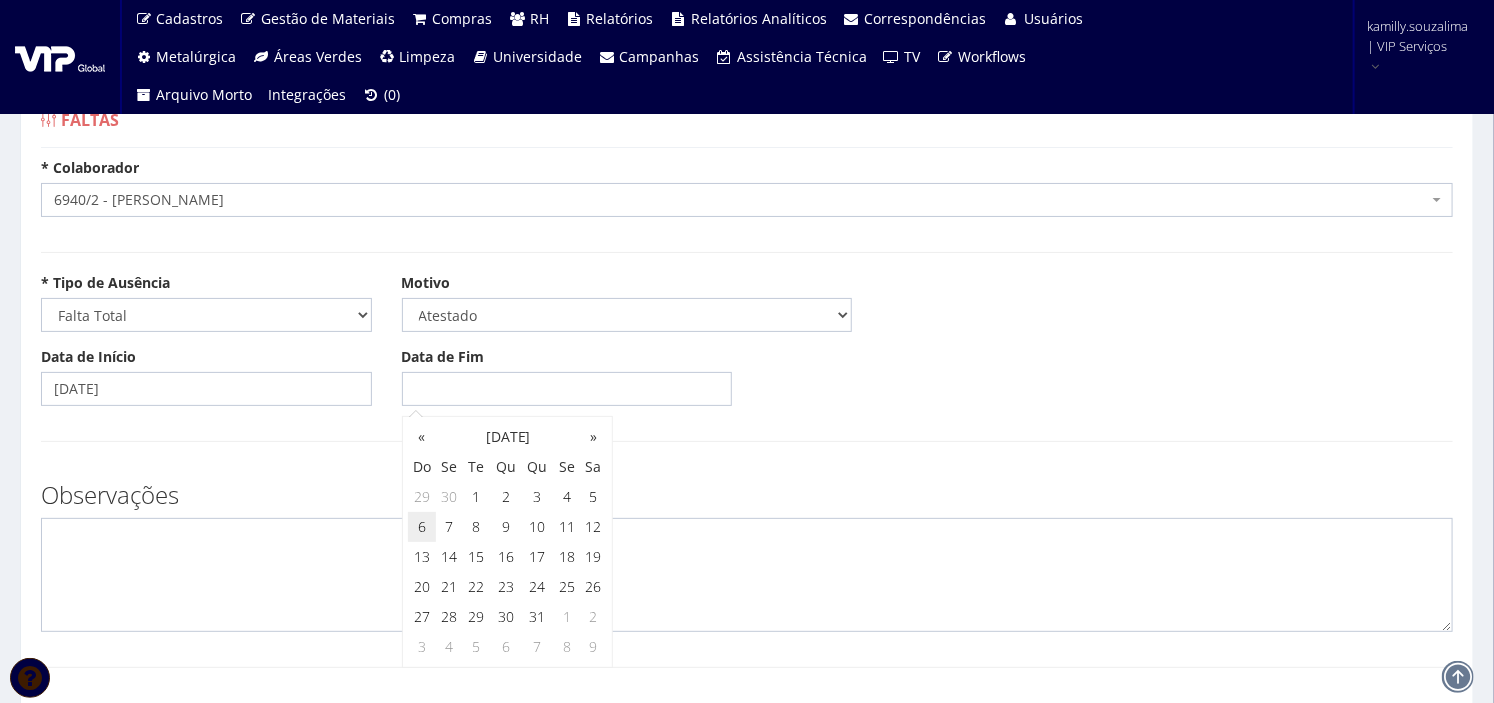 click on "6" at bounding box center (422, 527) 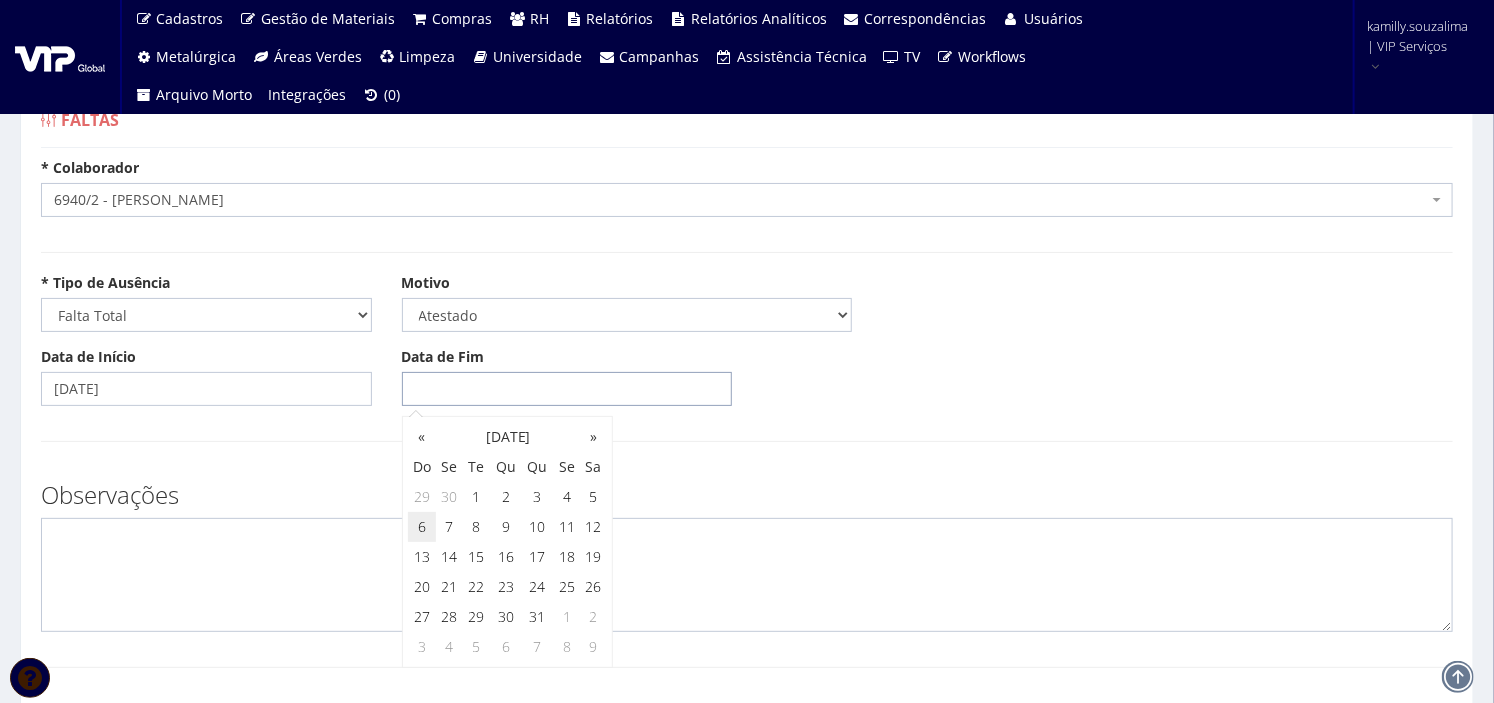 type on "06/07/2025" 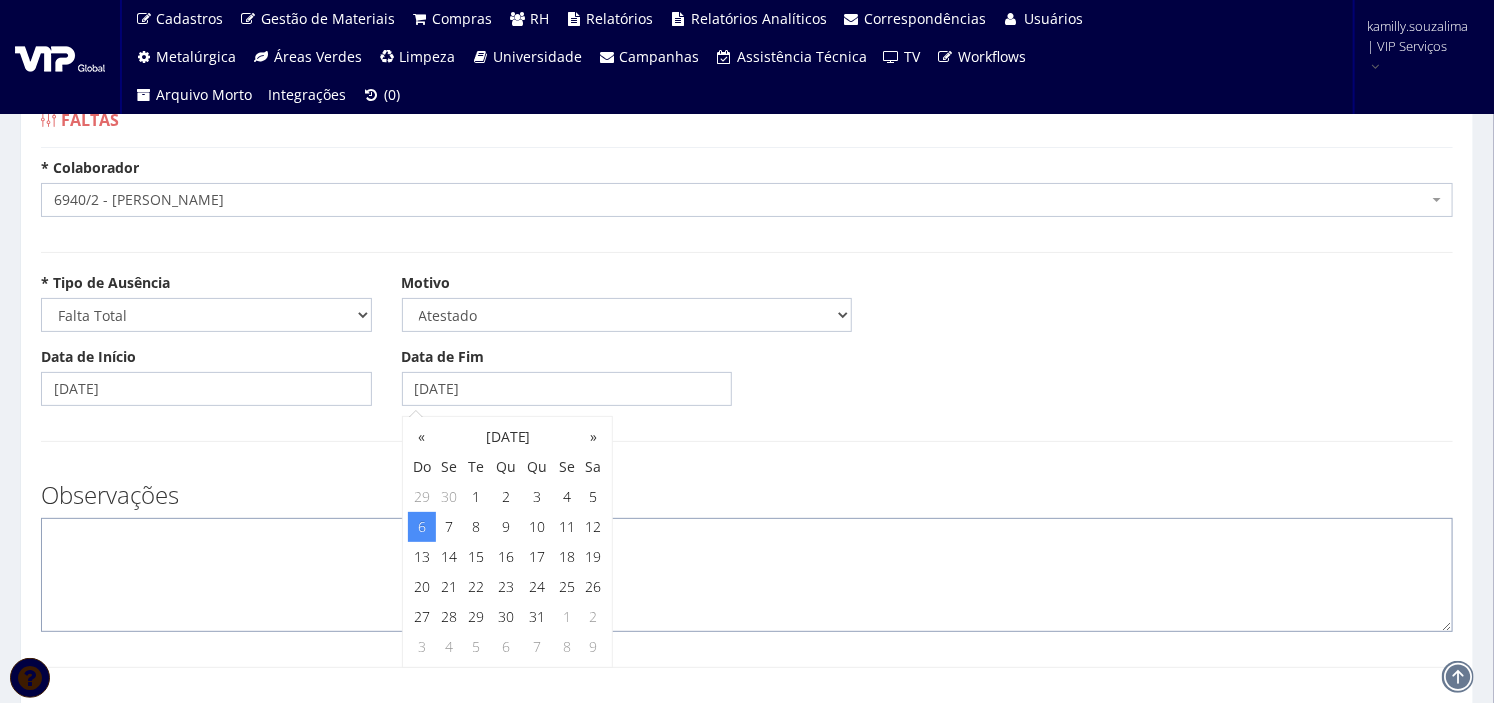 click at bounding box center (747, 575) 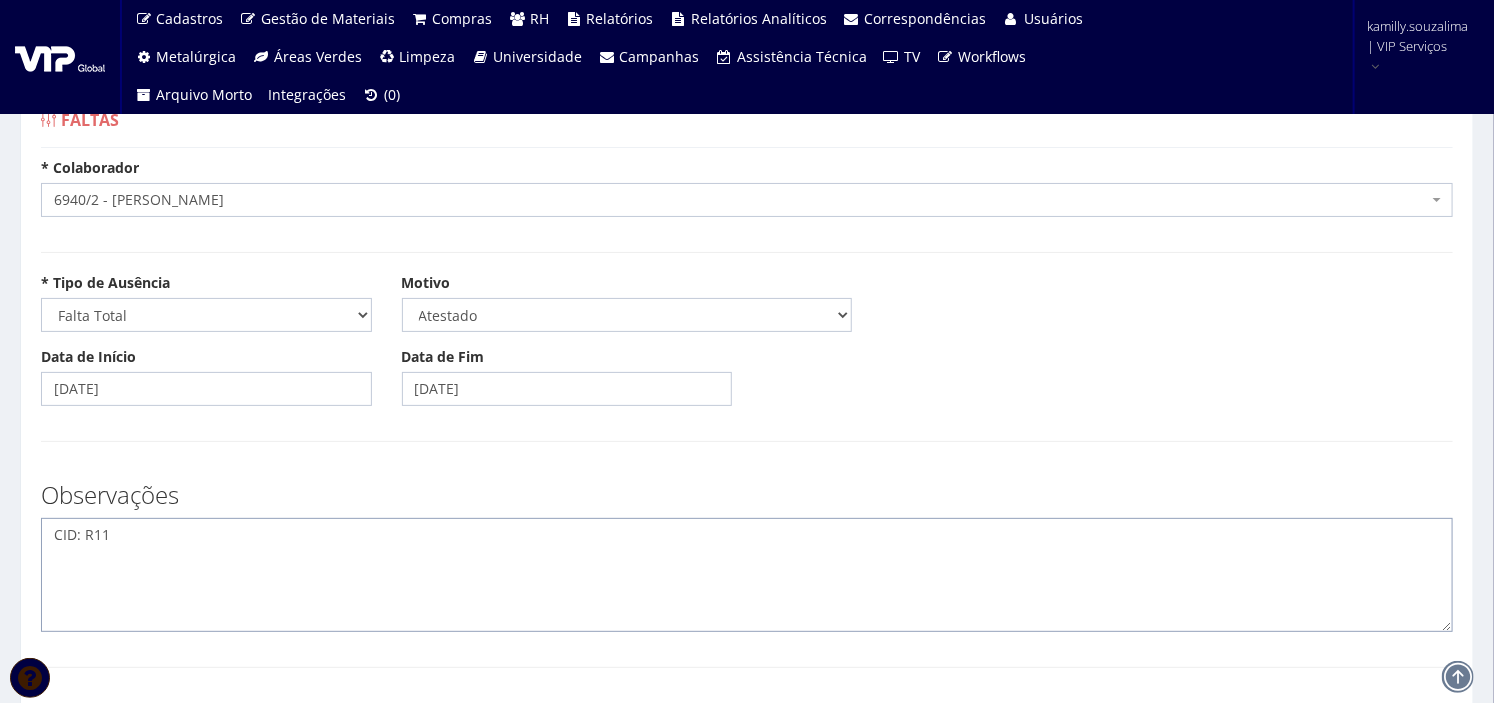 scroll, scrollTop: 222, scrollLeft: 0, axis: vertical 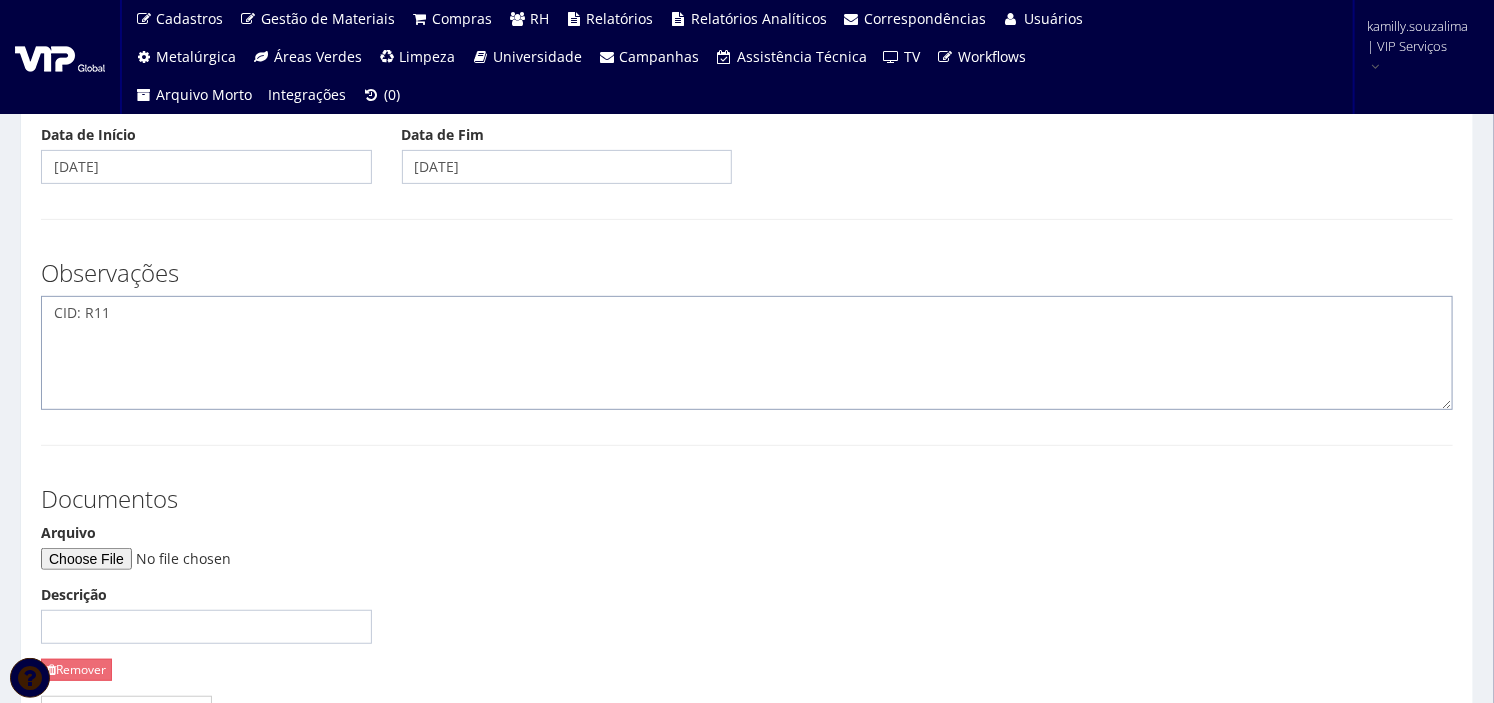 type on "CID: R11" 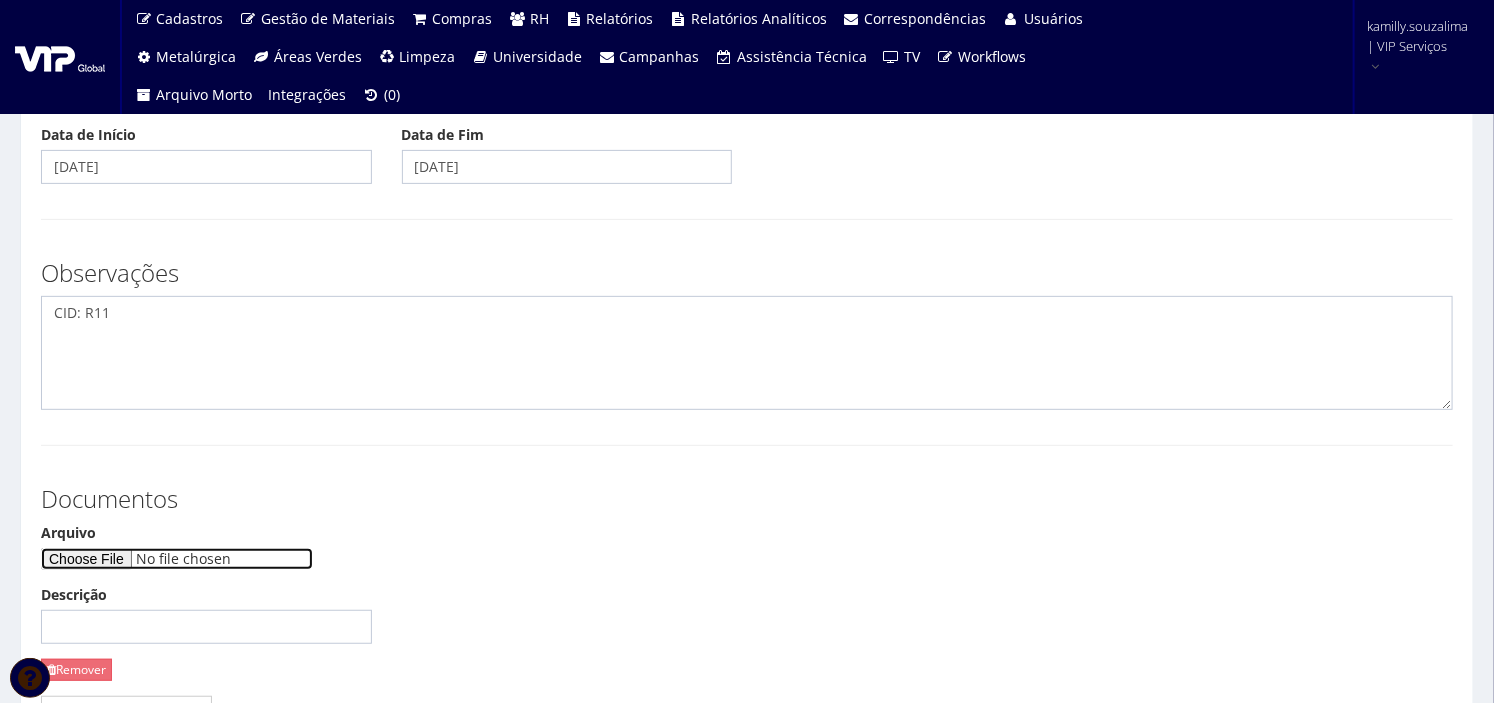 click on "Arquivo" at bounding box center [177, 559] 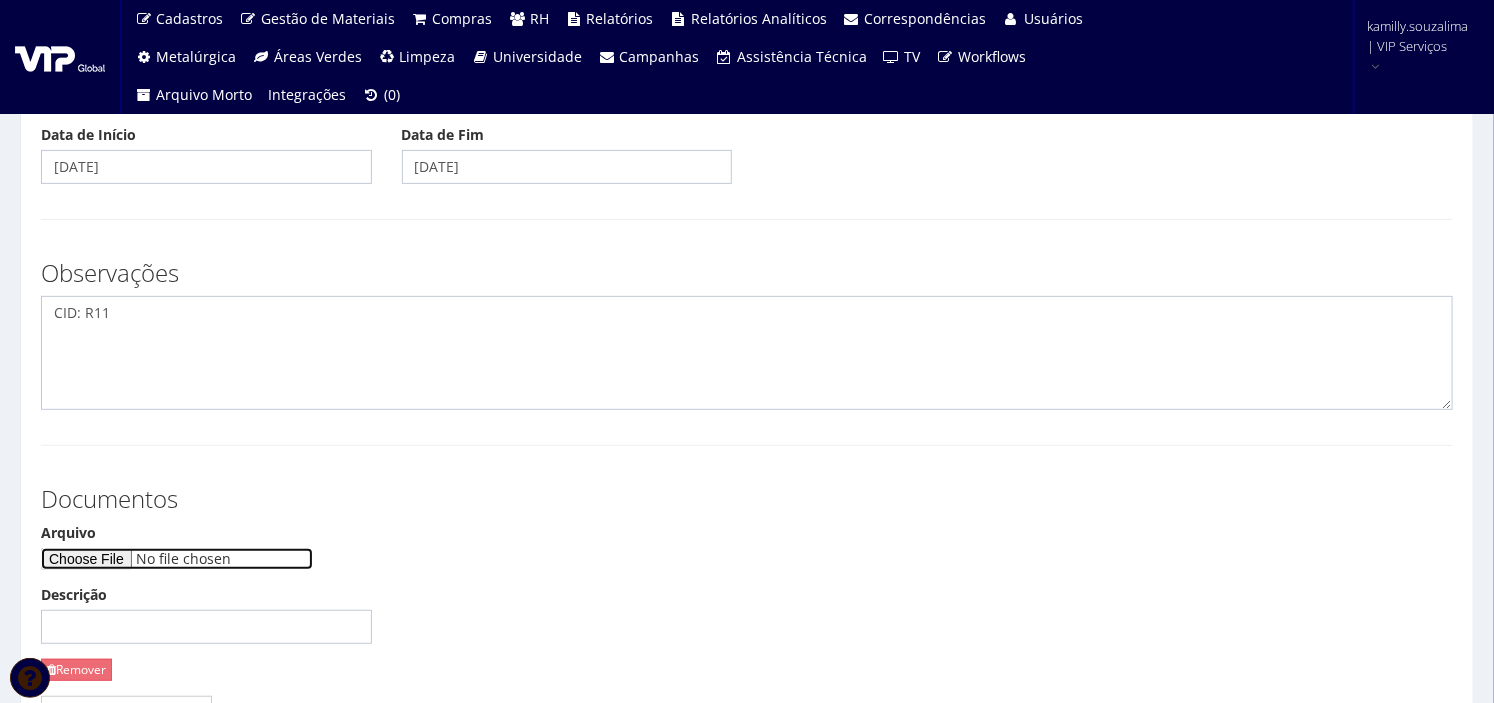 type on "C:\fakepath\WhatsApp Image 2025-07-06 at 09.05.12.jpeg" 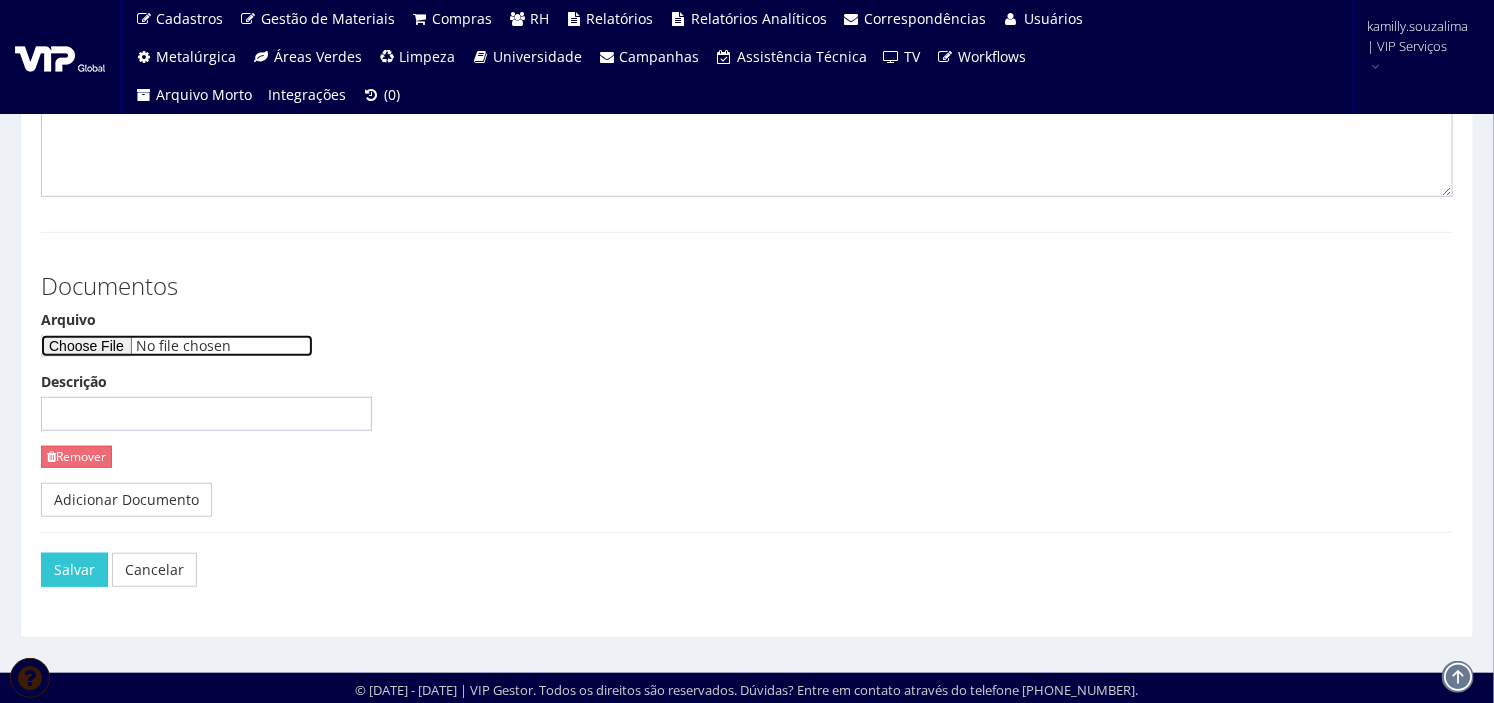 scroll, scrollTop: 436, scrollLeft: 0, axis: vertical 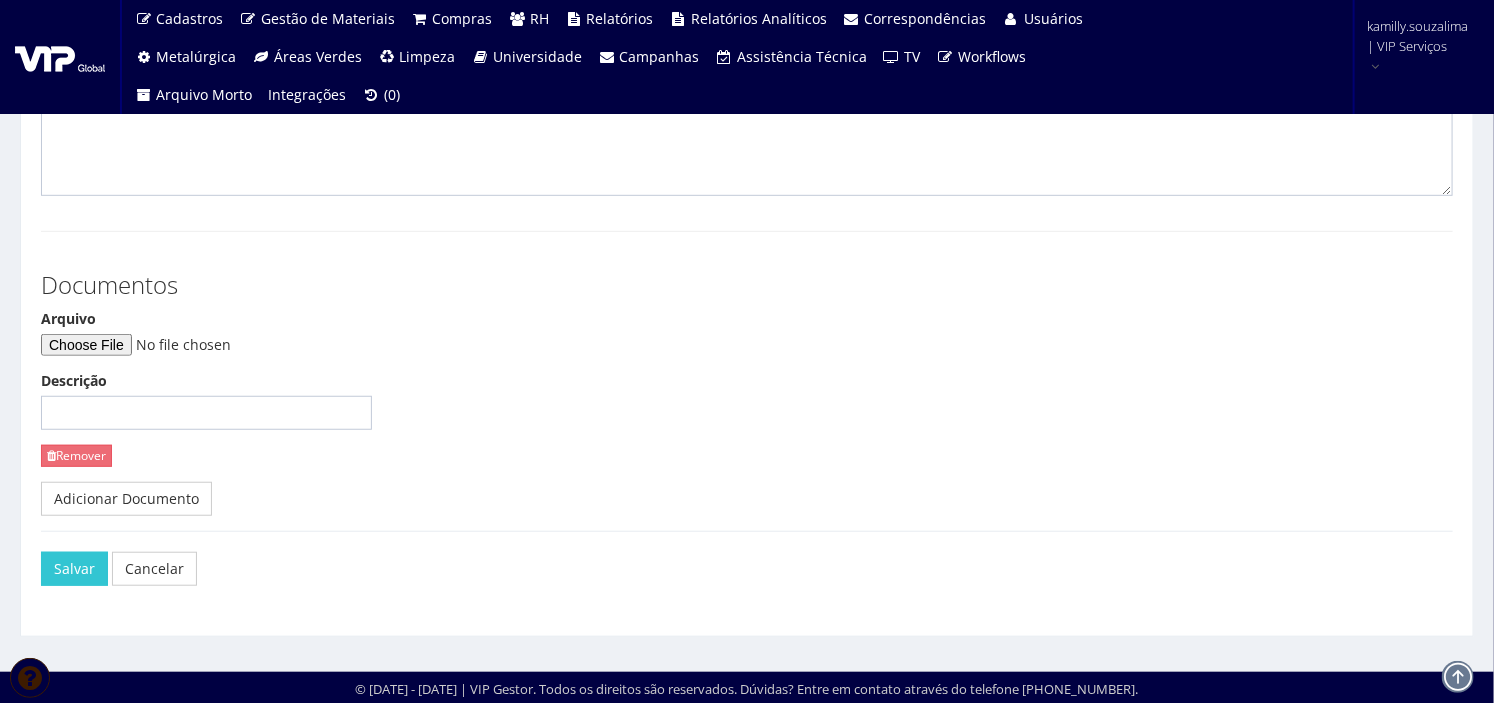 click on "Salvar
Cancelar" at bounding box center [747, 568] 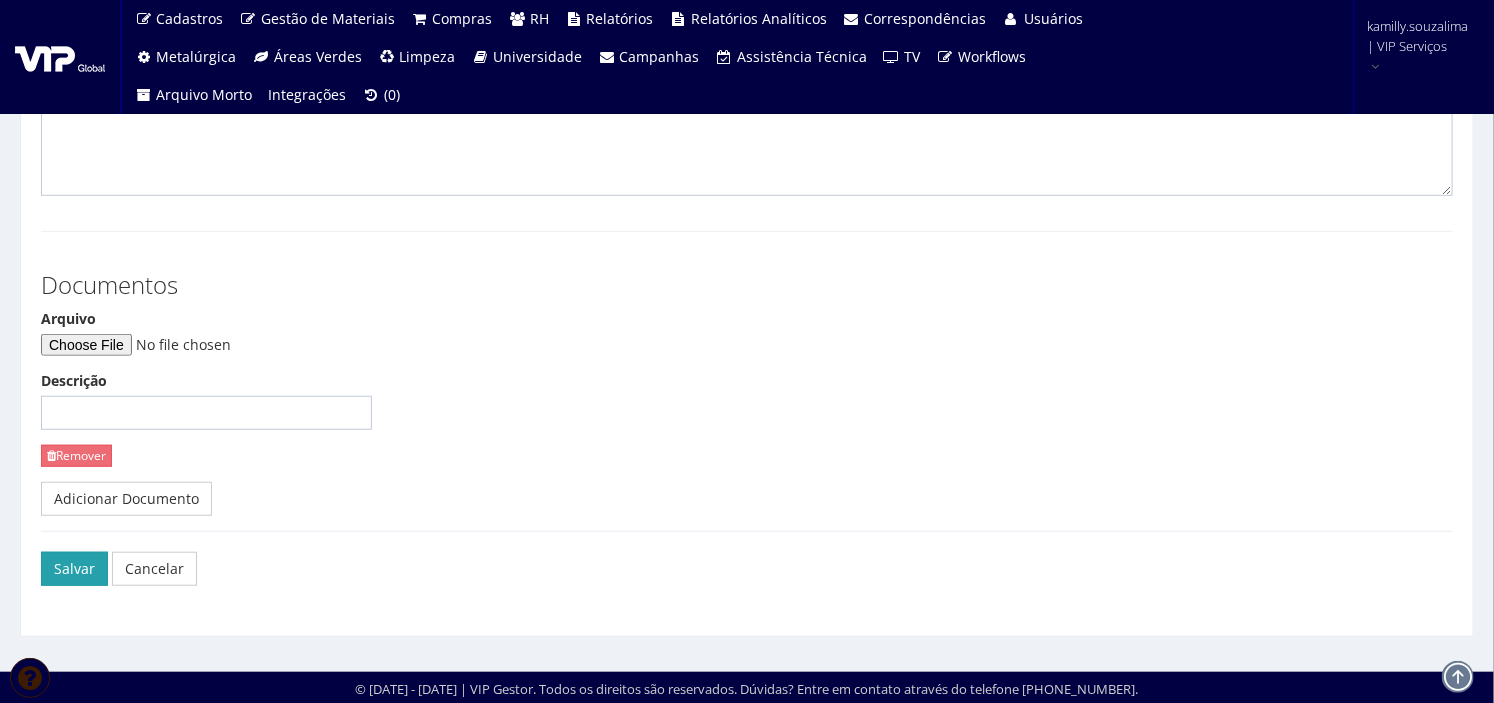 click on "Salvar" at bounding box center (74, 569) 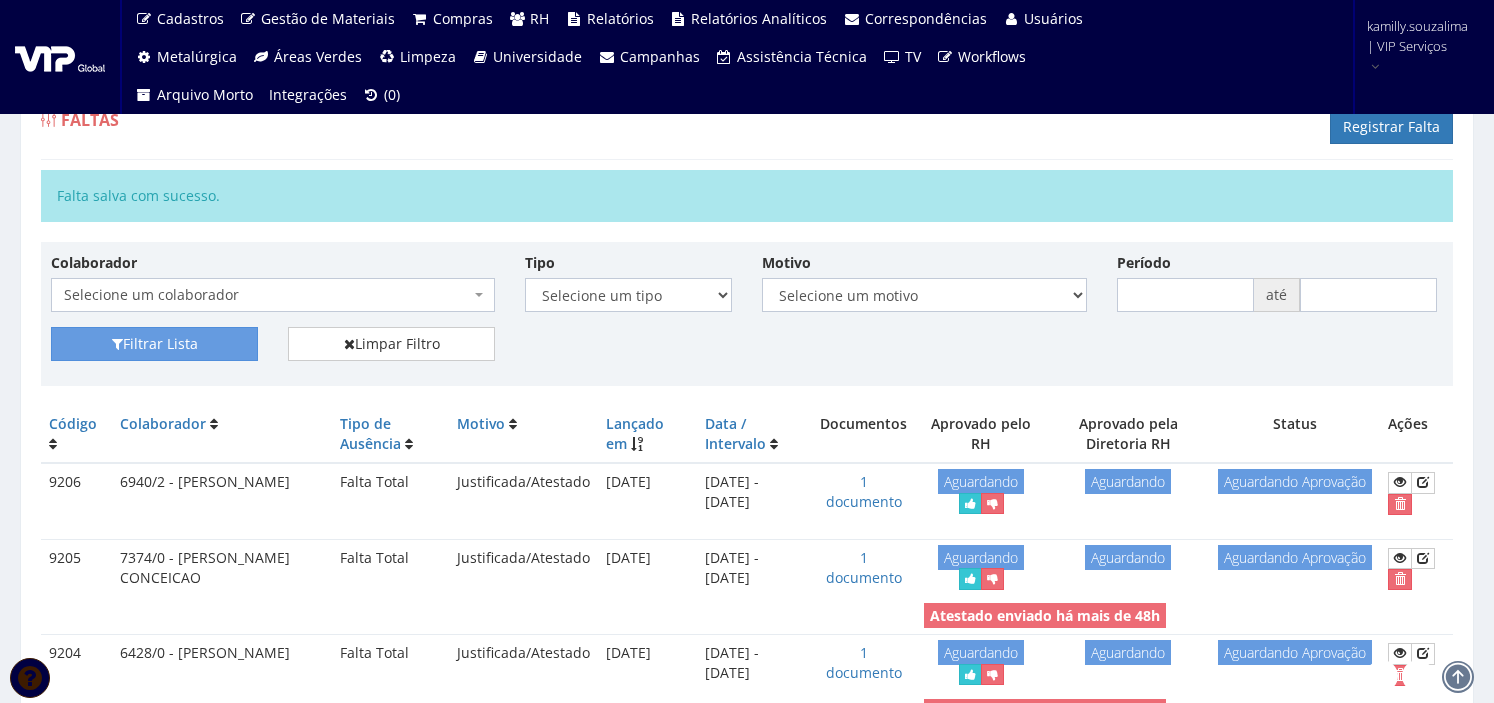 scroll, scrollTop: 0, scrollLeft: 0, axis: both 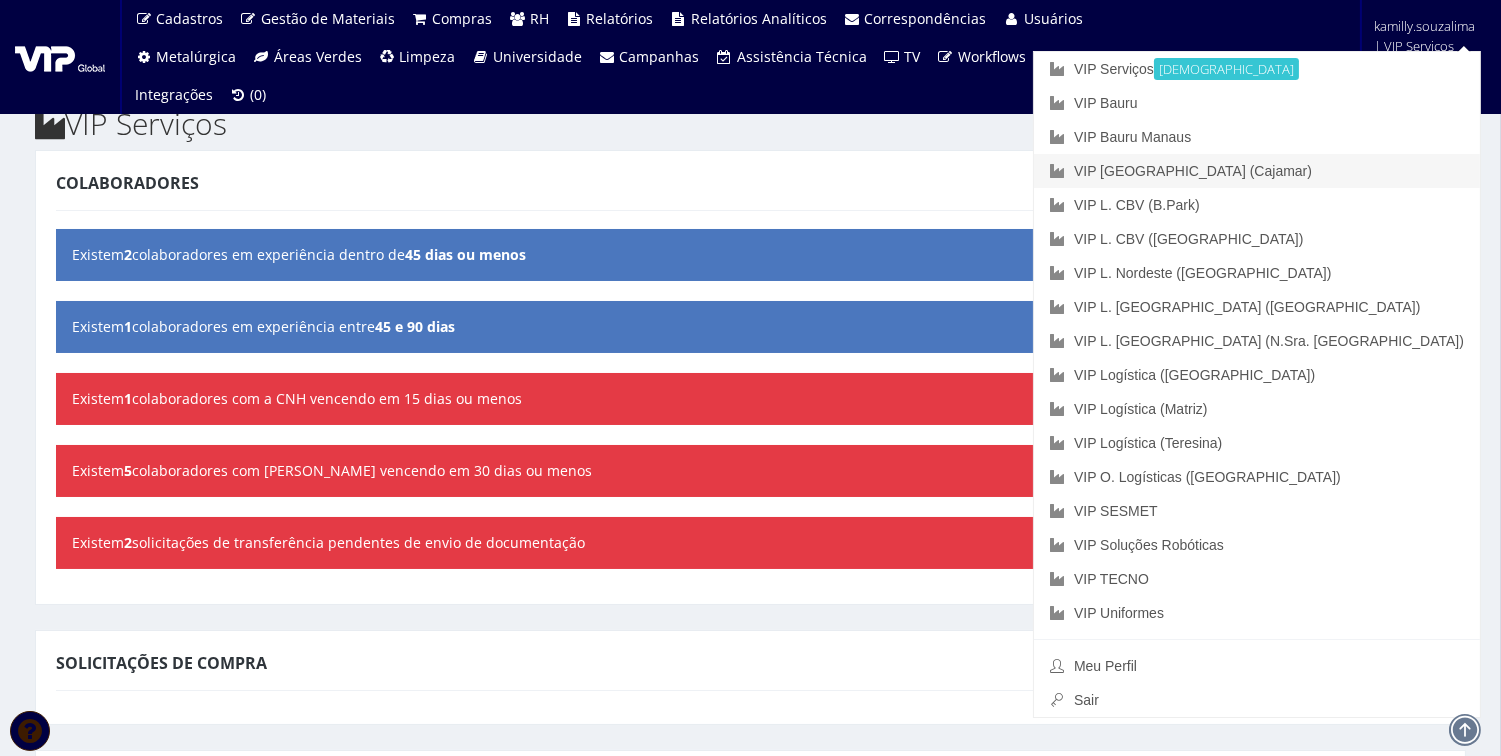 click on "VIP [GEOGRAPHIC_DATA] (Cajamar)" at bounding box center (1257, 171) 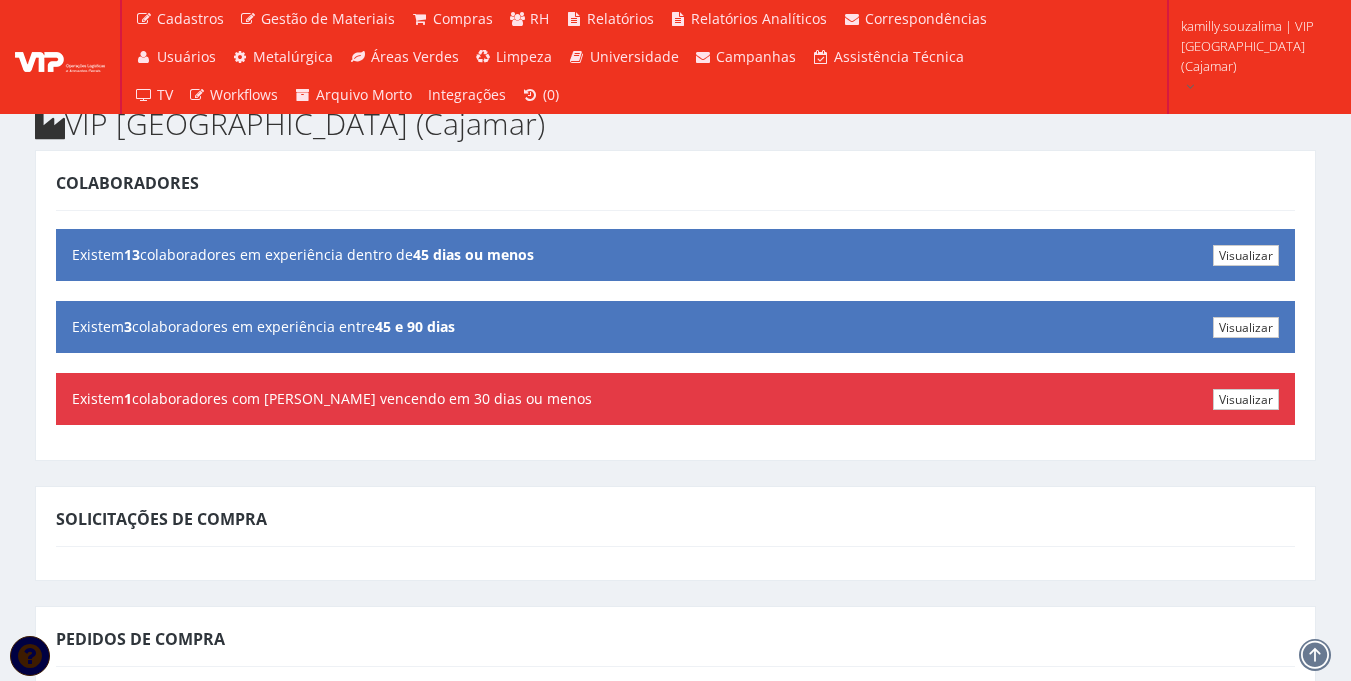 scroll, scrollTop: 0, scrollLeft: 0, axis: both 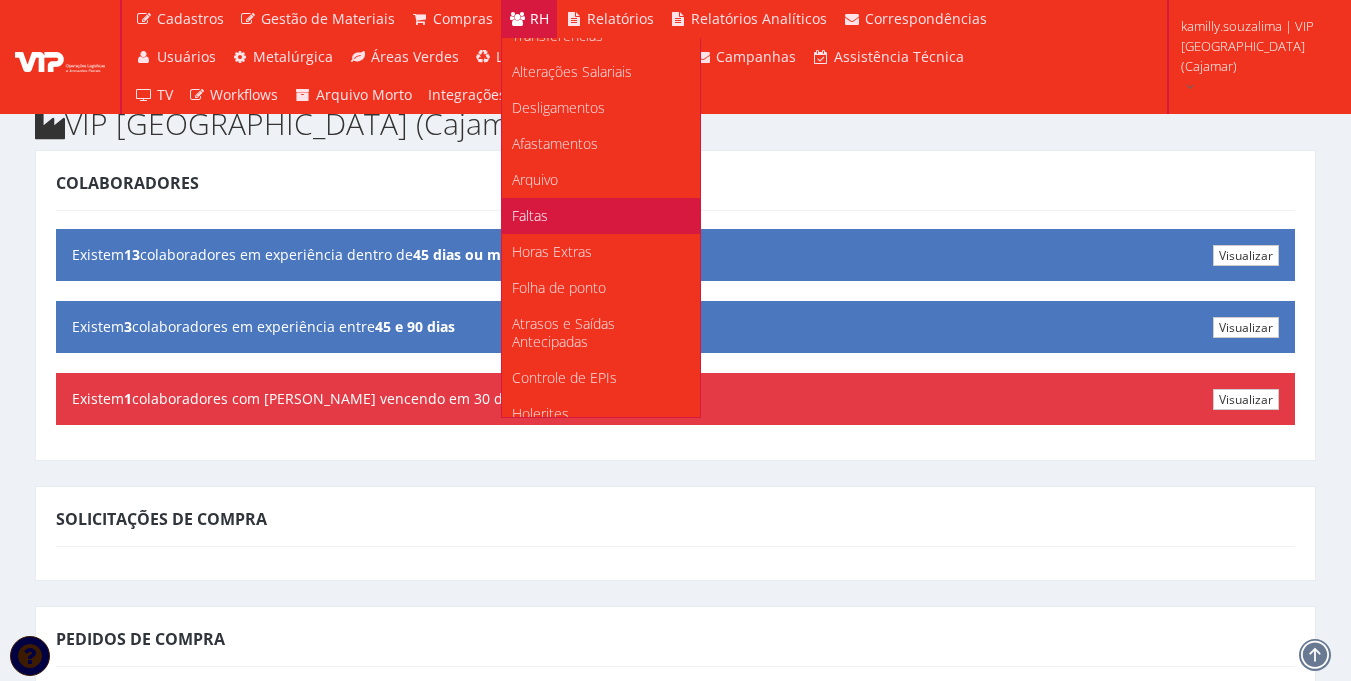 click on "Faltas" at bounding box center (601, 216) 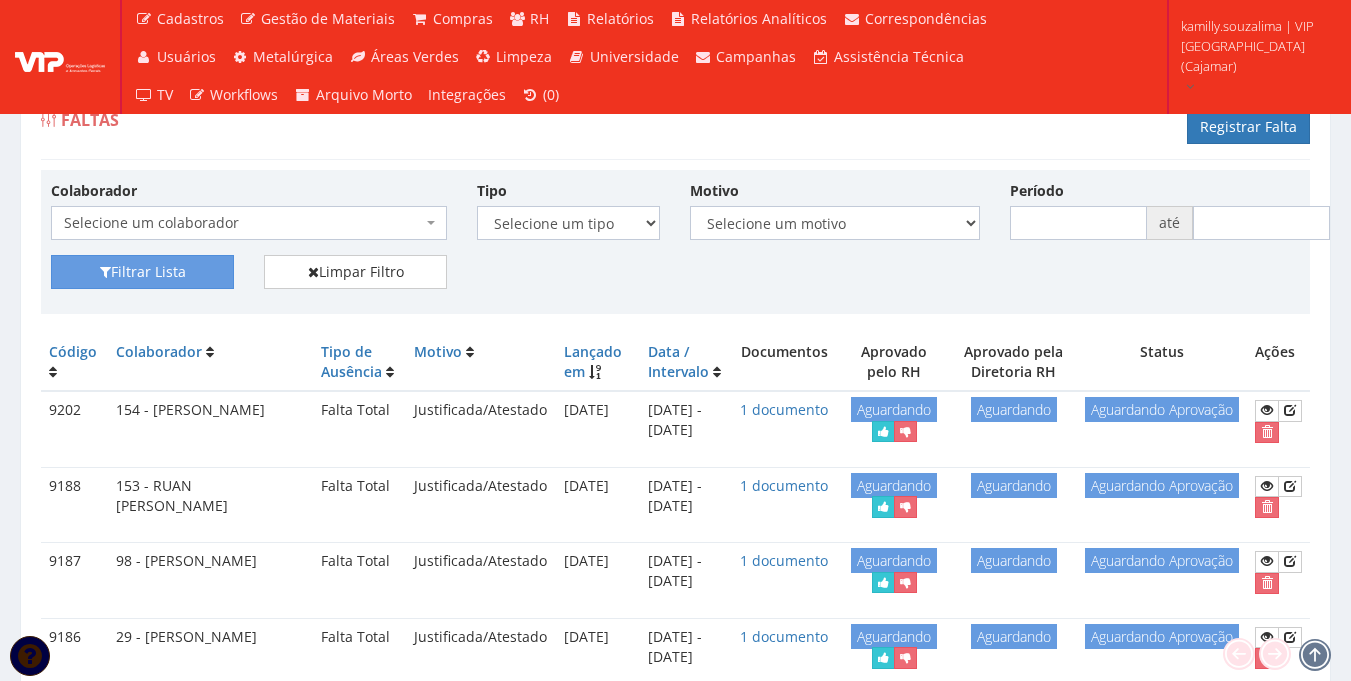 scroll, scrollTop: 0, scrollLeft: 0, axis: both 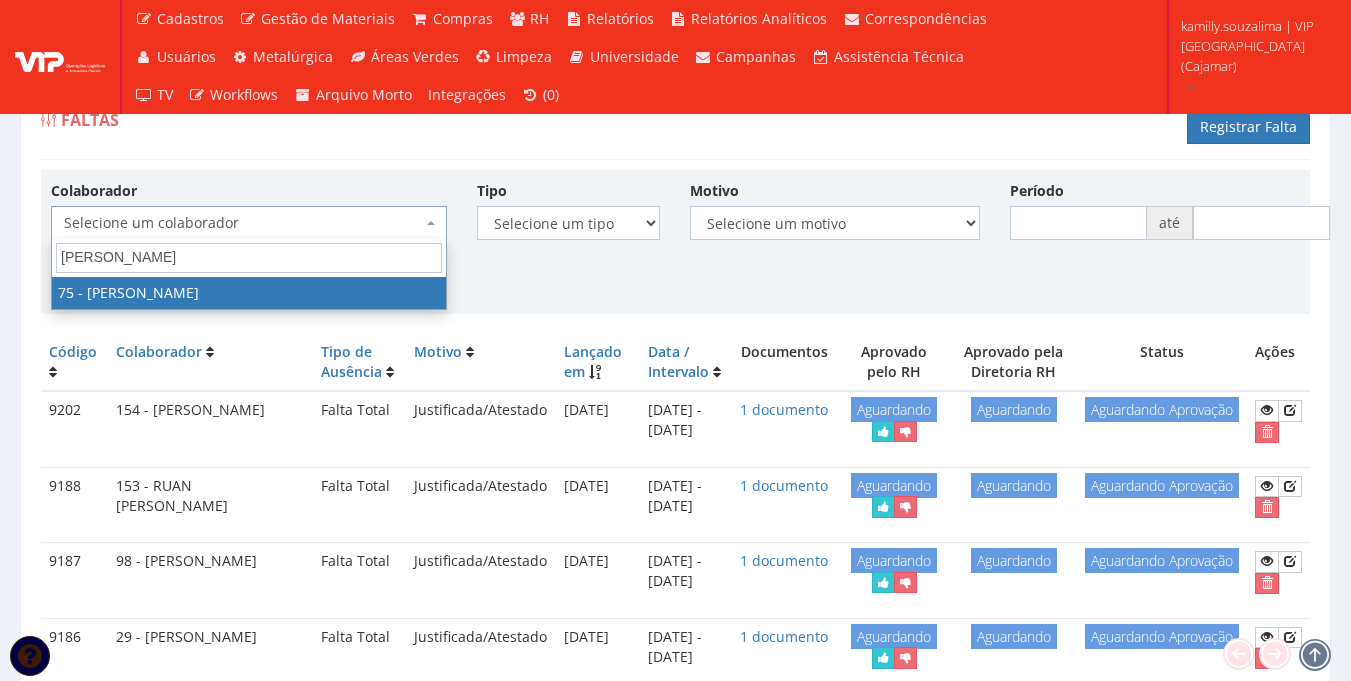 type on "luiz h" 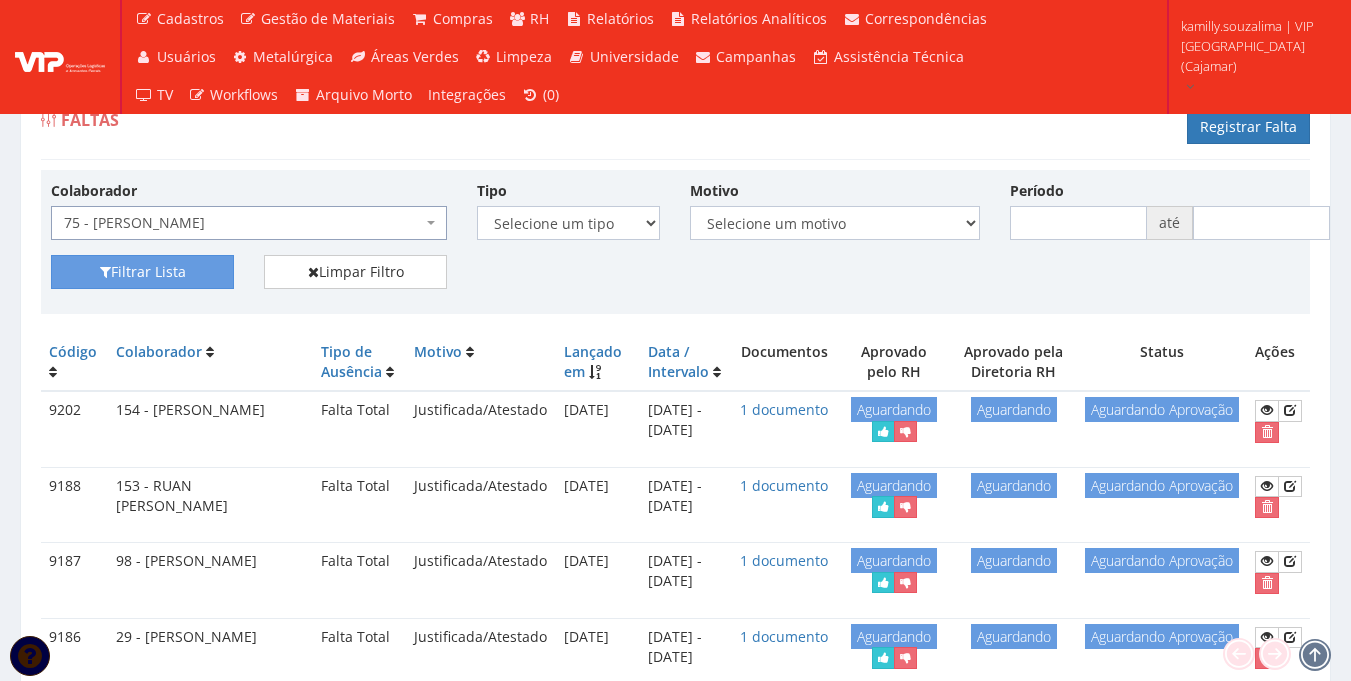 click on "Colaborador
Selecione um colaborador 95 - ADRIANE NEVES JESUS 76 - ADRIANO SILVA ARAUJO 112 - AGNALDO DONISETI SEMINARA 99 - ALESSANDRA MICHELLY DE JESUS PEREIRA DOS SANTOS 126 - ALEX DO PRADO LUCINDO 64 - ALEX JOSE DOS SANTOS 172 - ALEX SOUZA CERQUEIRA 43 - ALEXANDRE JESUS DA SILVA 120 - ALEXSANDRO DE PAULA SILVA 1 - ANA PAULA DA SILVA LIMA 101 - ANA PAULA SANTOS OLIVEIRA 177 - ANDERSON ALEXANDRE CRUZ 33 - ANDERSON PEREIRA ORTIZ 166 - ANDERSON SANTOS DE ASSIS 7598 - ANDRE SABINO DE CARVALHO 2 - ANDRESSA SILVEIRA SANTOS 37 - ANDREZA DA CONCEIÇÃO SILVA 143 - ANTONIO LEONARDO DA SILVA BARBOSA 131 - APARECIDO VIEIRA JUNIOR 116 - AYLTON LOPES 85 - BIANCA DA SILVA FREIRES 17 - BRENDO WASHINGTON RODRIGUES DOS SANTOS 180 - BRUNO EZEQUIEL ORELEANO 91 - CAIO TADEU BATISTA 129 - CAMILA ALICE DE PAIVA 141 - CARLOS CESAR GOMES 176 - CARLOS EDUARDO GERALDI 65 - CASSIO ANDRADE DOS SANTOS 24 - CASSIO RODRIGUES DE SIQUEIRA 11 - CICERO RICARDO DE CASTRO SILVA 48 - CLAUDIO ROBERTO DOS SANTOS 3 - HOZANA BARBOSA" at bounding box center (675, 217) 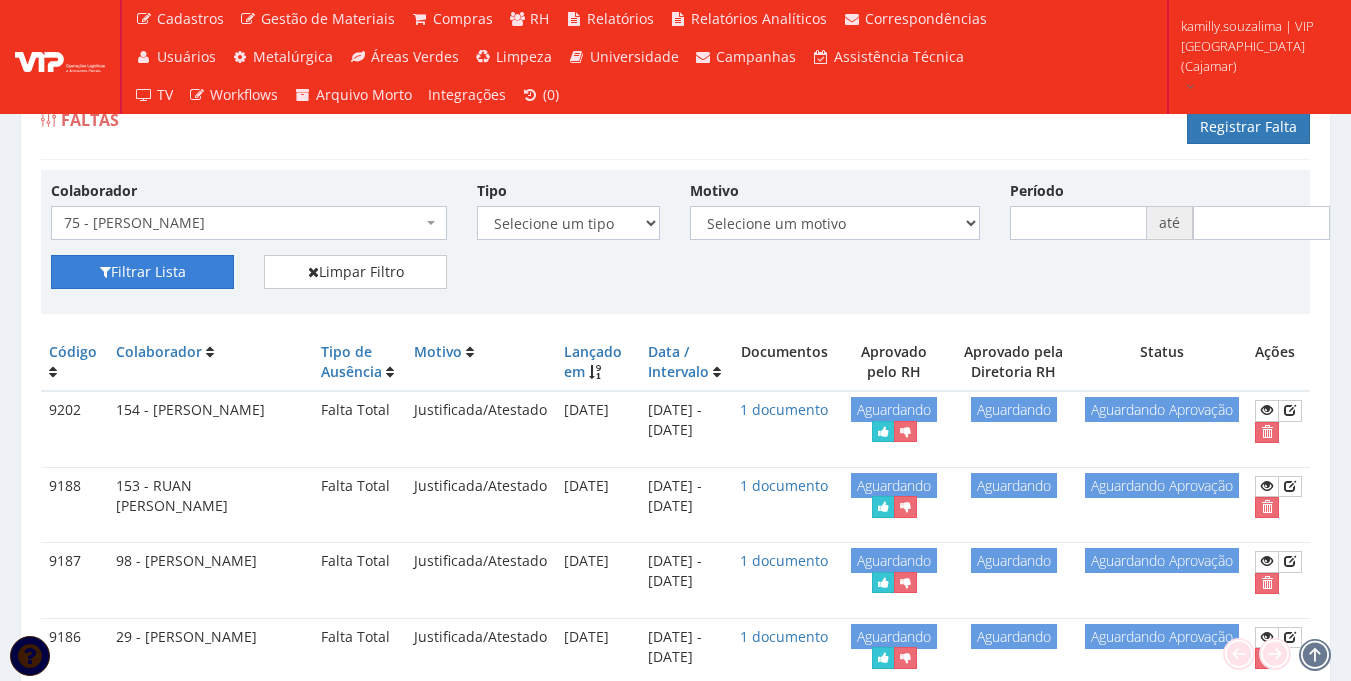 click on "Filtrar Lista" at bounding box center [142, 272] 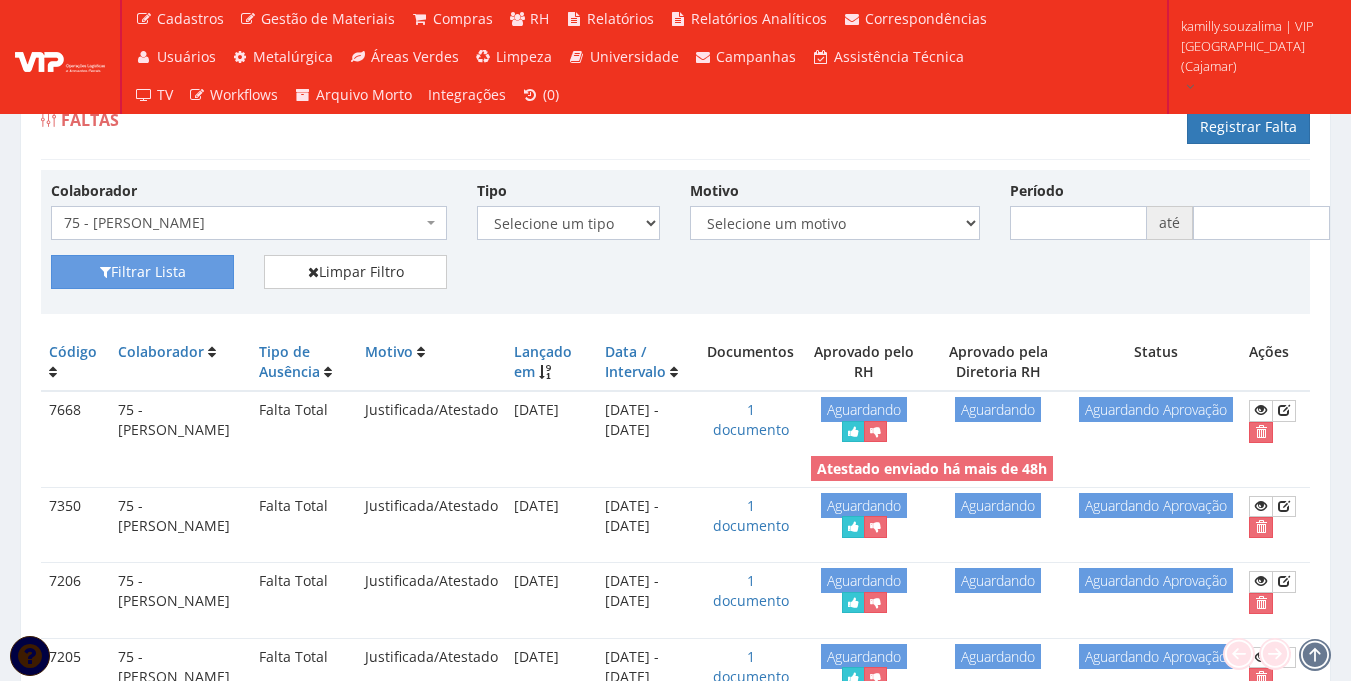 scroll, scrollTop: 0, scrollLeft: 0, axis: both 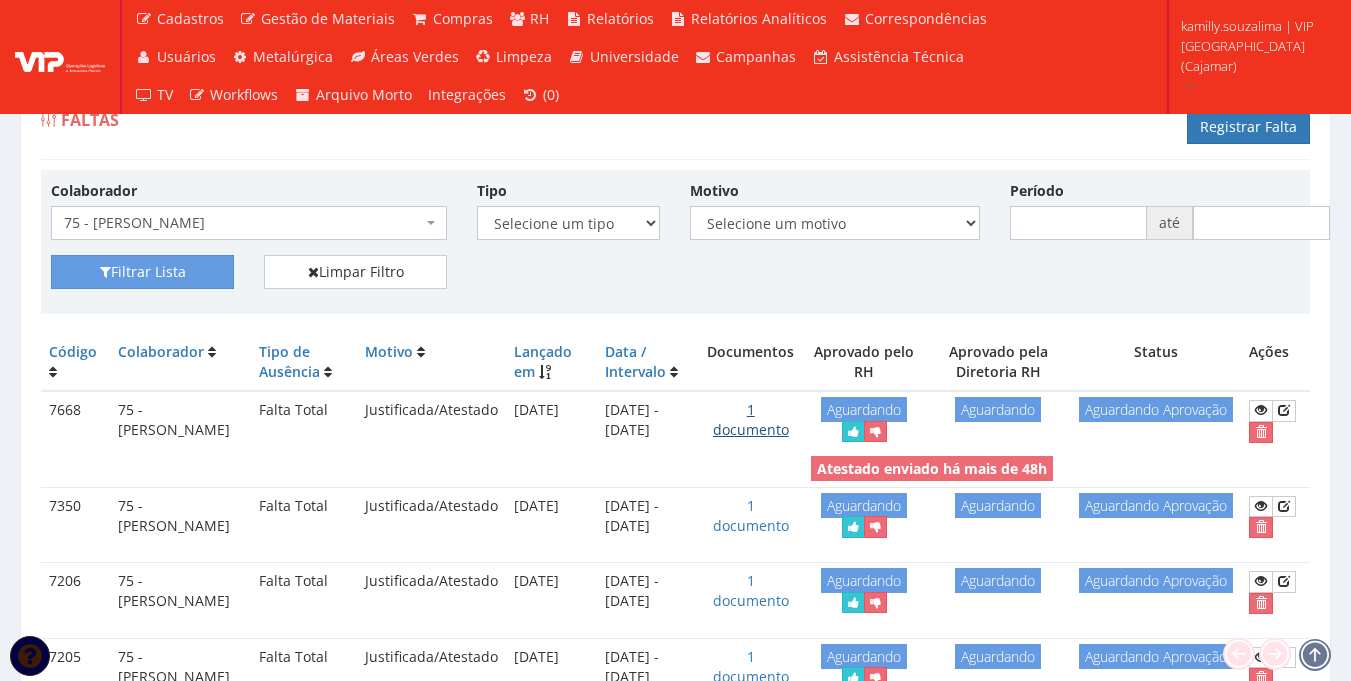 click on "1 documento" at bounding box center [751, 419] 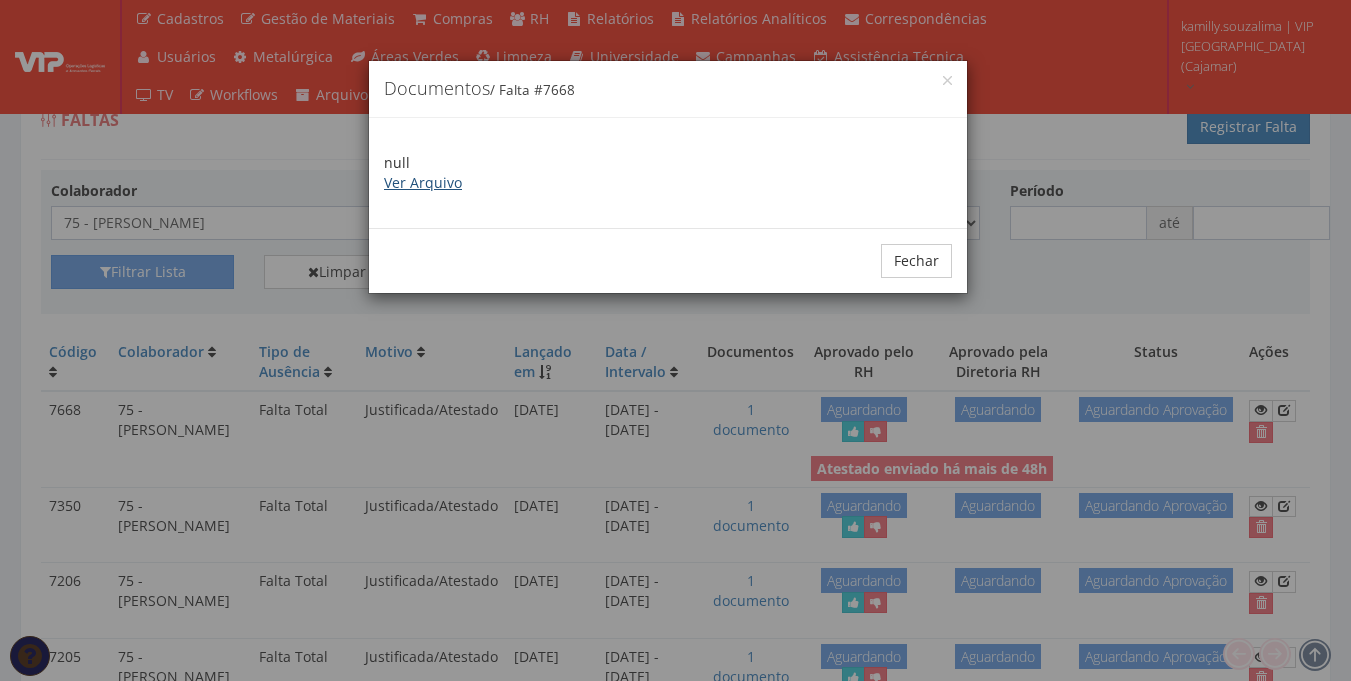 click on "Ver Arquivo" at bounding box center [423, 182] 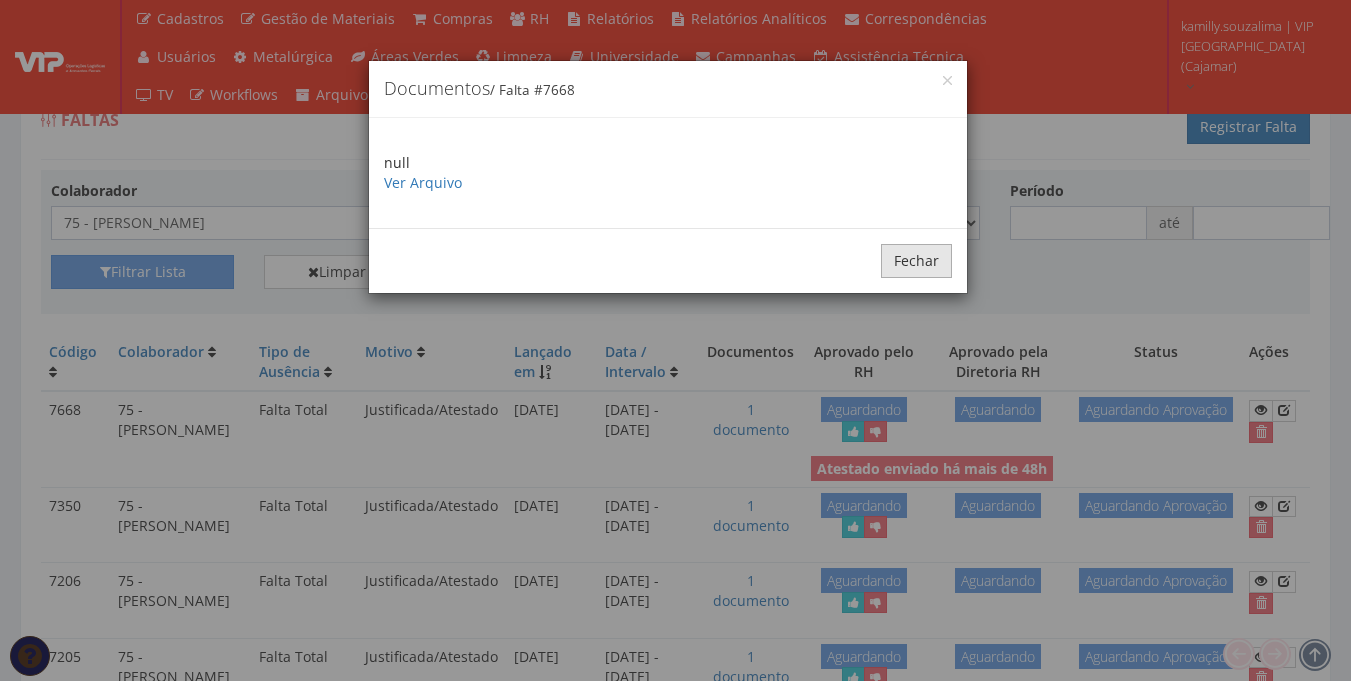 click on "Fechar" at bounding box center (916, 261) 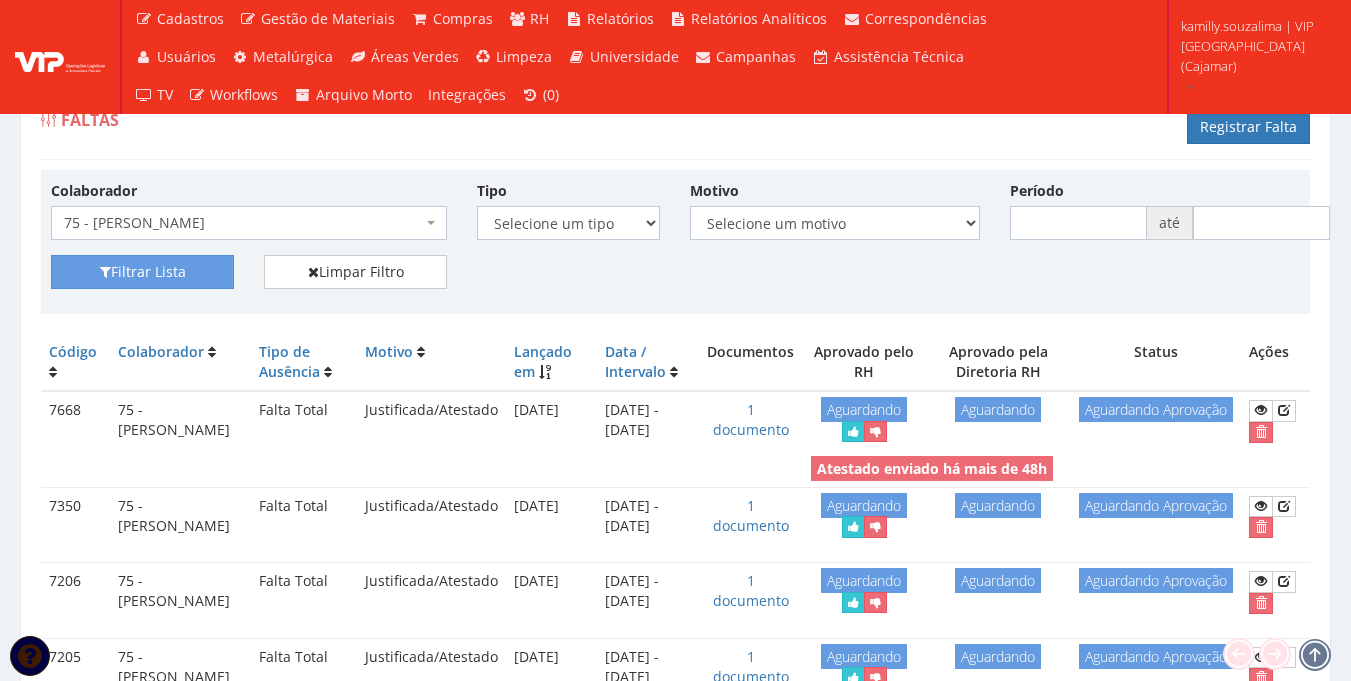 click on "Faltas
Registrar Falta" at bounding box center [675, 130] 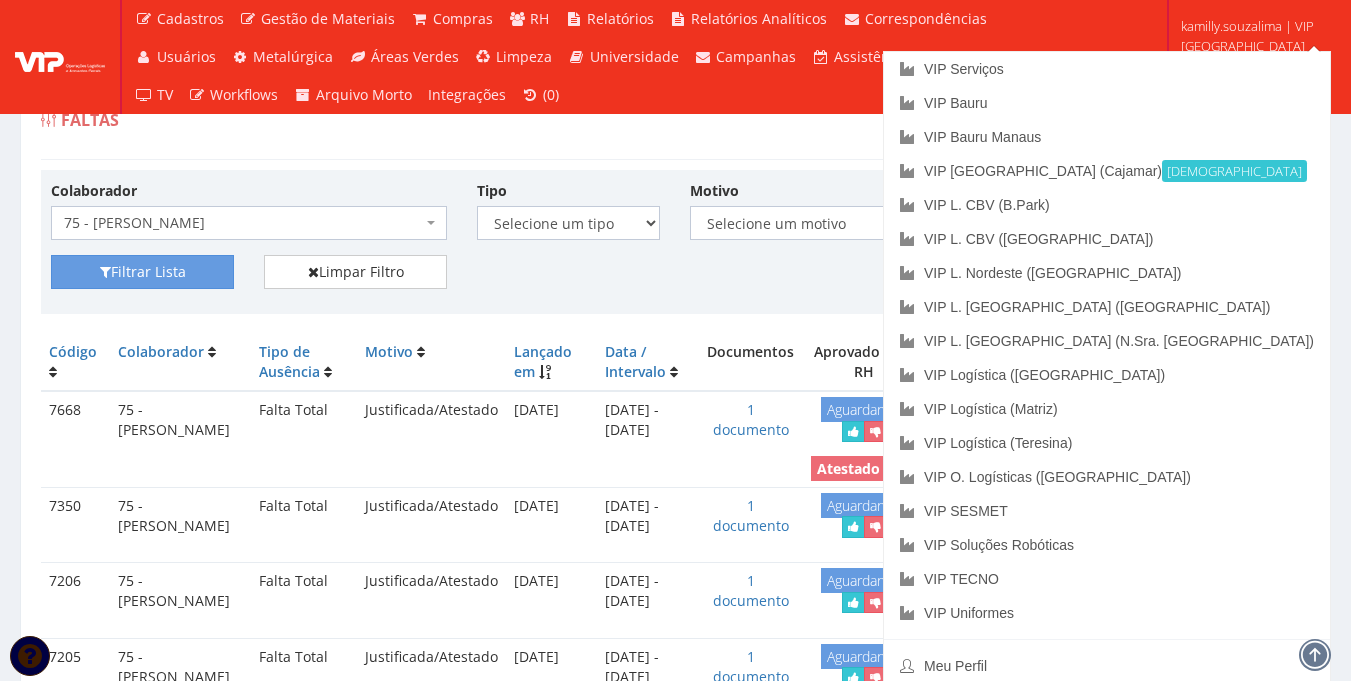 click on "Faltas
Registrar Falta" at bounding box center (675, 130) 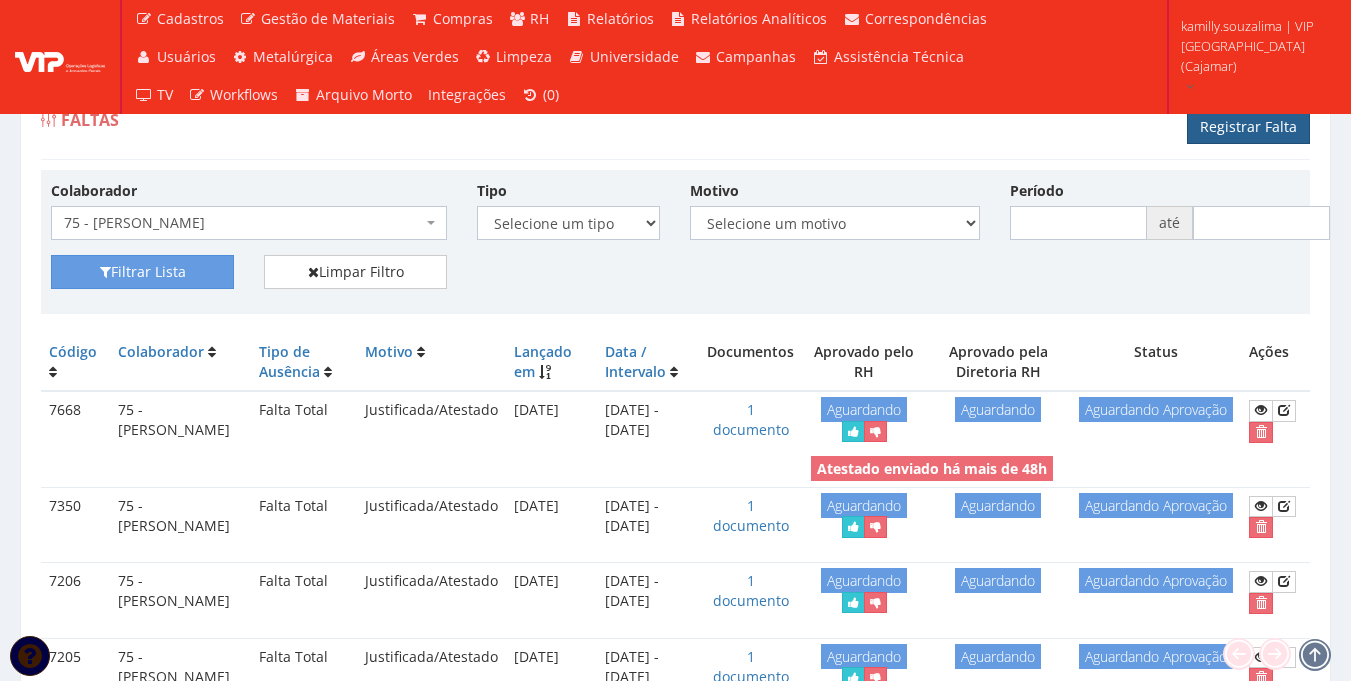 click on "Registrar Falta" at bounding box center (1248, 127) 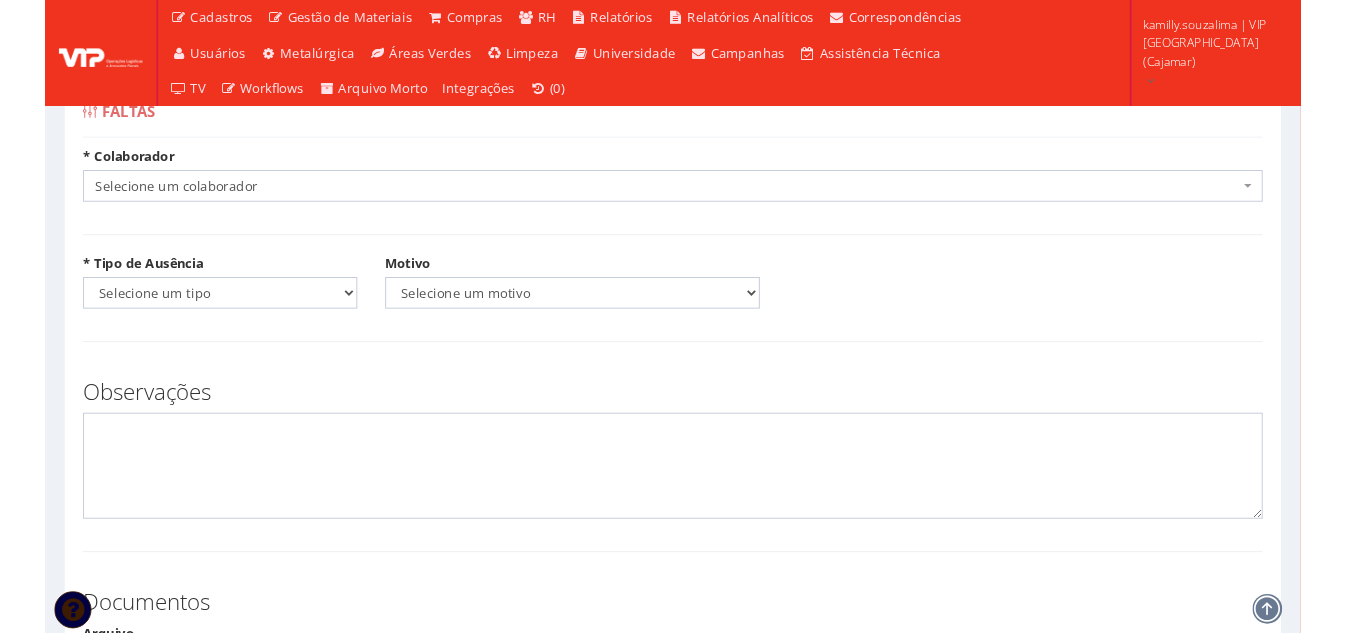 scroll, scrollTop: 0, scrollLeft: 0, axis: both 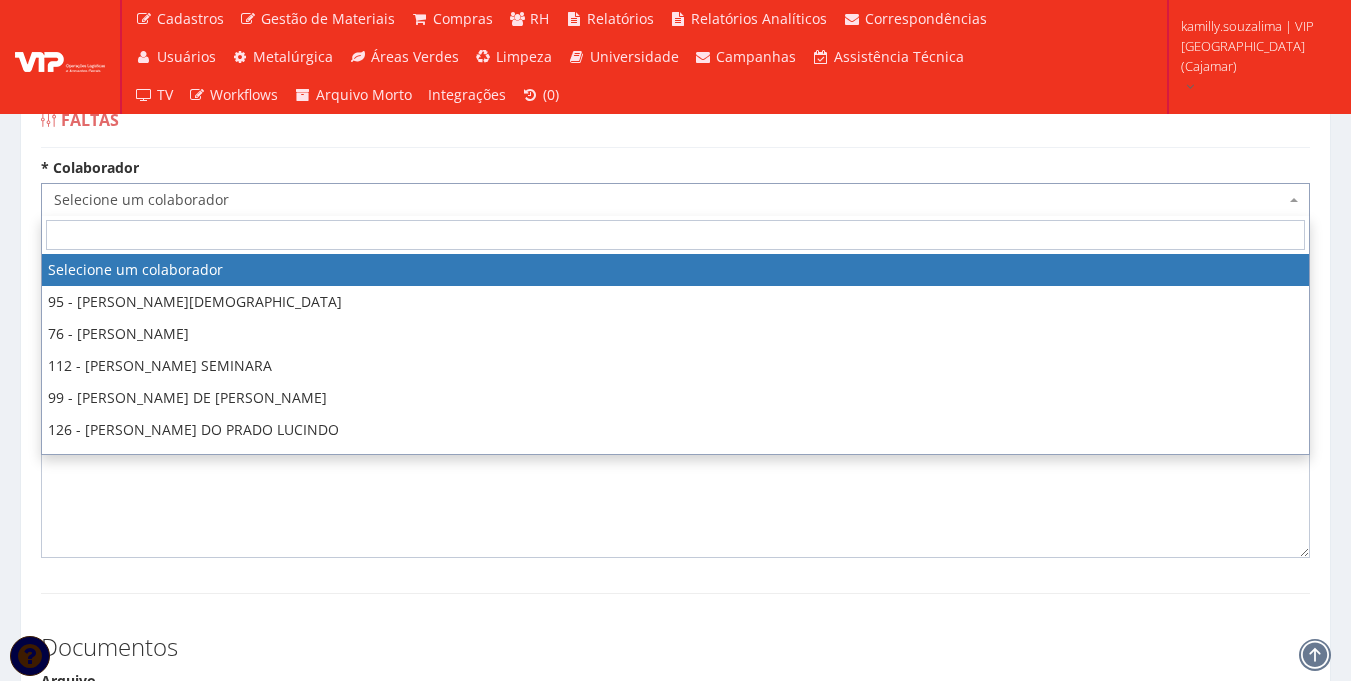 click on "Selecione um colaborador" at bounding box center [669, 200] 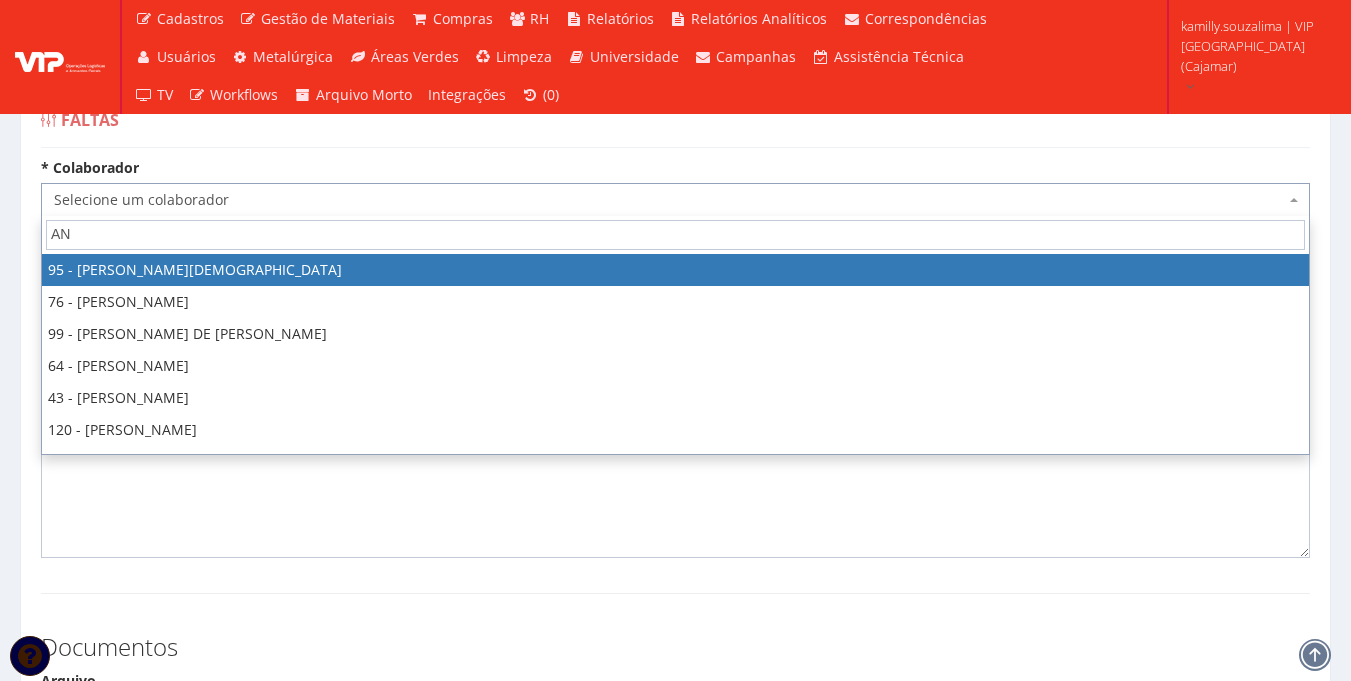 type on "A" 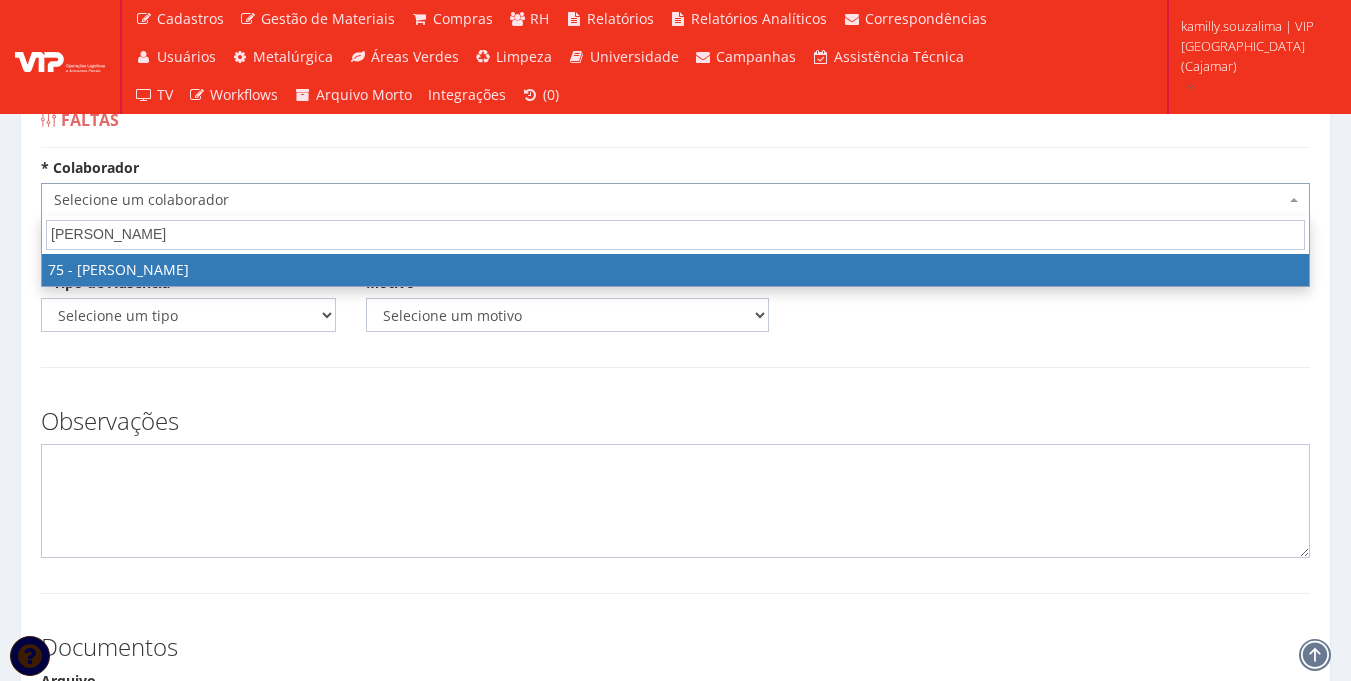 type on "[PERSON_NAME]" 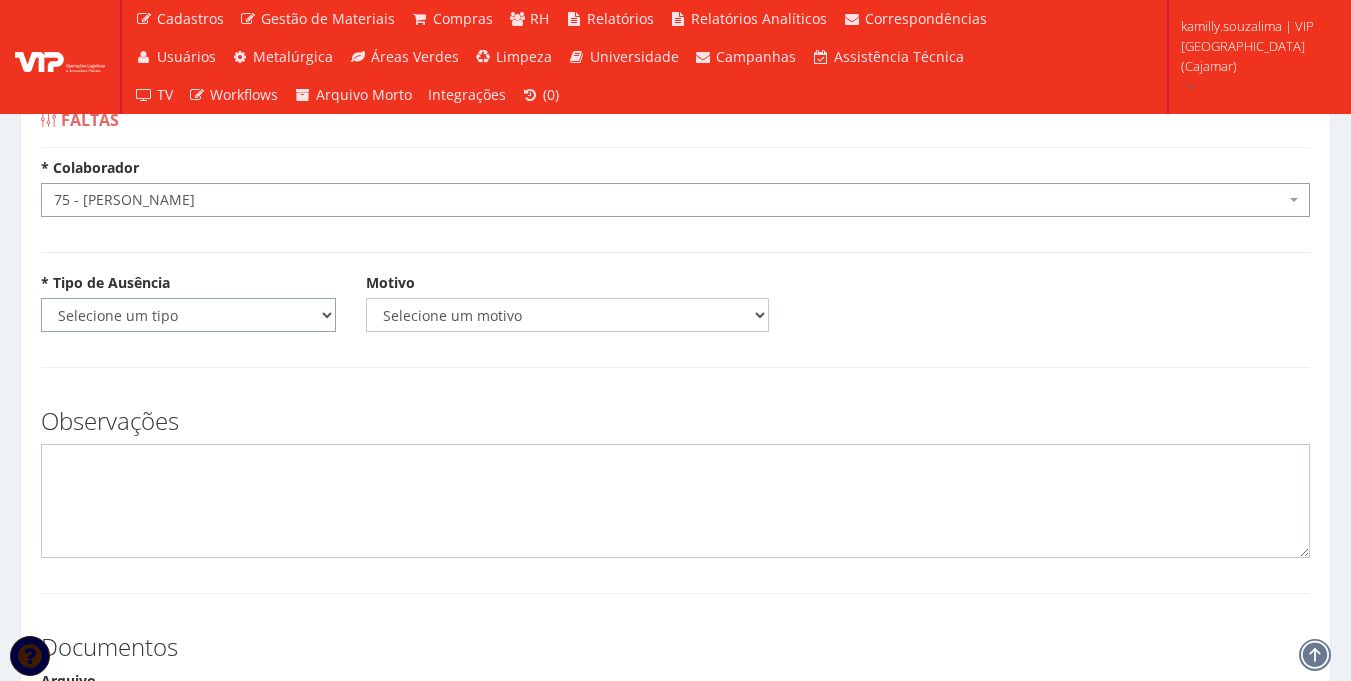 click on "Selecione um tipo Falta Total Falta Parcial Afastamento Férias" at bounding box center [188, 315] 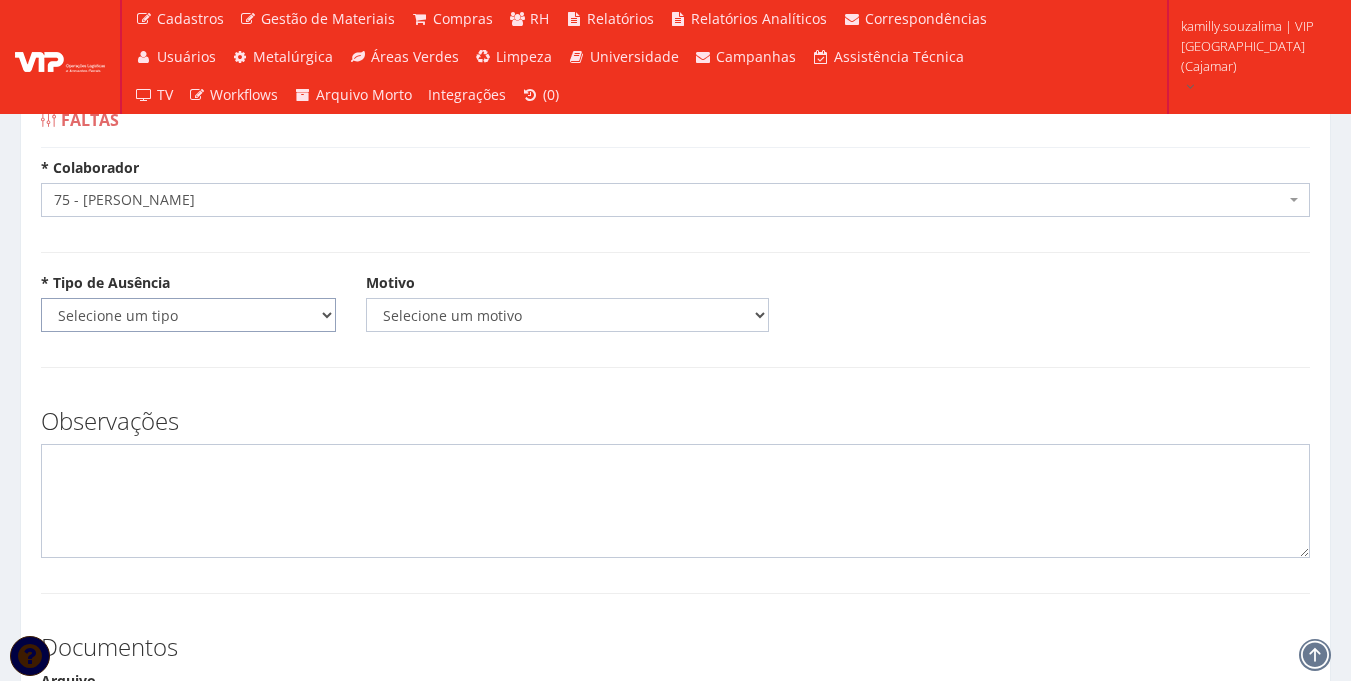 select on "total" 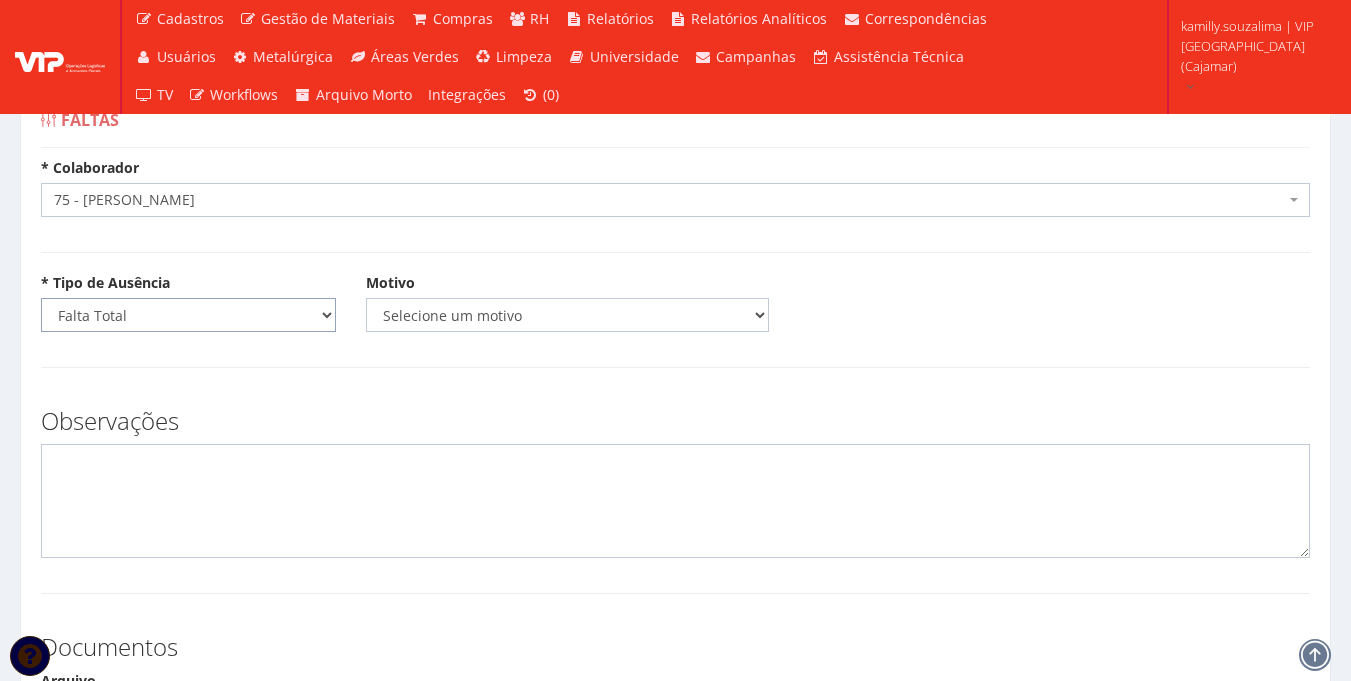 click on "Selecione um tipo Falta Total Falta Parcial Afastamento Férias" at bounding box center [188, 315] 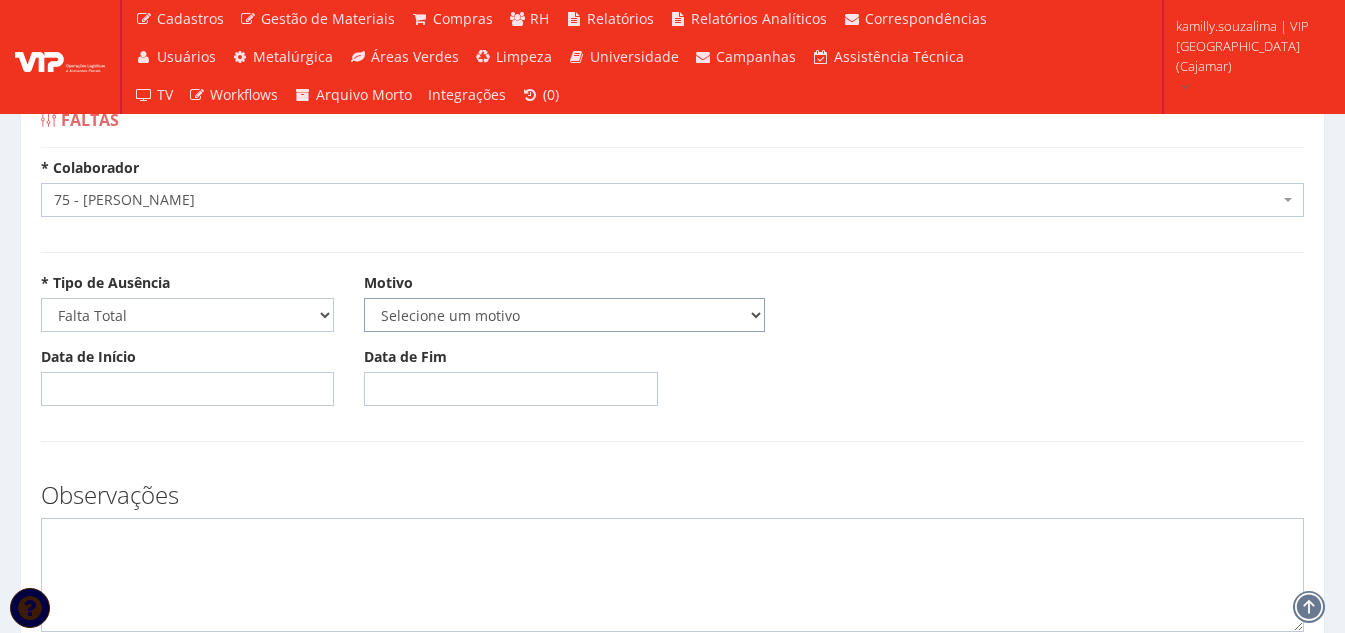 click on "Selecione um motivo Acidente Atestado Atraso Declaração Determinação Judicial Doença Exame Periódico Injustificada Licença Gala Licença Gestante Licença Nojo Licença Paternidade Saída Antecipada Suspensão" at bounding box center [564, 315] 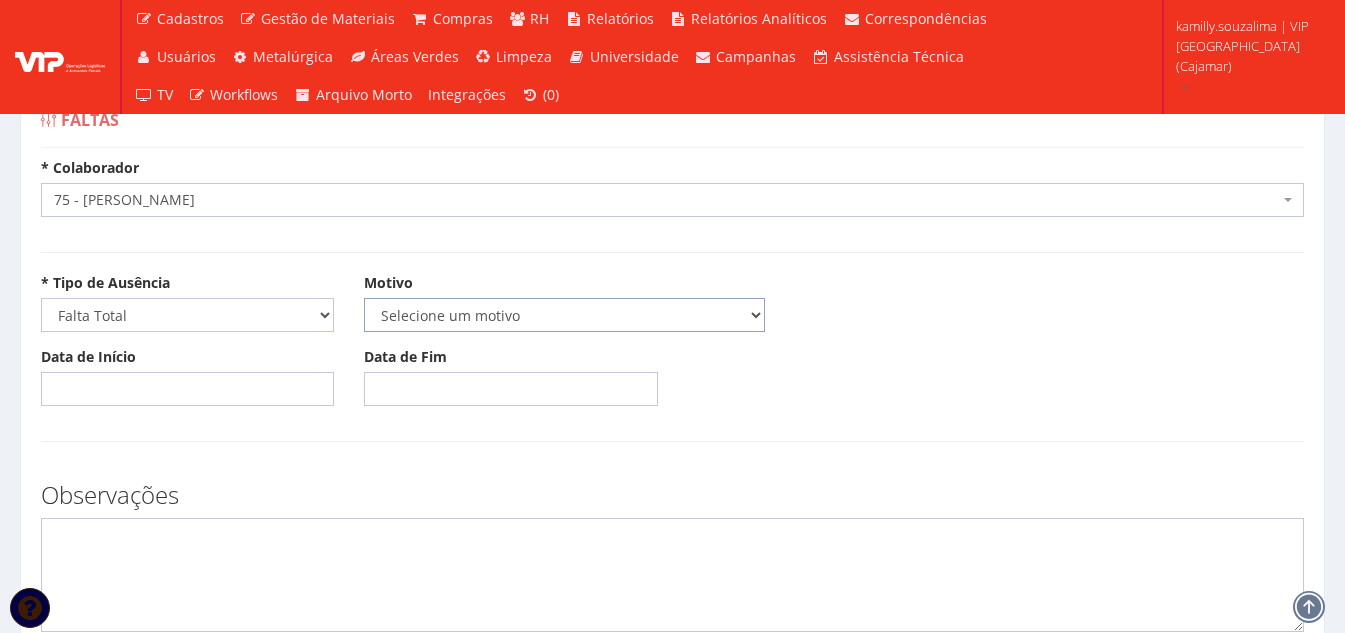 select on "atestado" 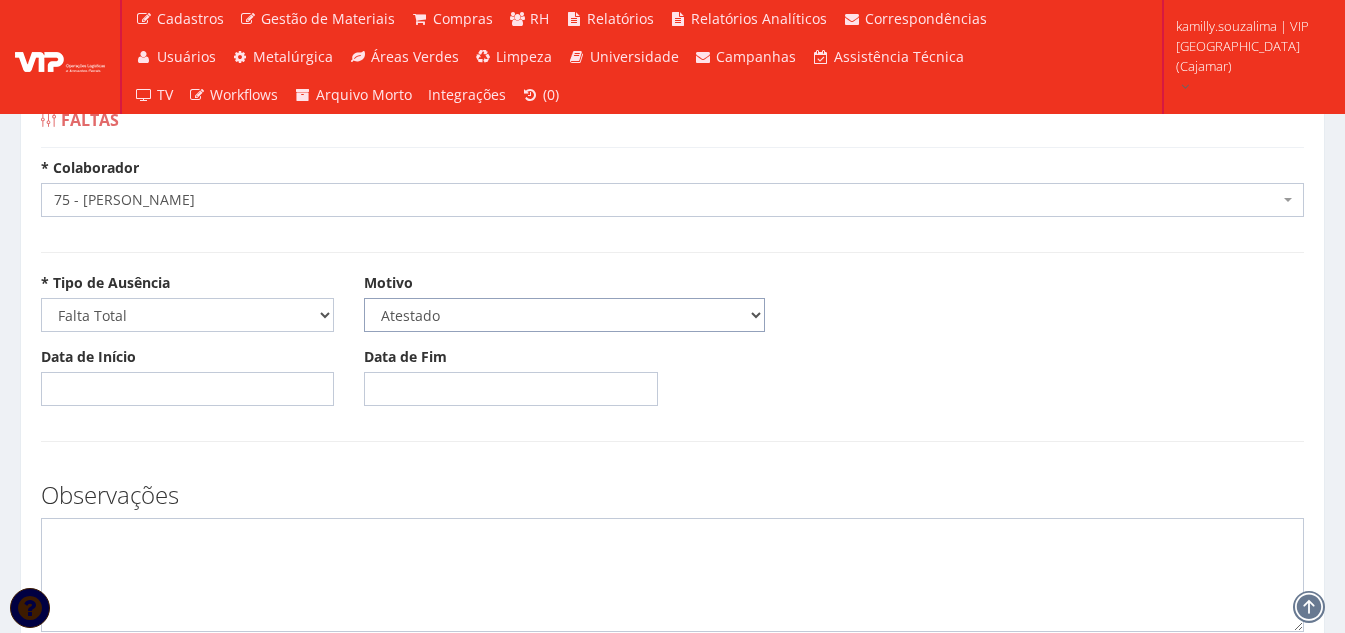 click on "Selecione um motivo Acidente Atestado Atraso Declaração Determinação Judicial Doença Exame Periódico Injustificada Licença Gala Licença Gestante Licença Nojo Licença Paternidade Saída Antecipada Suspensão" at bounding box center (564, 315) 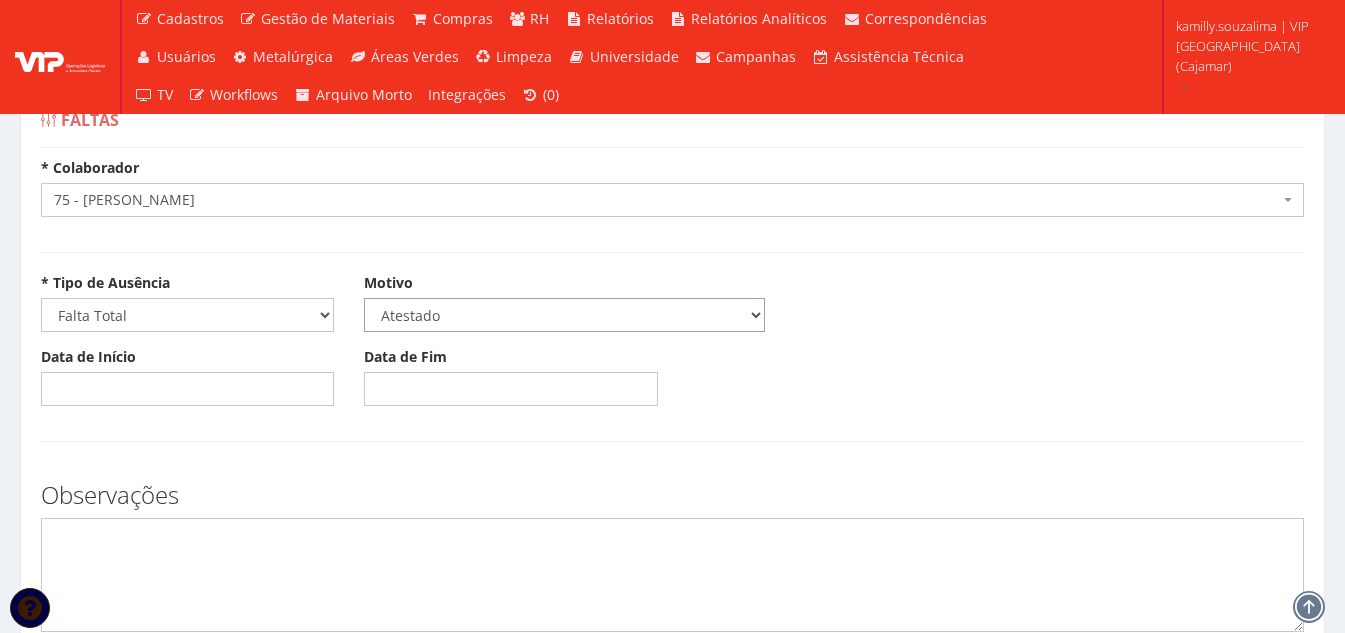 scroll, scrollTop: 100, scrollLeft: 0, axis: vertical 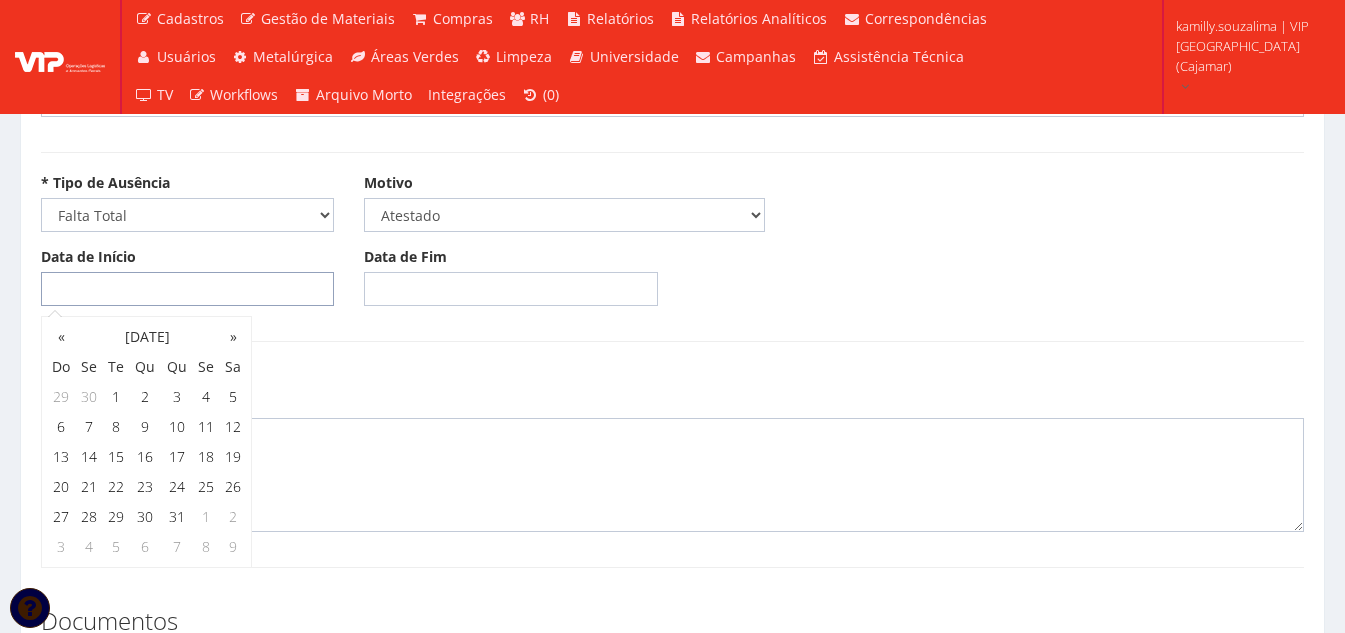 drag, startPoint x: 171, startPoint y: 290, endPoint x: 181, endPoint y: 144, distance: 146.34207 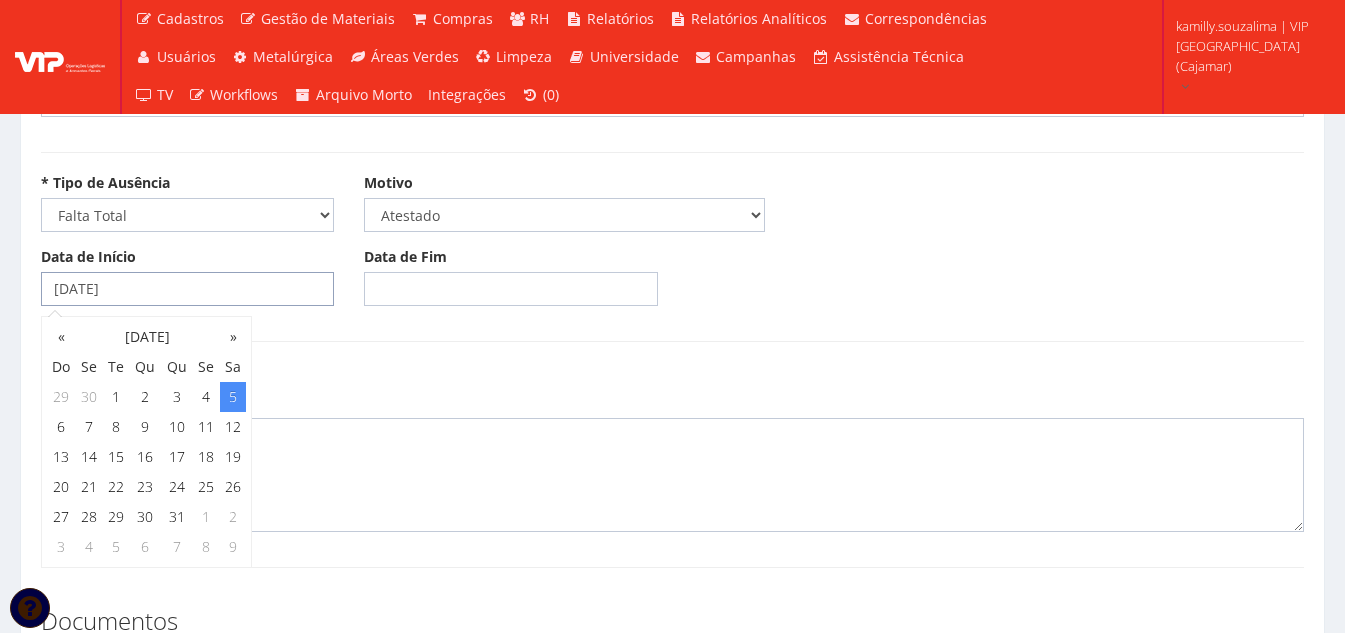 type on "05/07/2025" 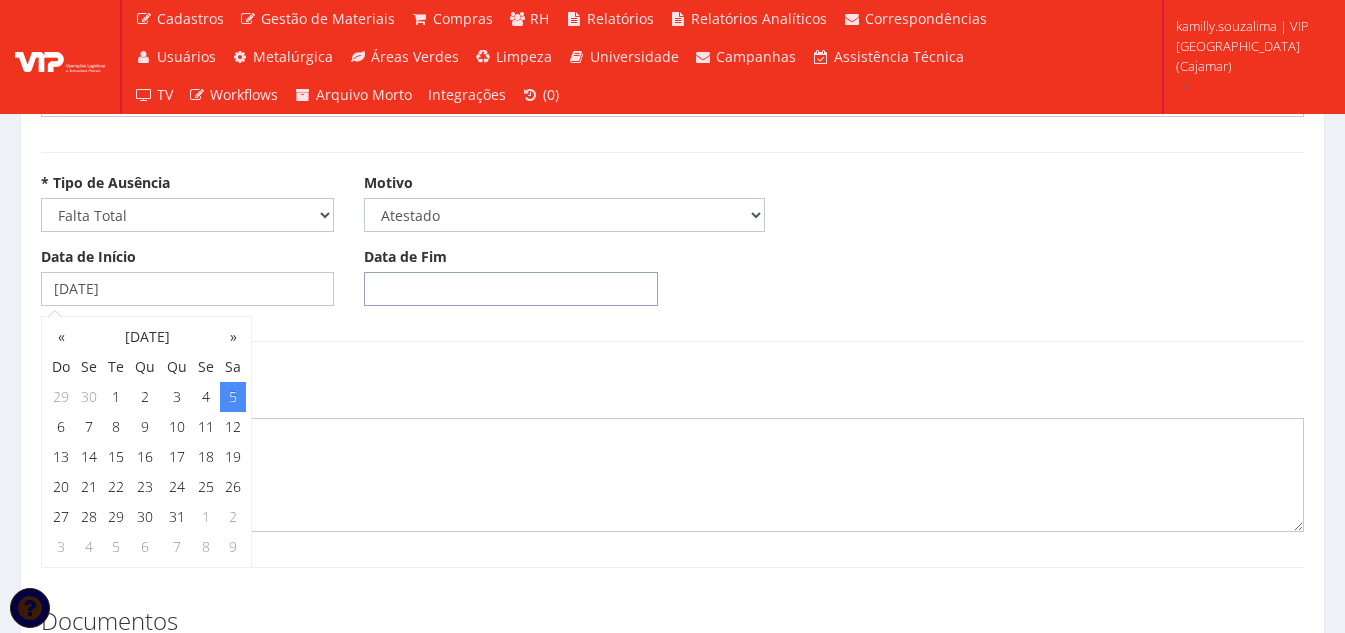 click on "Data de Fim" at bounding box center [510, 289] 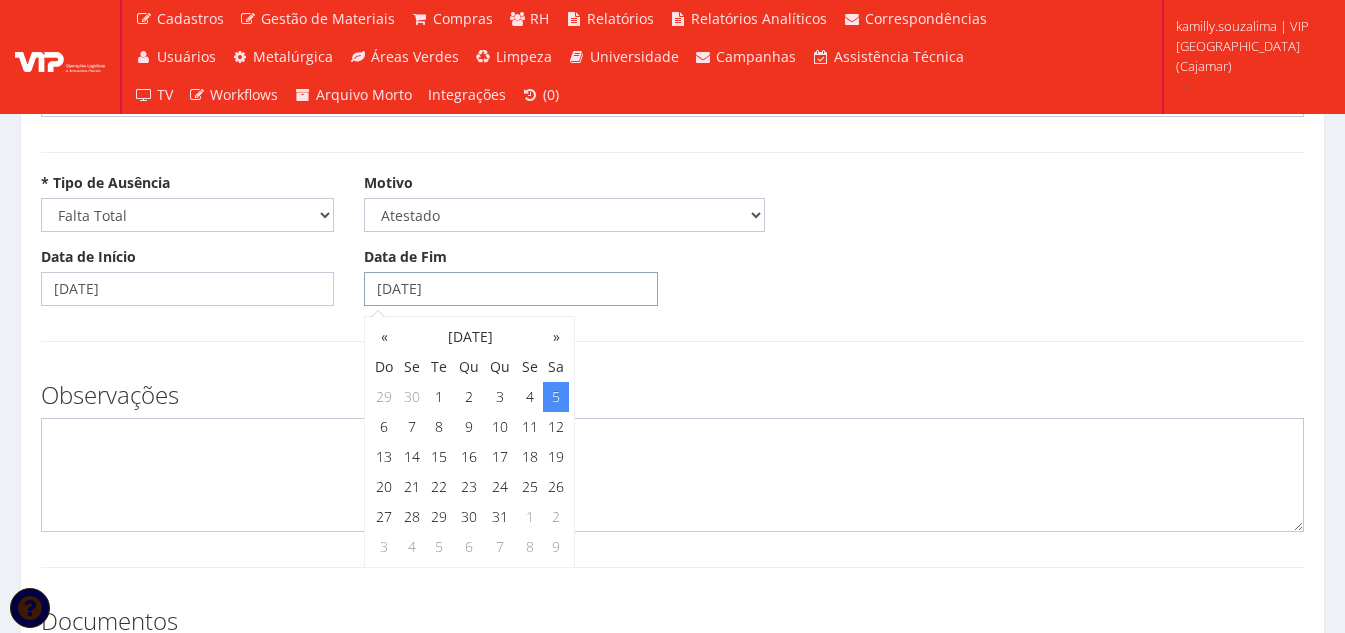 type on "05/07/2025" 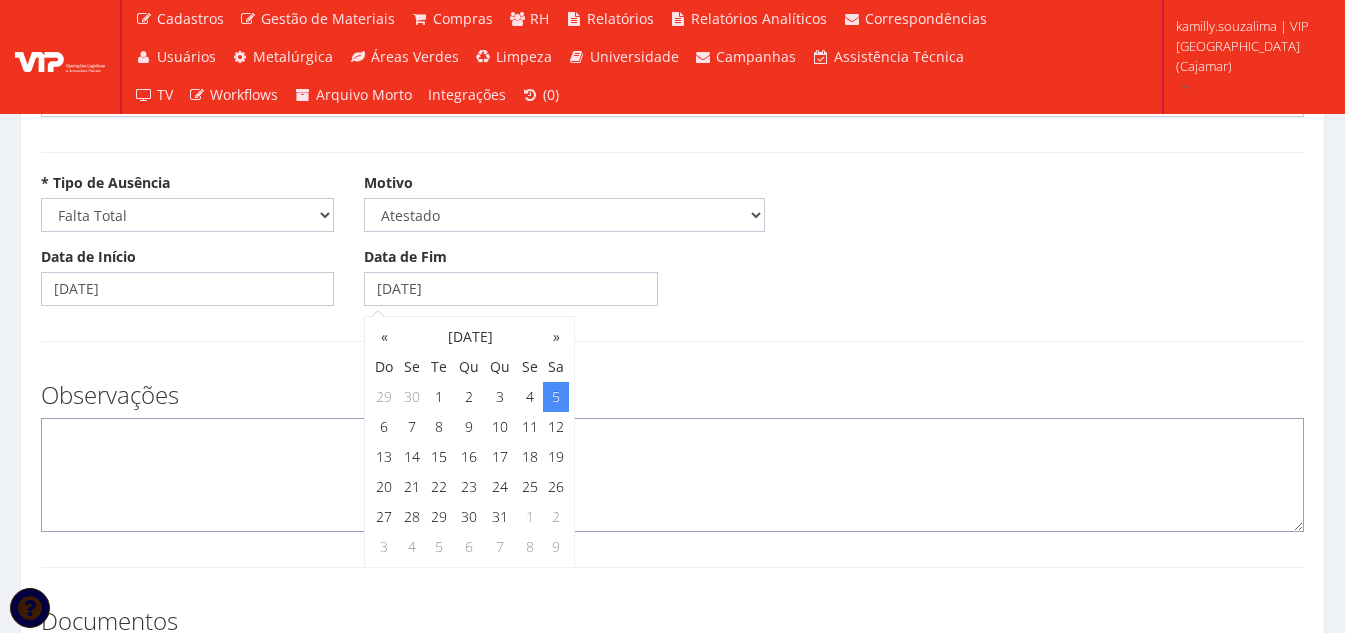 click at bounding box center [672, 475] 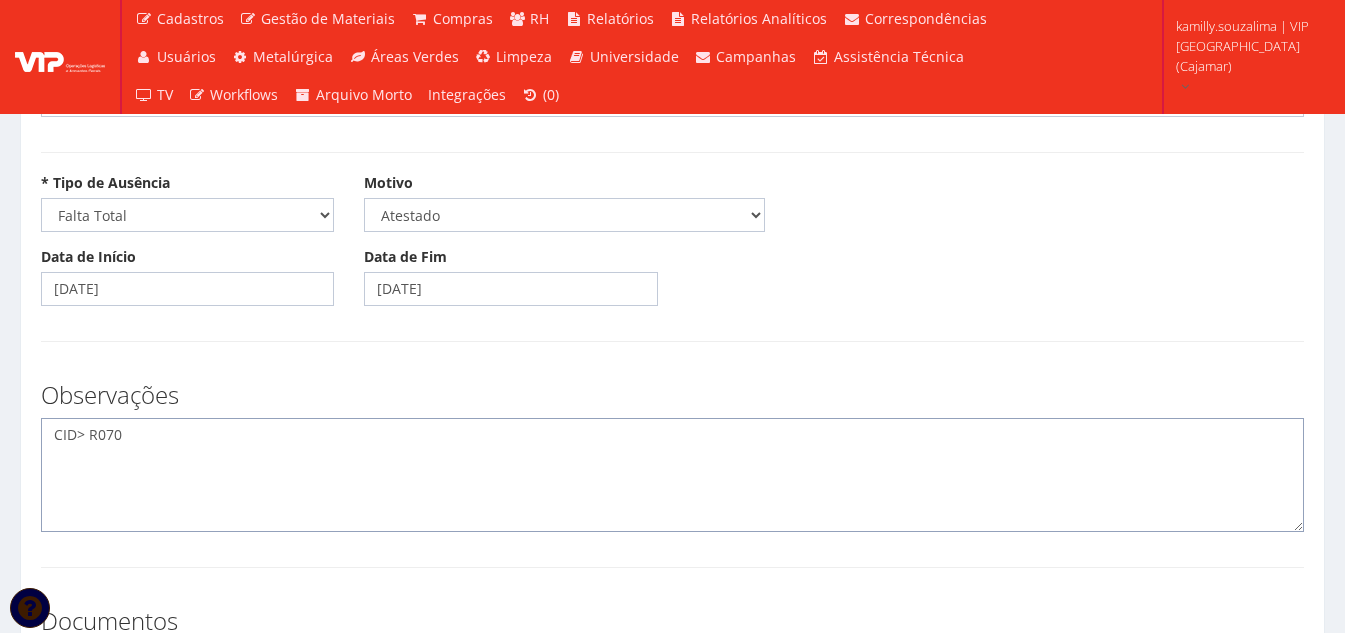 drag, startPoint x: 82, startPoint y: 441, endPoint x: 305, endPoint y: 420, distance: 223.9866 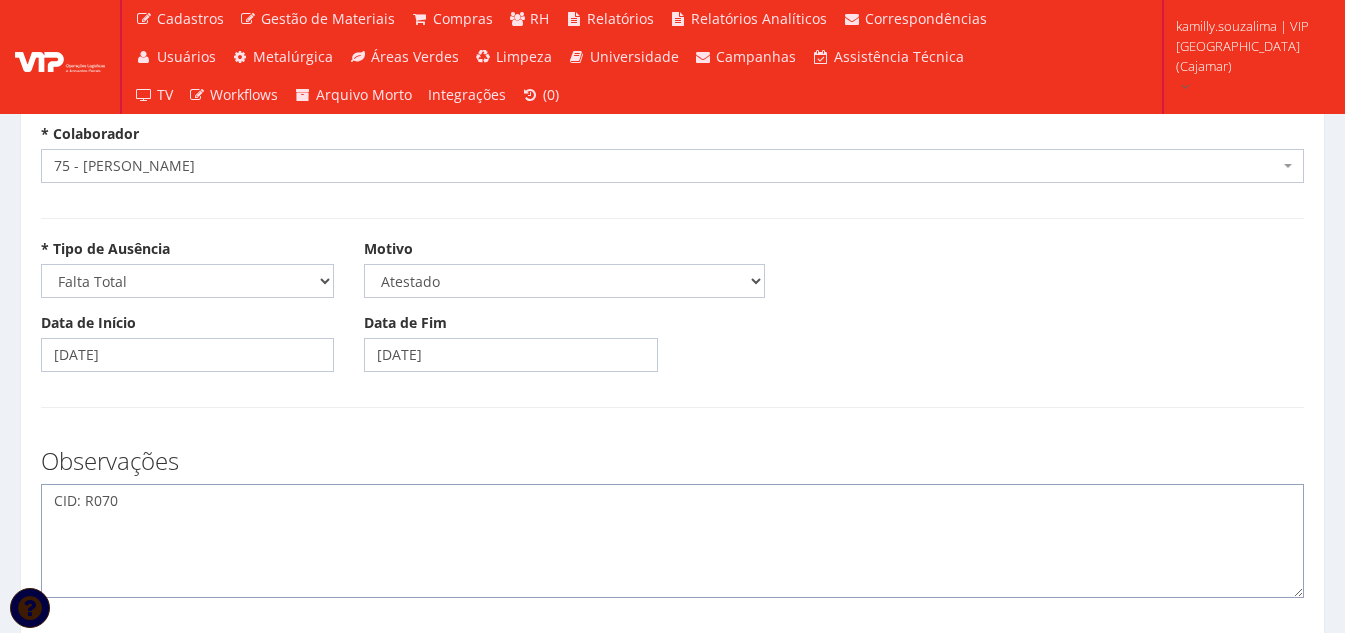 scroll, scrollTop: 0, scrollLeft: 0, axis: both 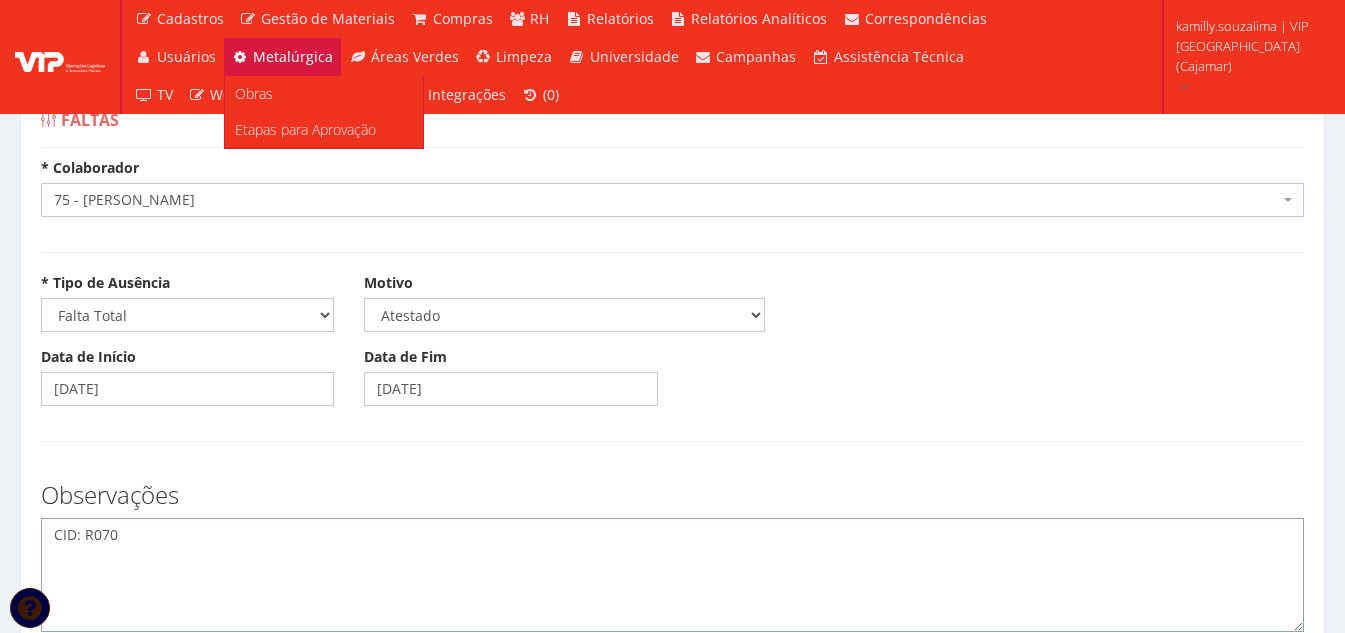 type on "CID: R070" 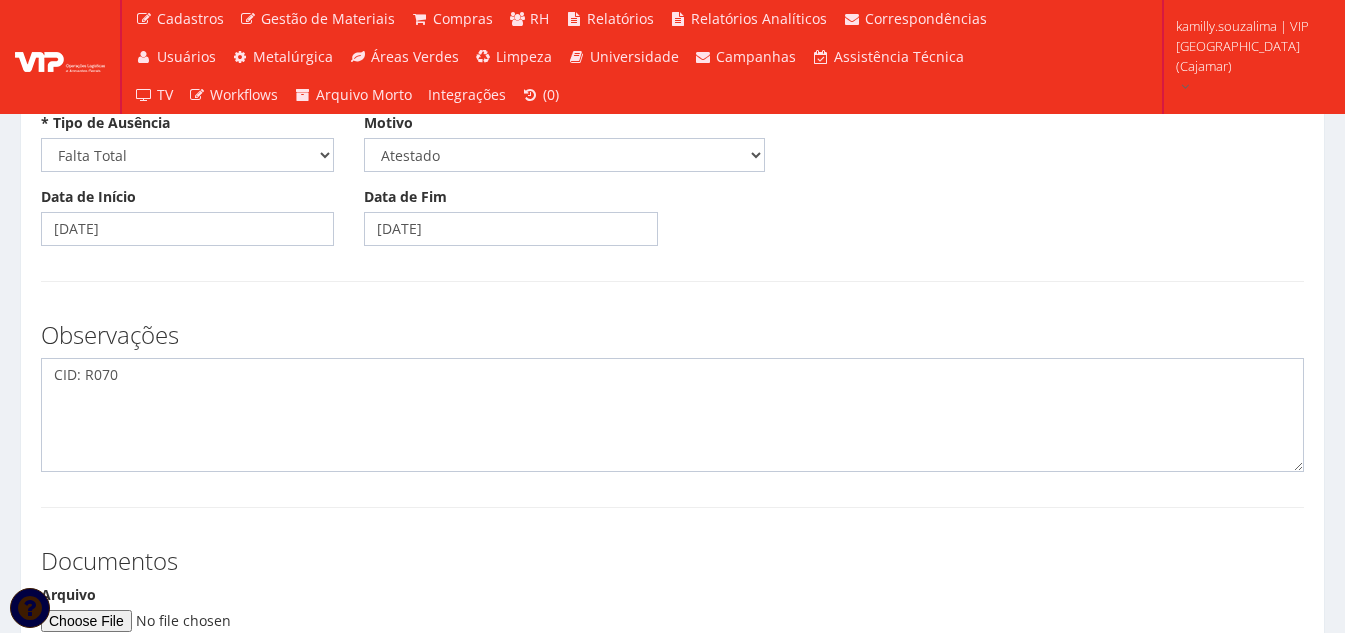 scroll, scrollTop: 200, scrollLeft: 0, axis: vertical 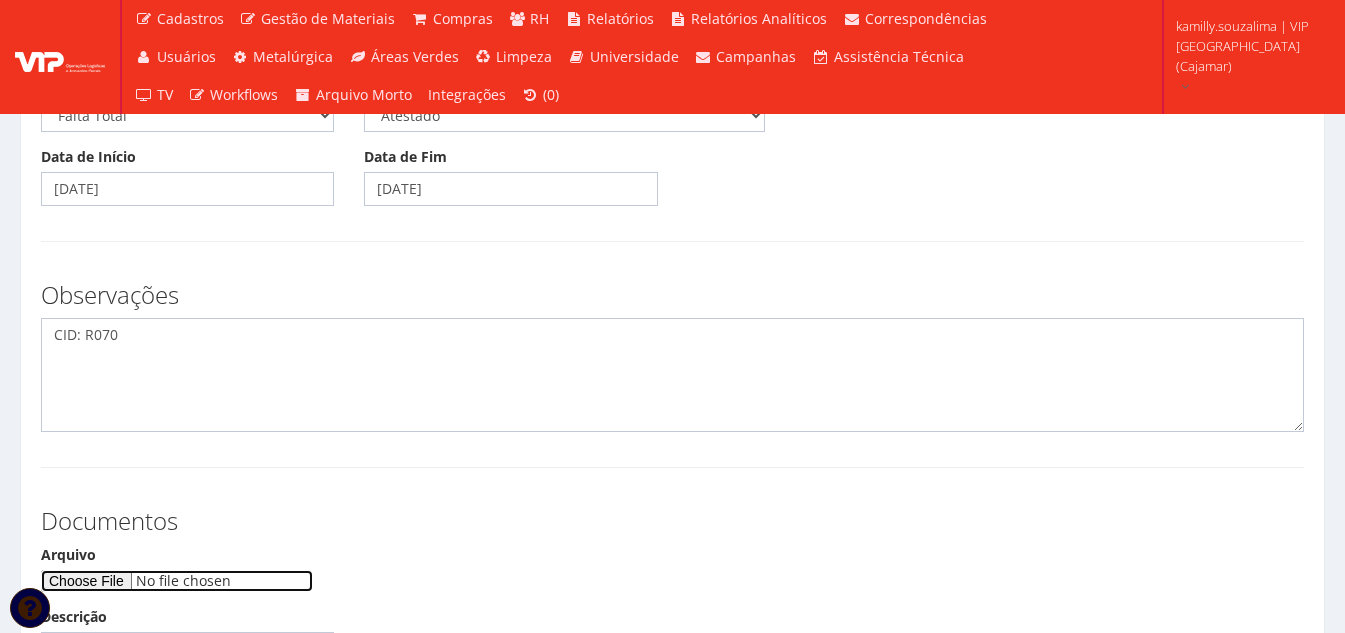 click on "Arquivo" at bounding box center (177, 581) 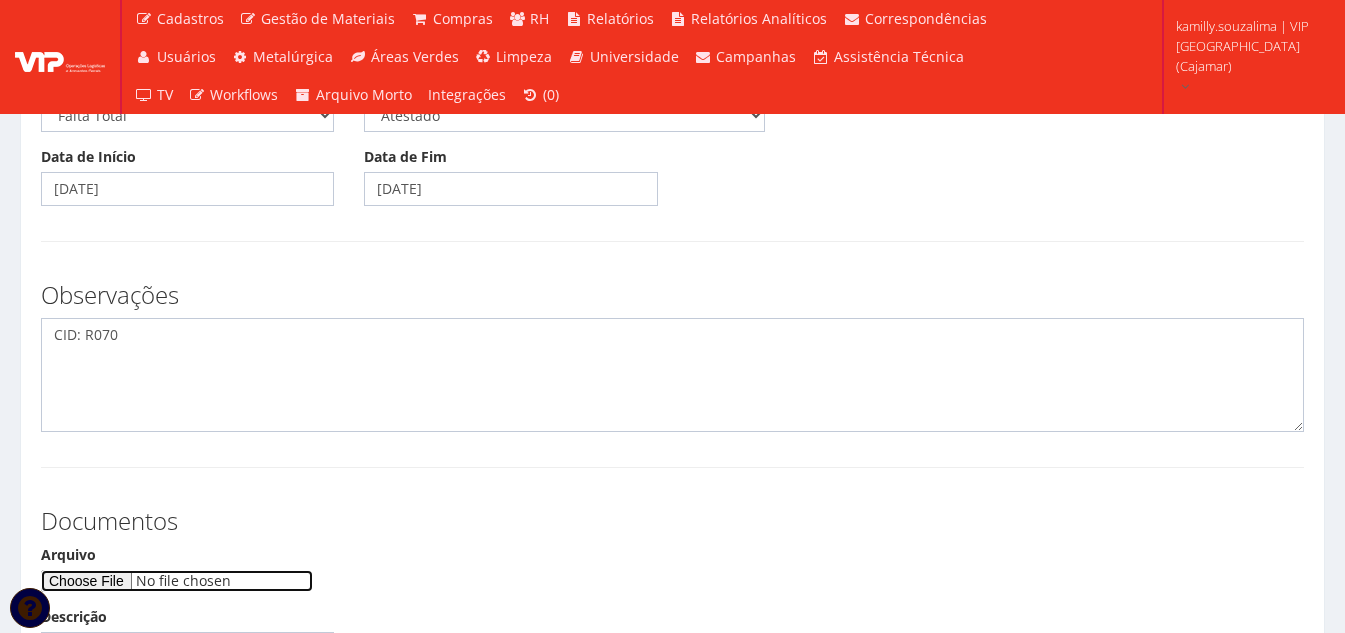 type on "C:\fakepath\Imagem do WhatsApp de 2025-07-07 à(s) 12.10.53_96fa9893 (2).jpg" 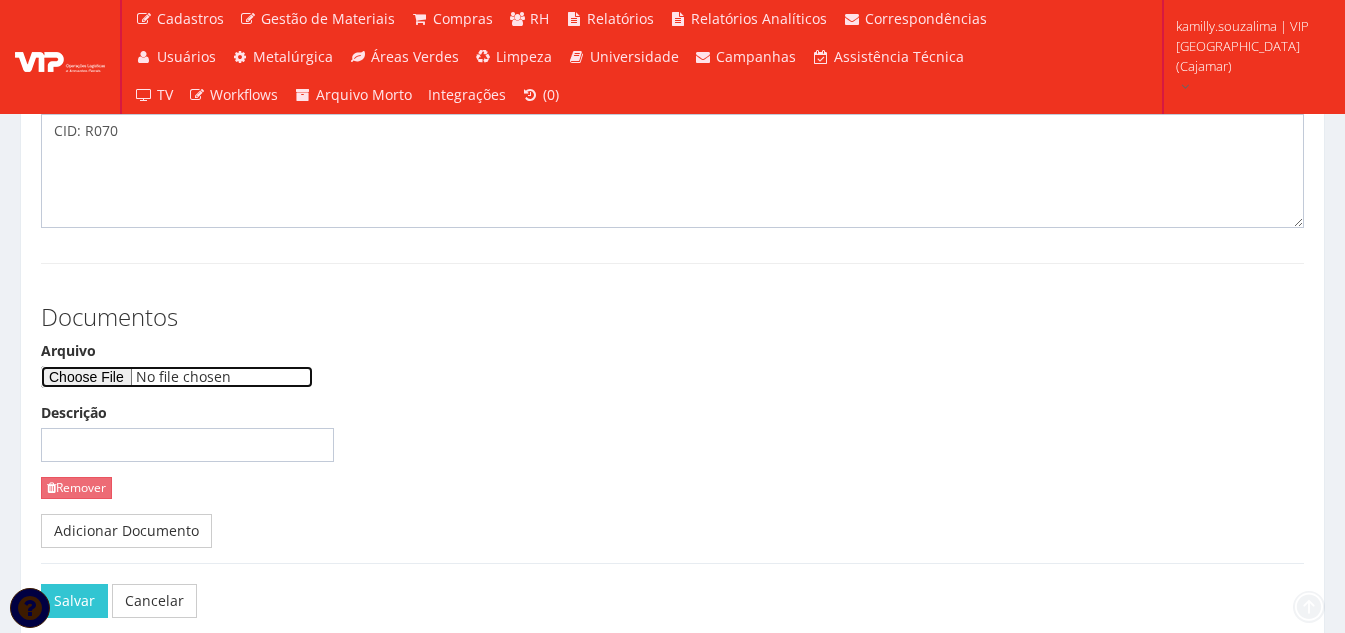 scroll, scrollTop: 500, scrollLeft: 0, axis: vertical 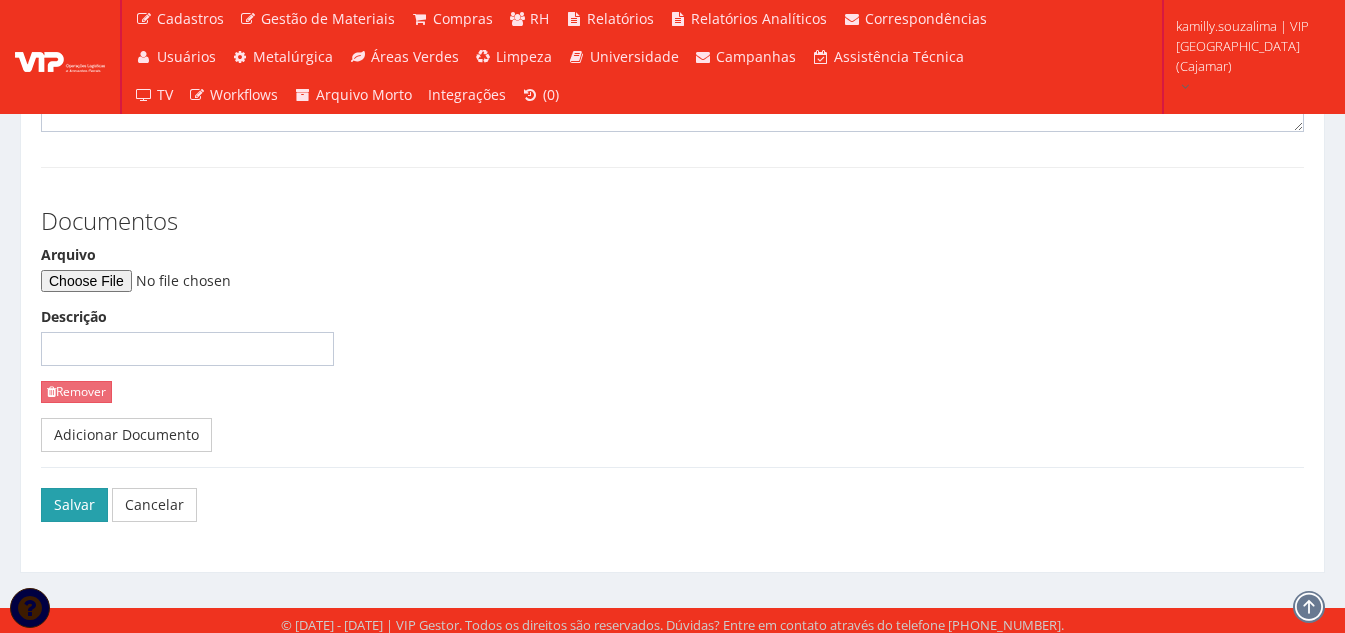 click on "Salvar" at bounding box center (74, 505) 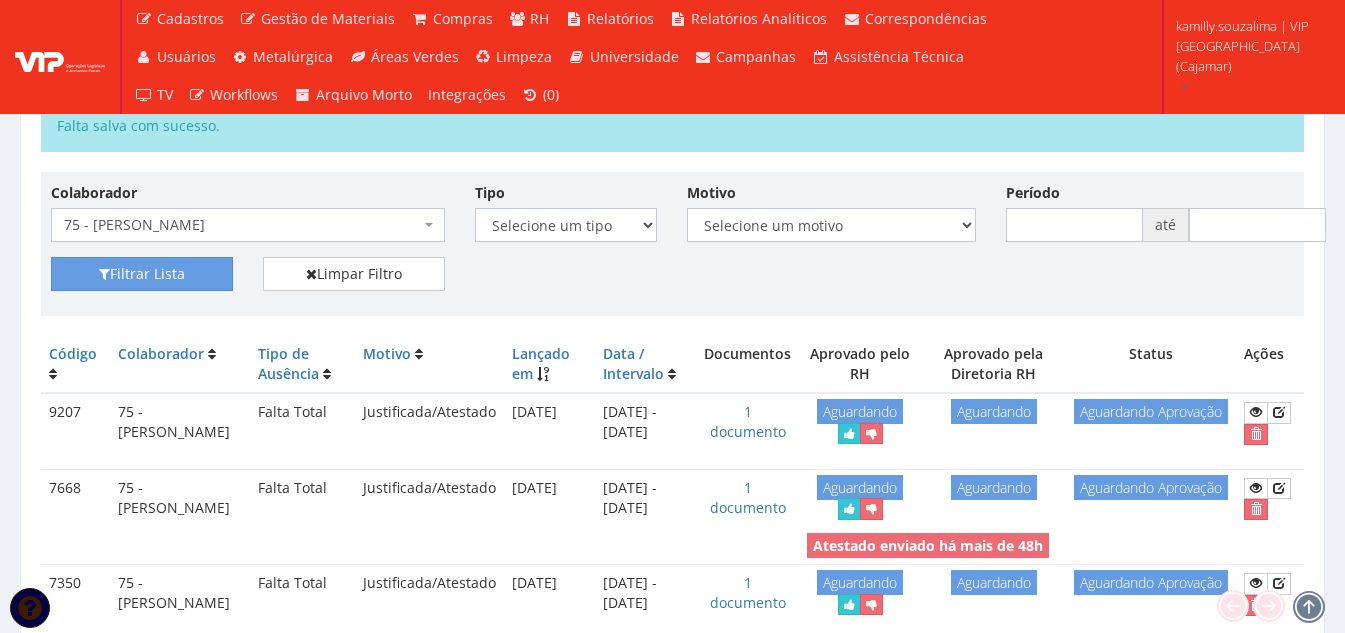 scroll, scrollTop: 100, scrollLeft: 0, axis: vertical 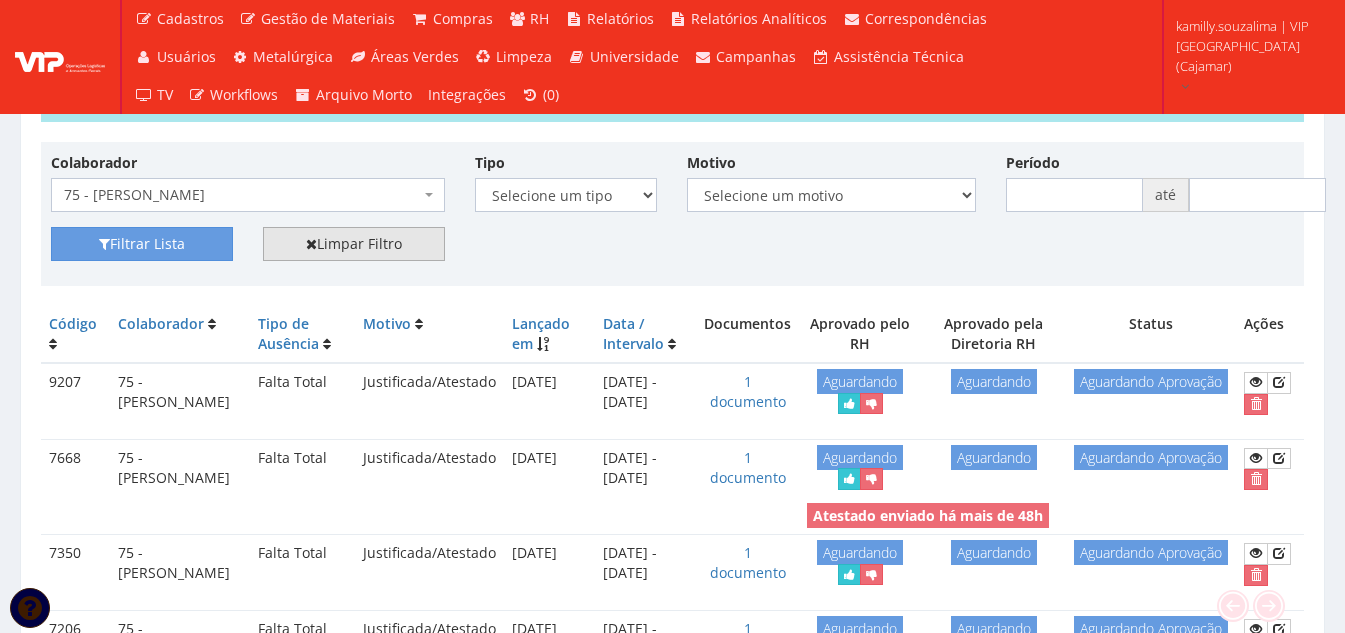 click on "Limpar Filtro" at bounding box center [354, 244] 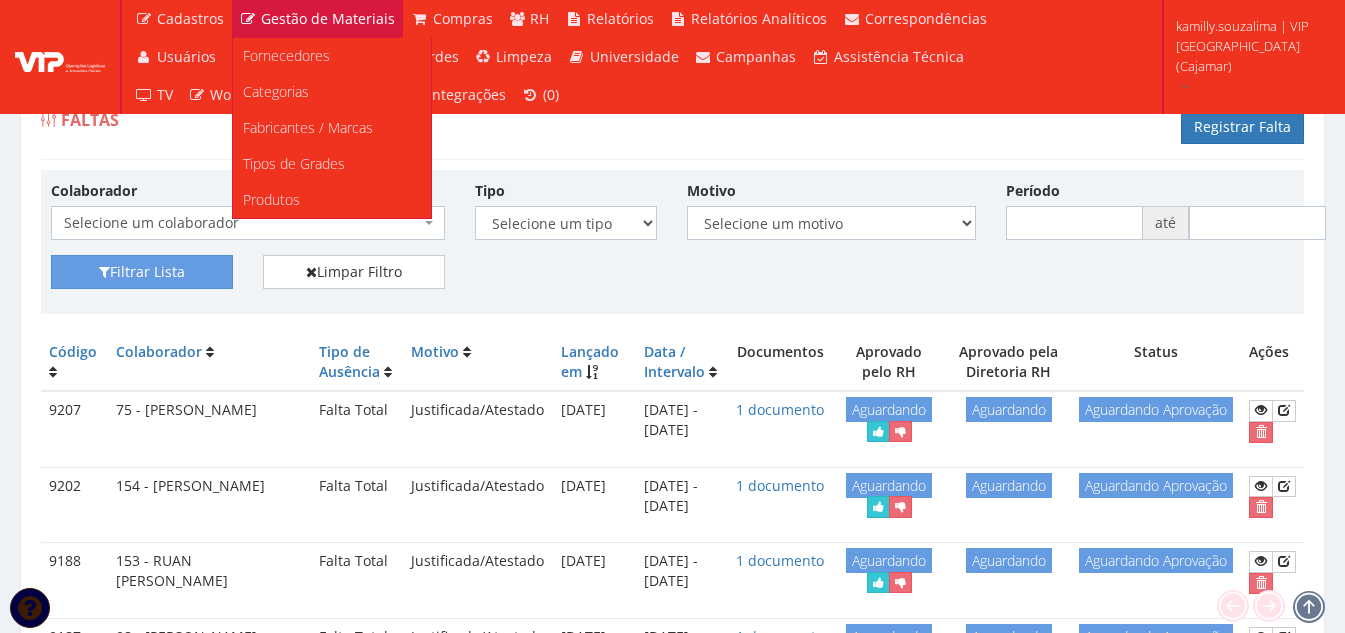 scroll, scrollTop: 0, scrollLeft: 0, axis: both 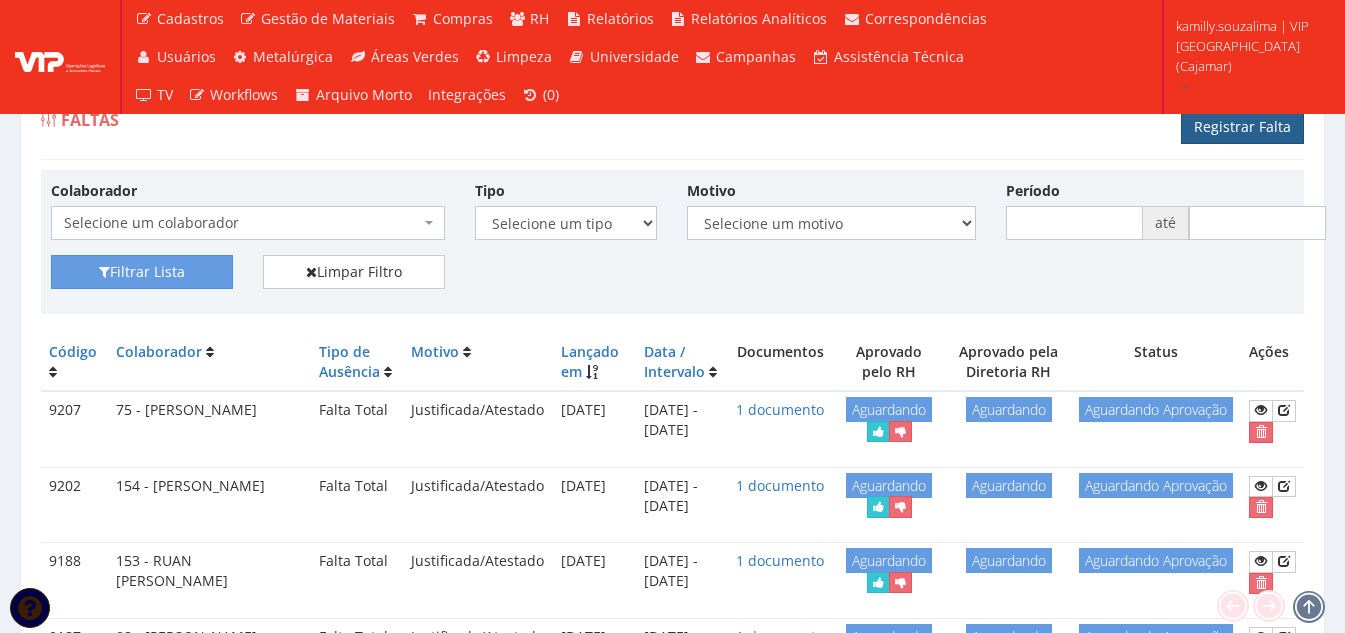 click on "Registrar Falta" at bounding box center [1242, 127] 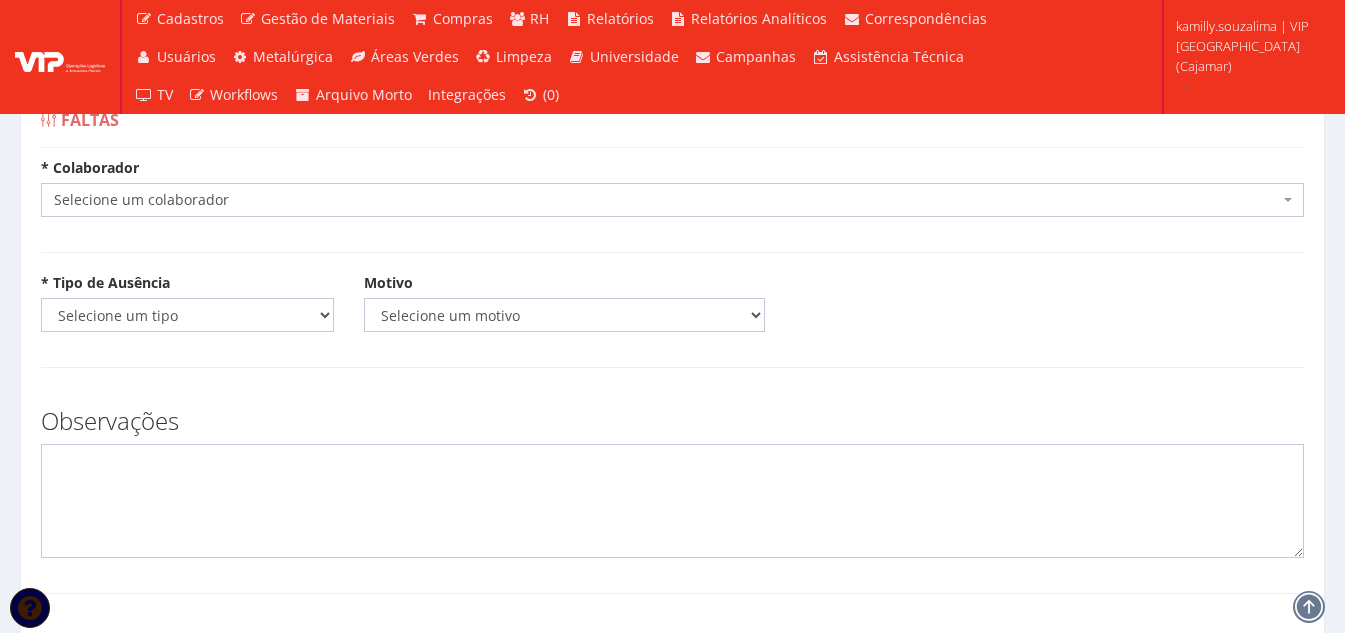 scroll, scrollTop: 0, scrollLeft: 0, axis: both 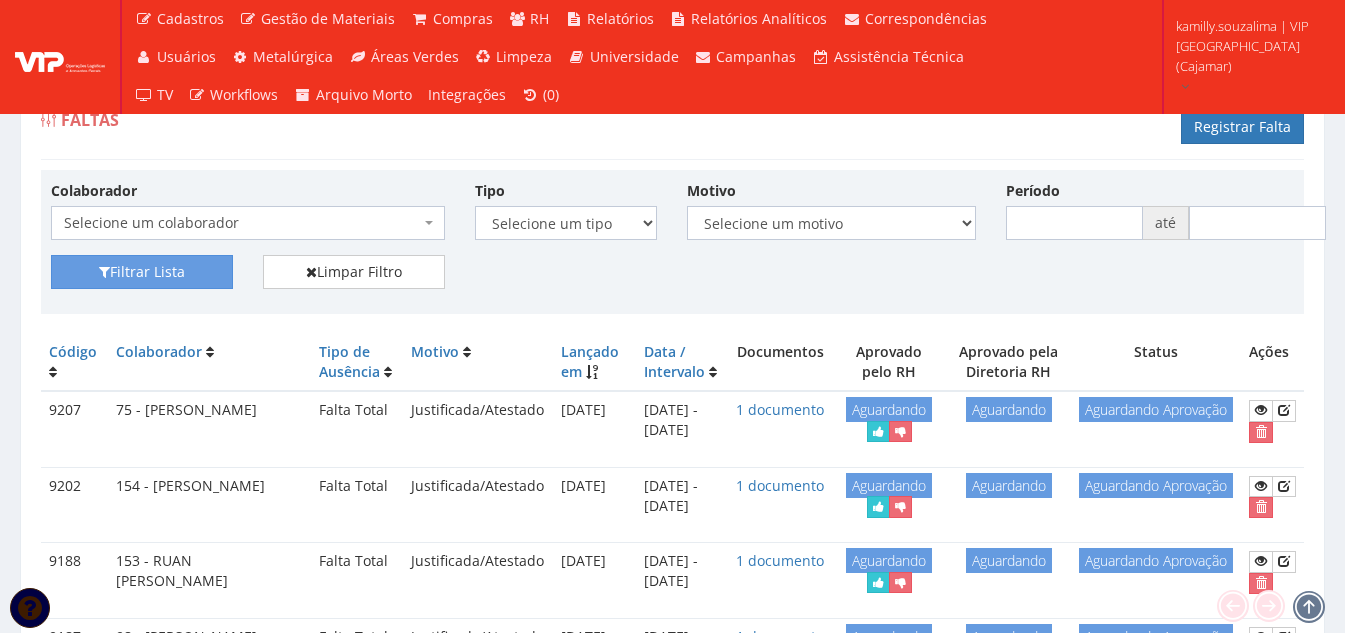 click on "Selecione um colaborador" at bounding box center (242, 223) 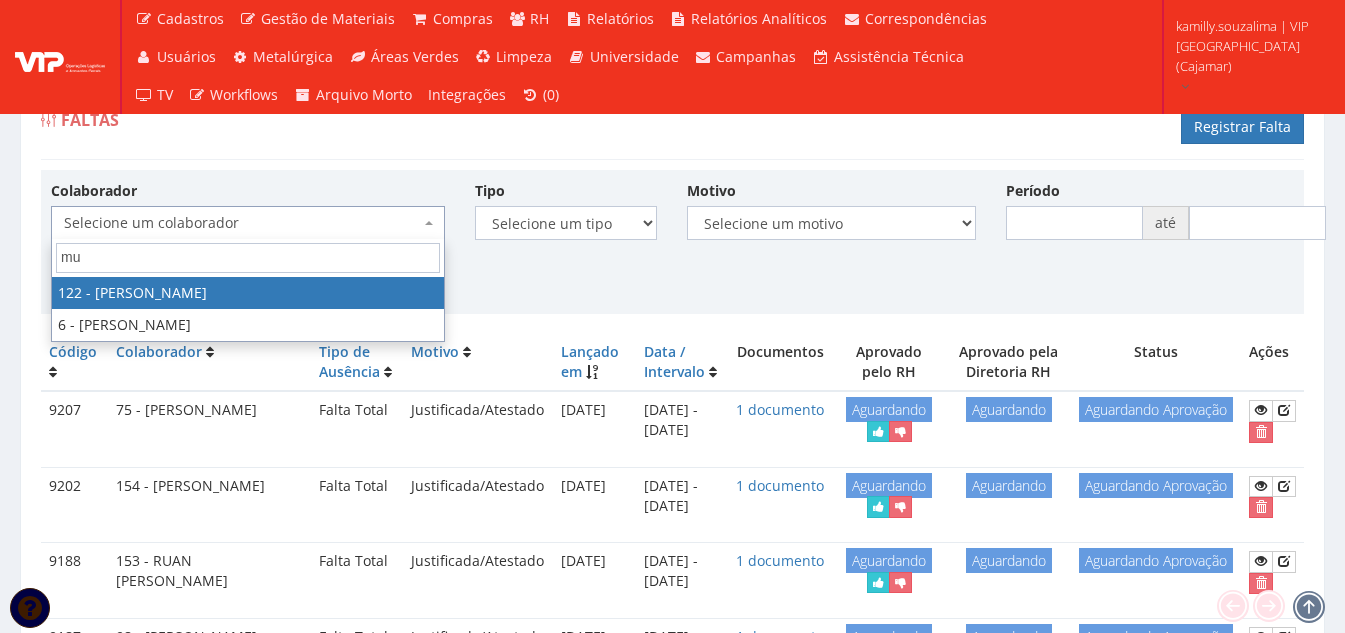 type on "mu" 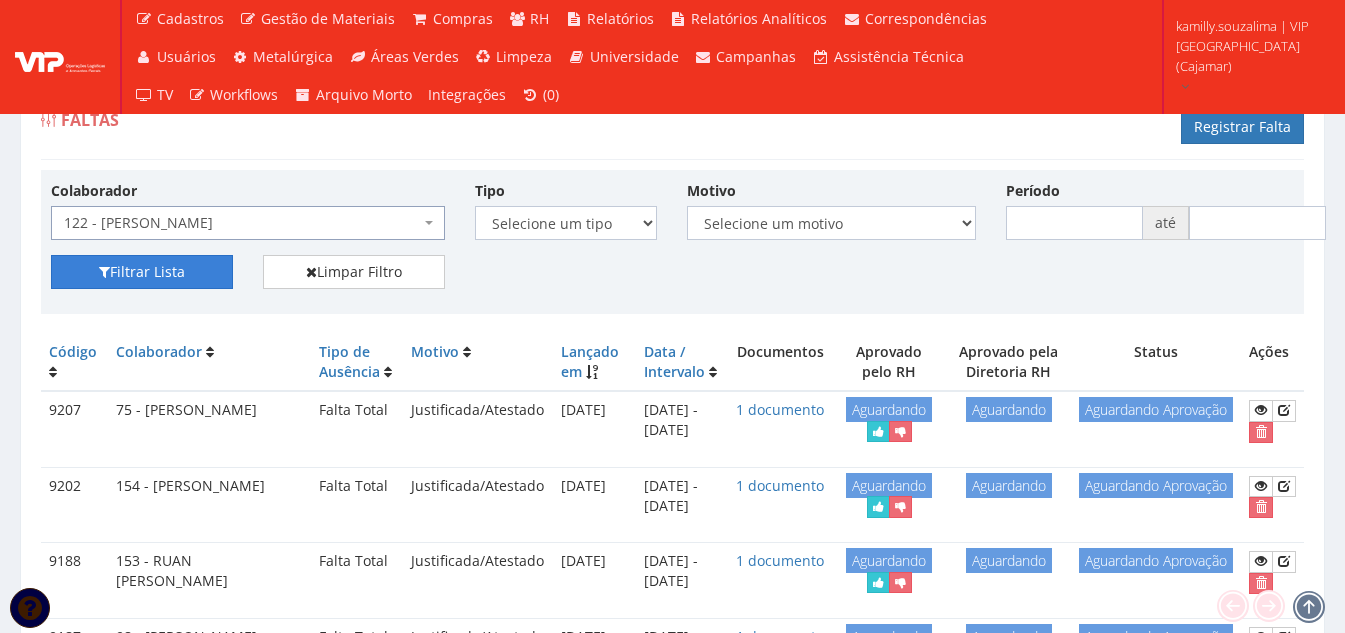 click on "Filtrar Lista" at bounding box center (142, 272) 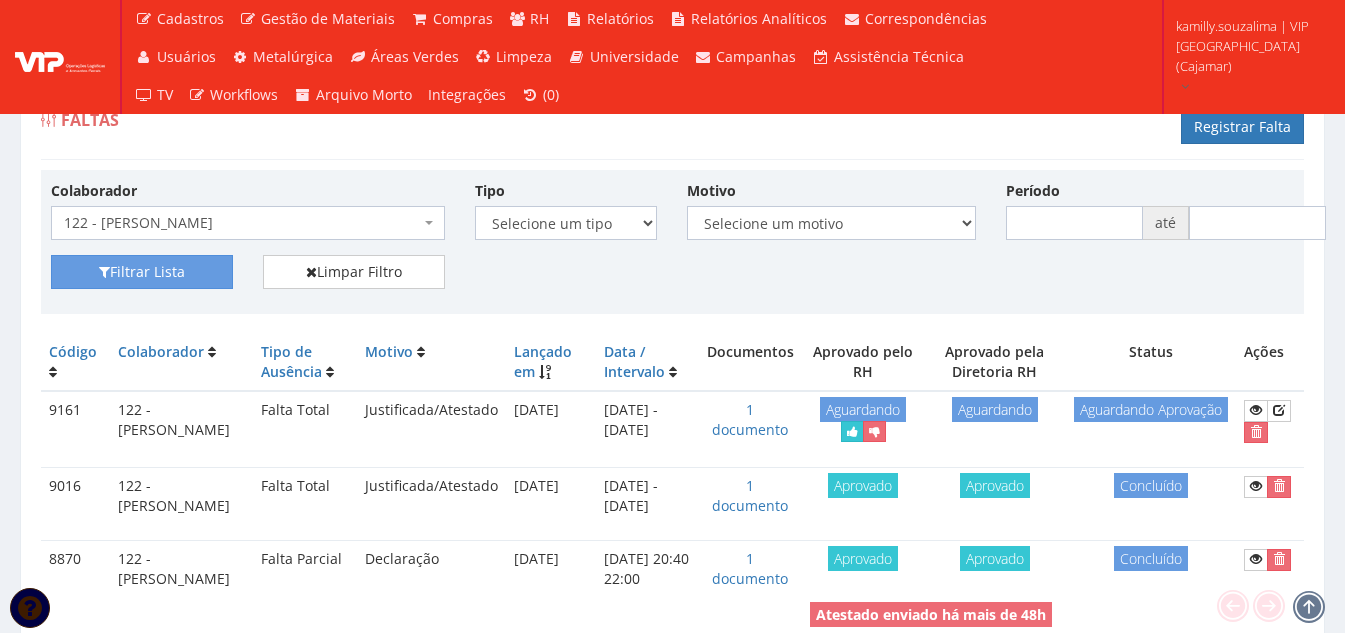 scroll, scrollTop: 0, scrollLeft: 0, axis: both 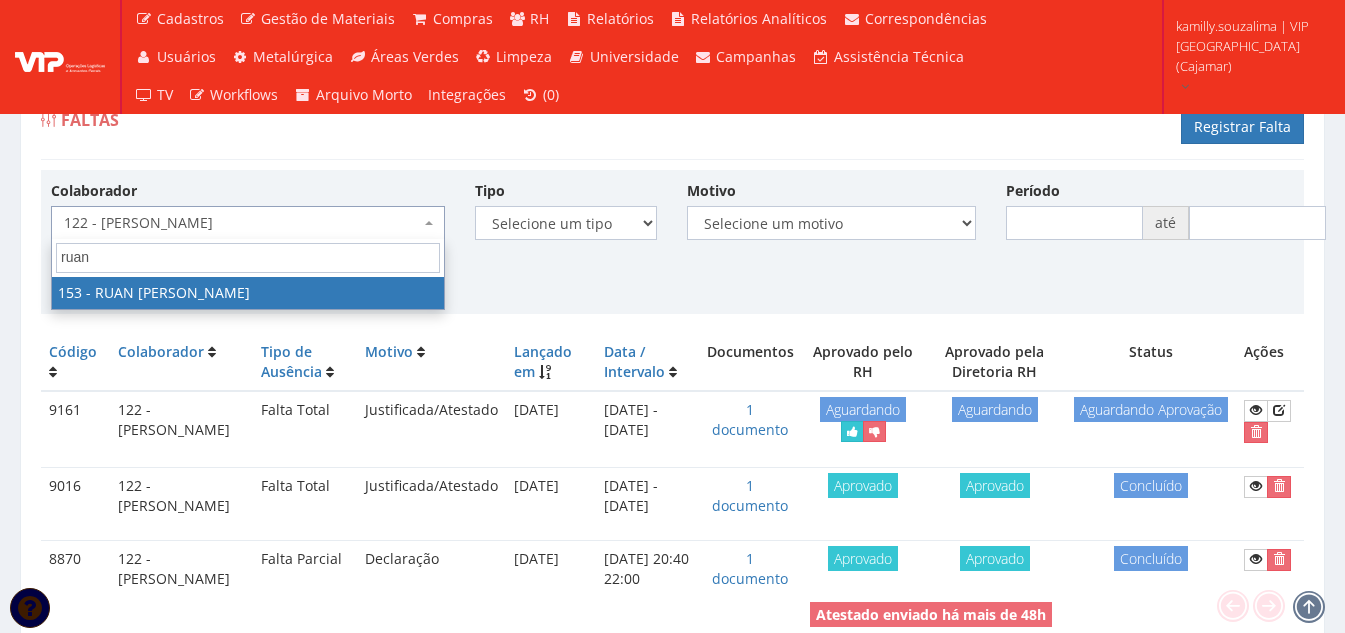 type on "ruan" 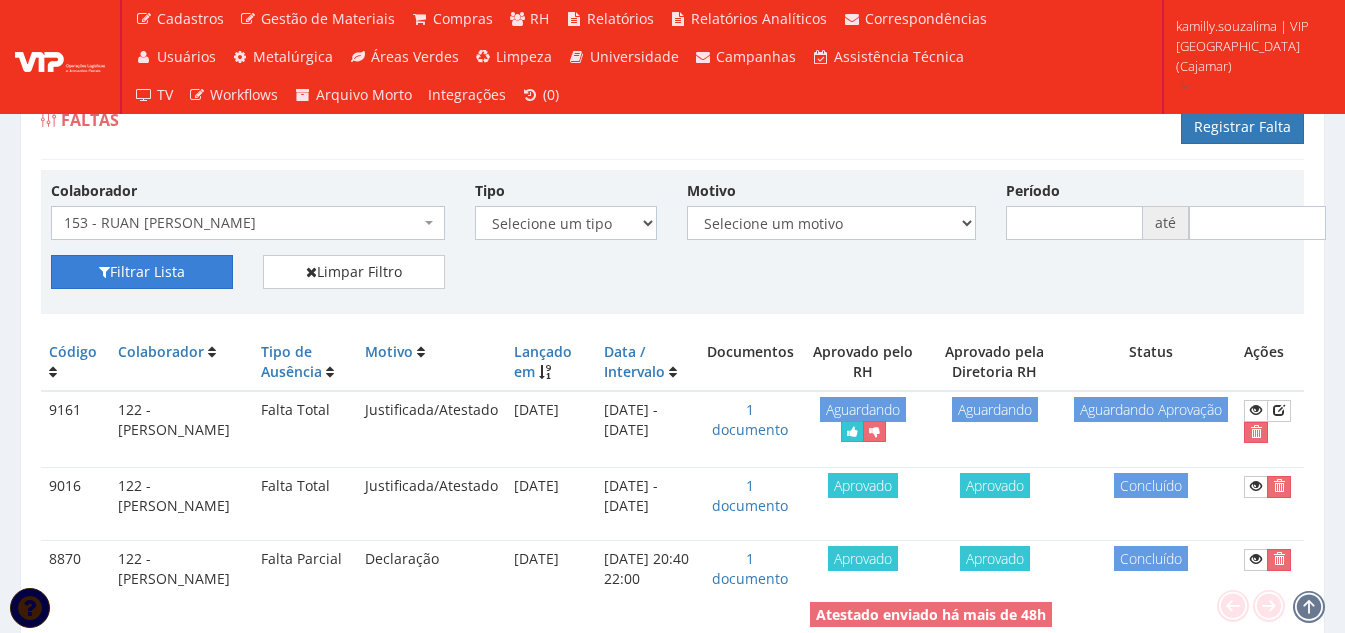 click on "Filtrar Lista" at bounding box center (142, 272) 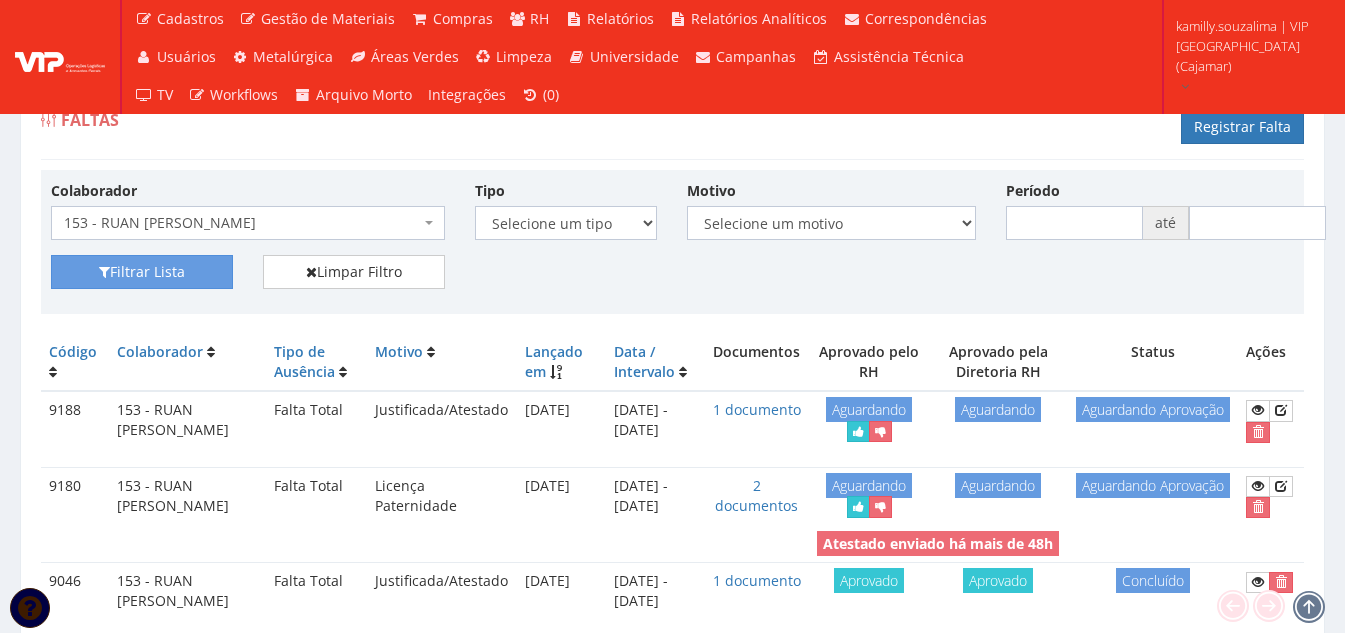 scroll, scrollTop: 0, scrollLeft: 0, axis: both 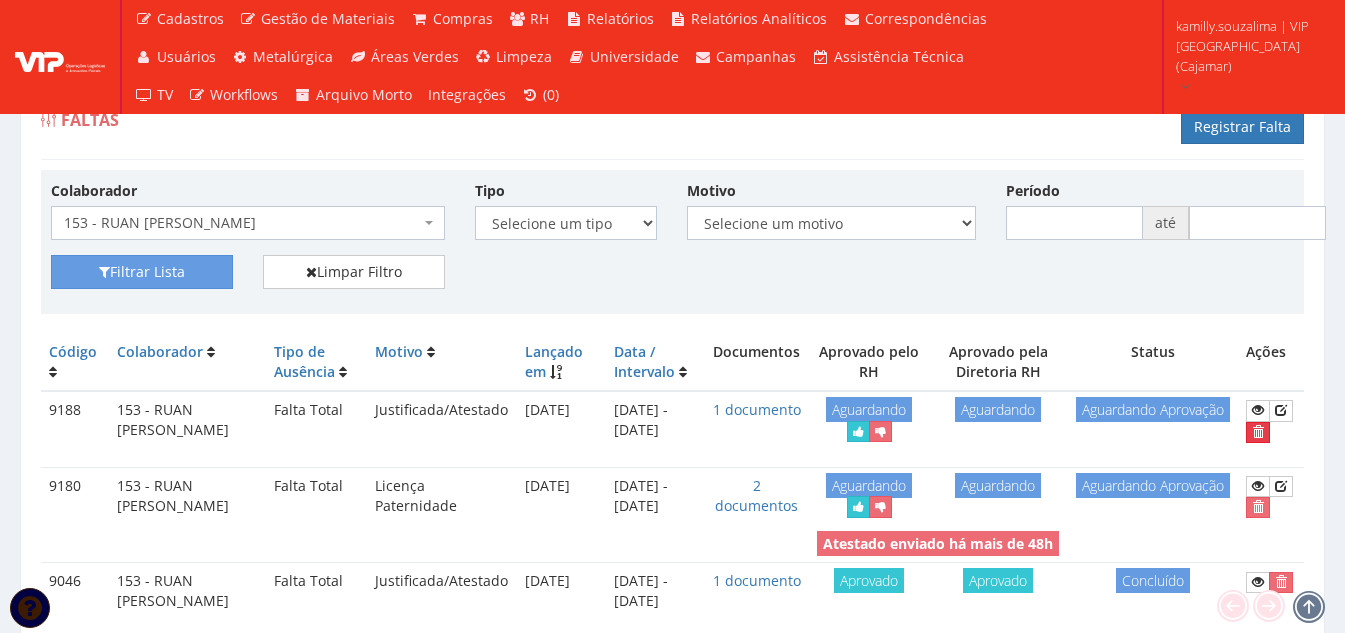 click at bounding box center [1258, 432] 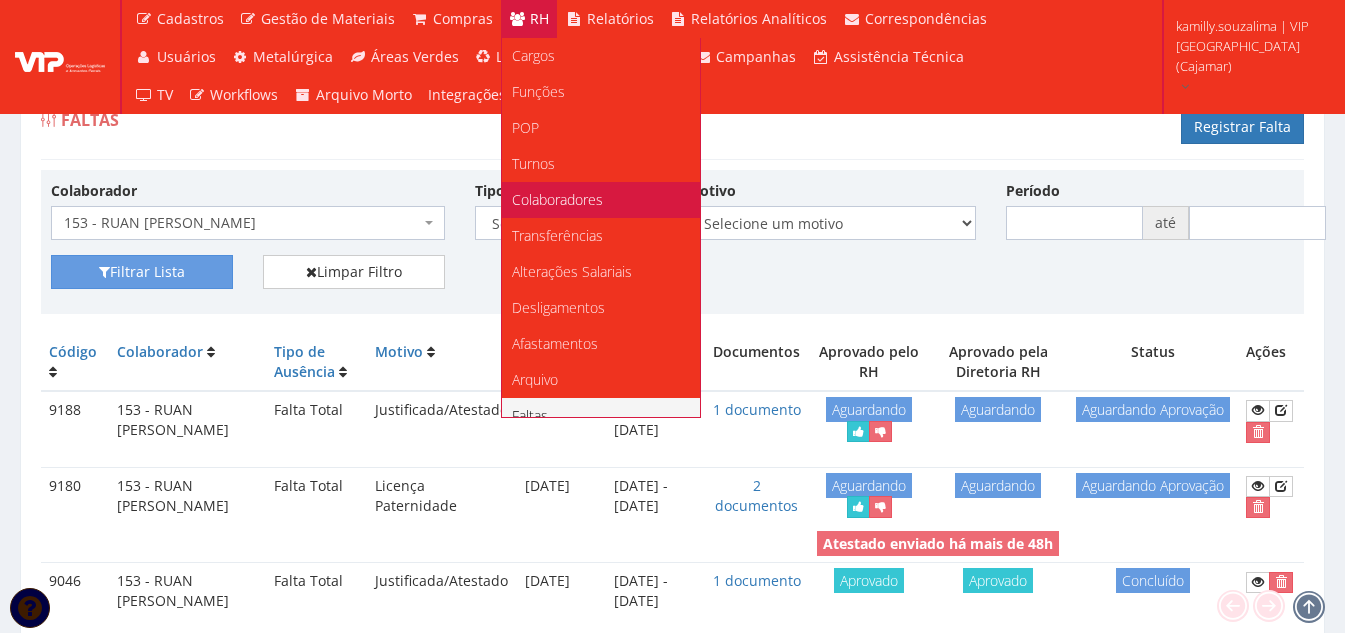 click on "Colaboradores" at bounding box center (557, 199) 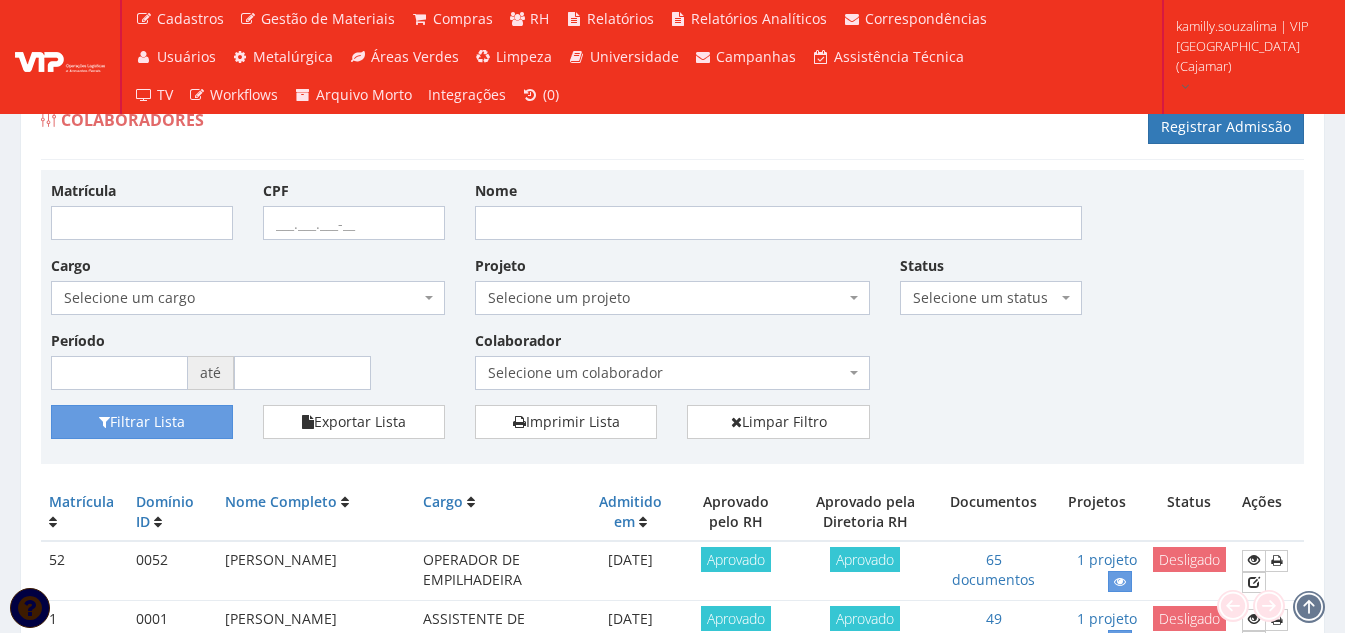 scroll, scrollTop: 0, scrollLeft: 0, axis: both 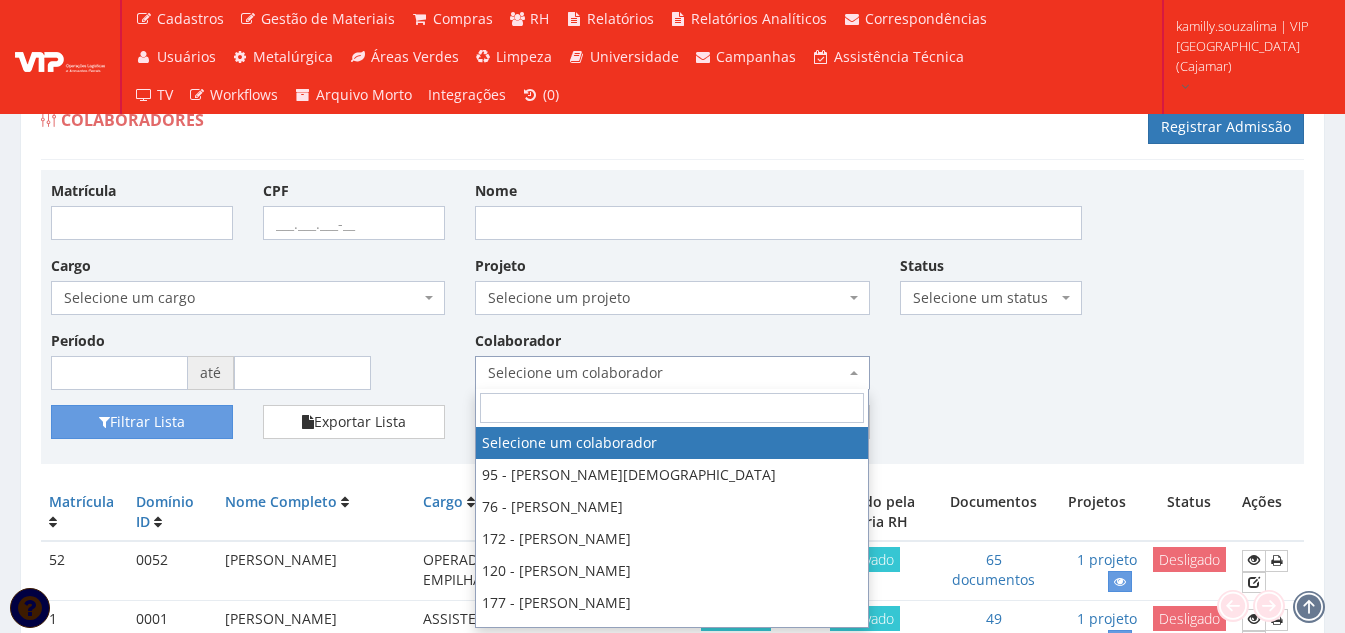 click on "Selecione um colaborador" at bounding box center (666, 373) 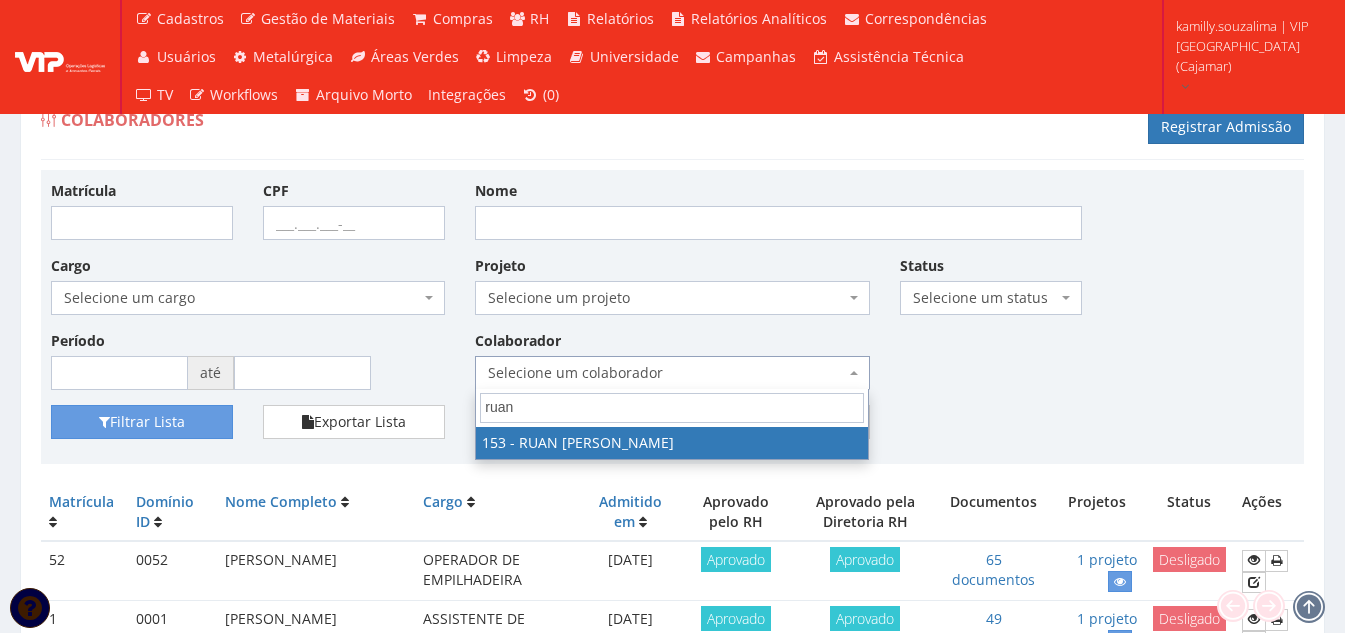 type on "ruan" 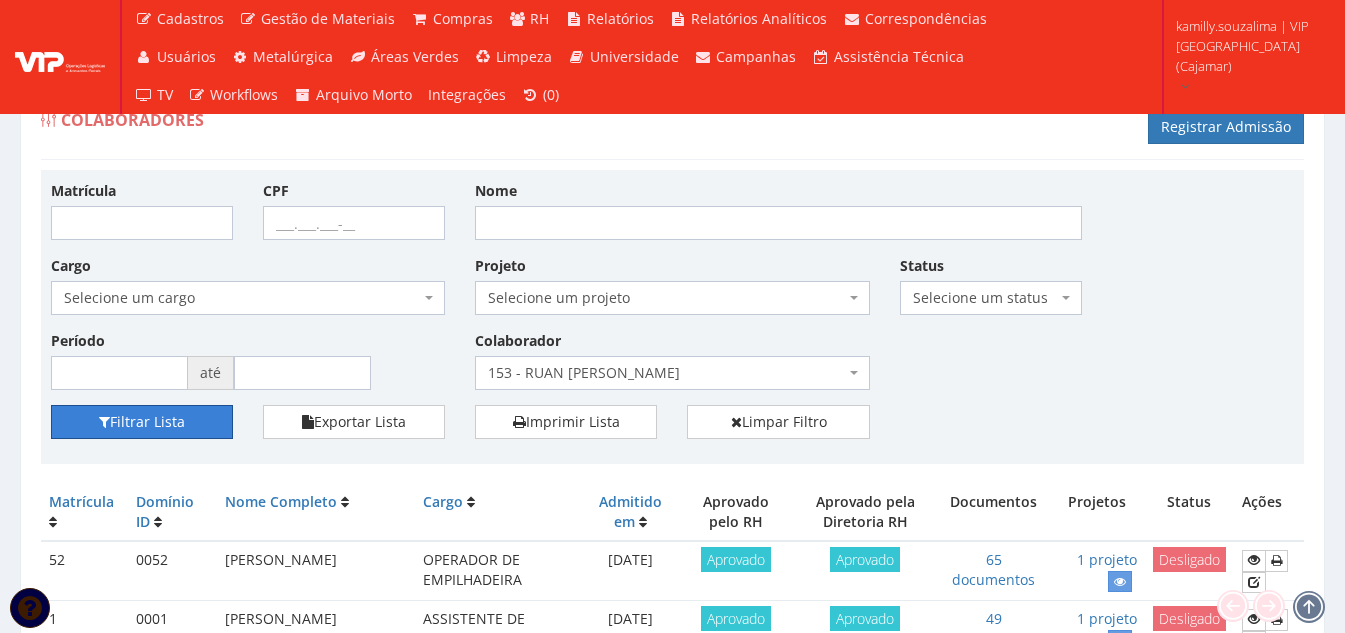 drag, startPoint x: 155, startPoint y: 423, endPoint x: 397, endPoint y: 371, distance: 247.52374 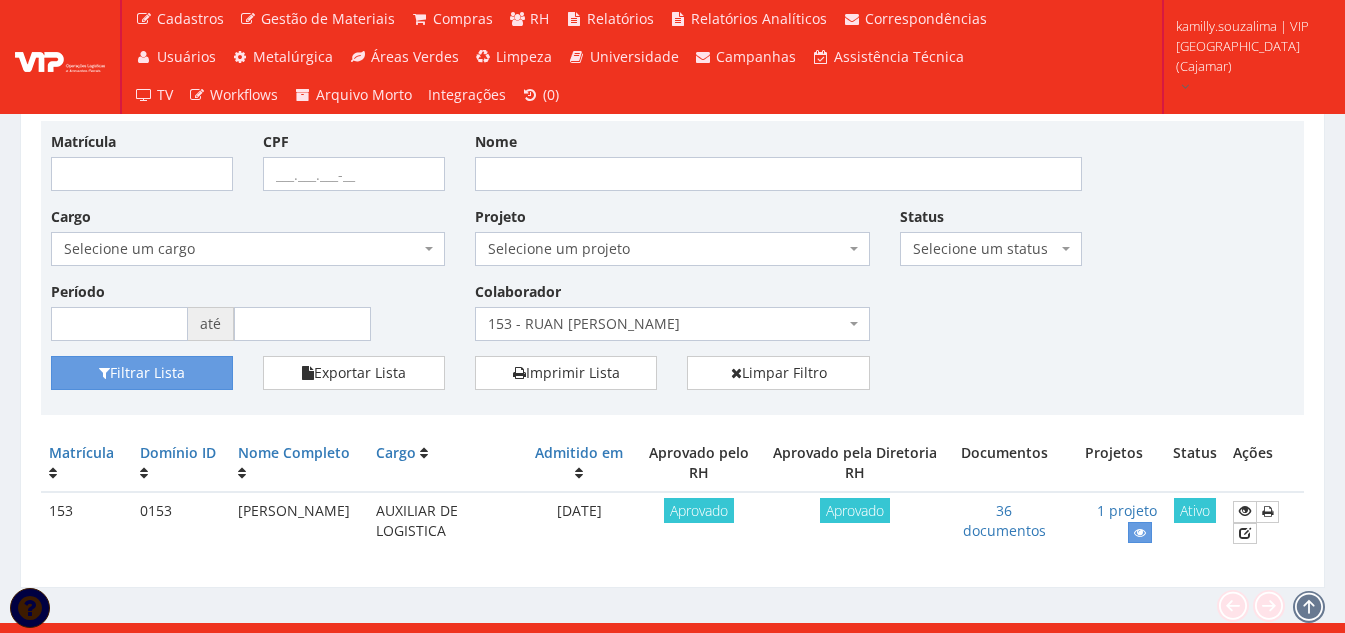 scroll, scrollTop: 72, scrollLeft: 0, axis: vertical 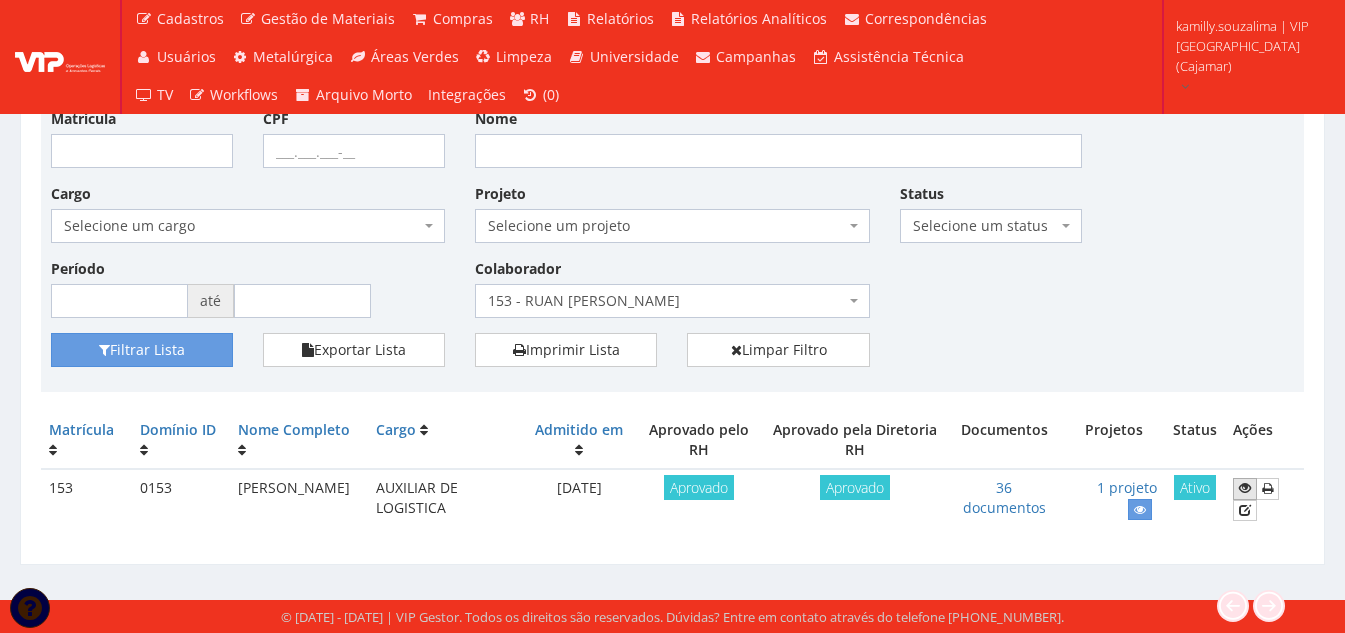 click at bounding box center (1245, 488) 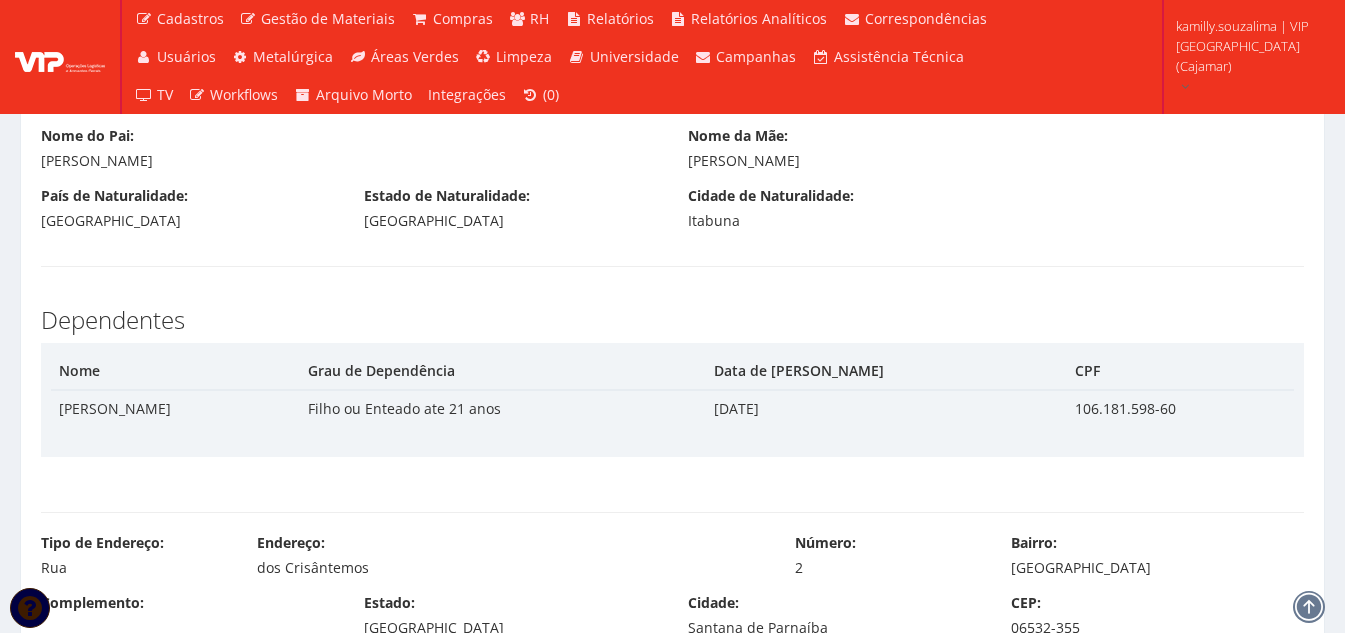 scroll, scrollTop: 800, scrollLeft: 0, axis: vertical 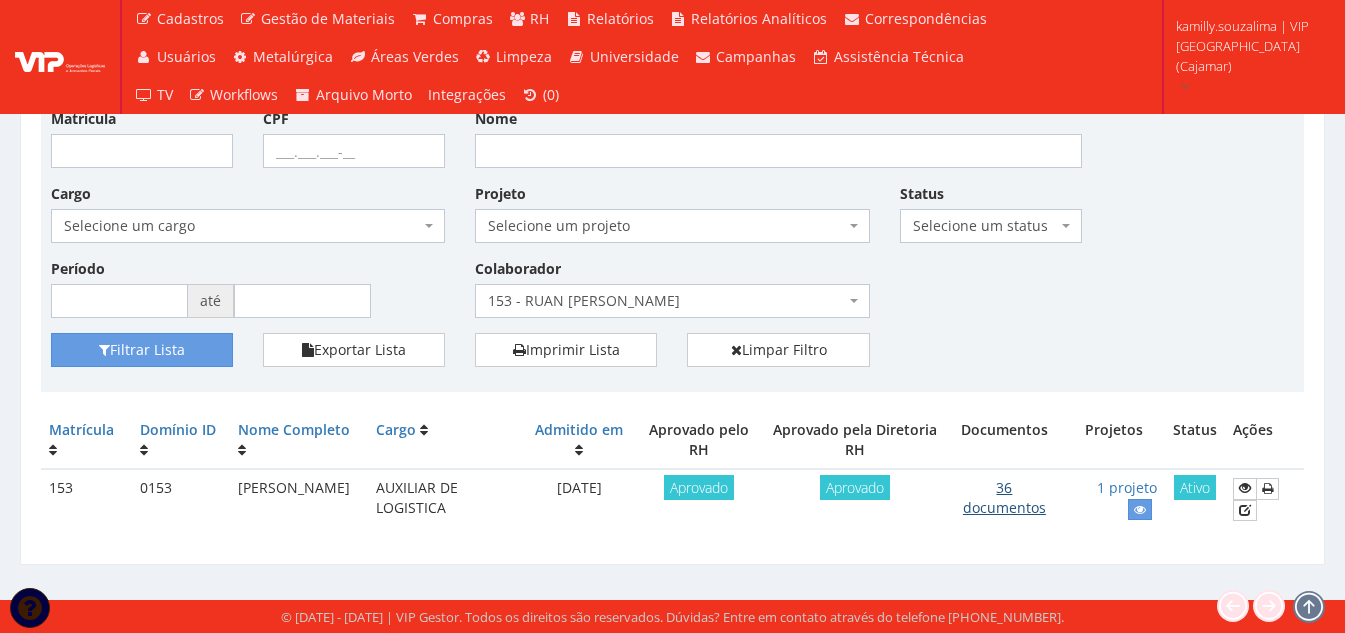 click on "36 documentos" at bounding box center (1004, 497) 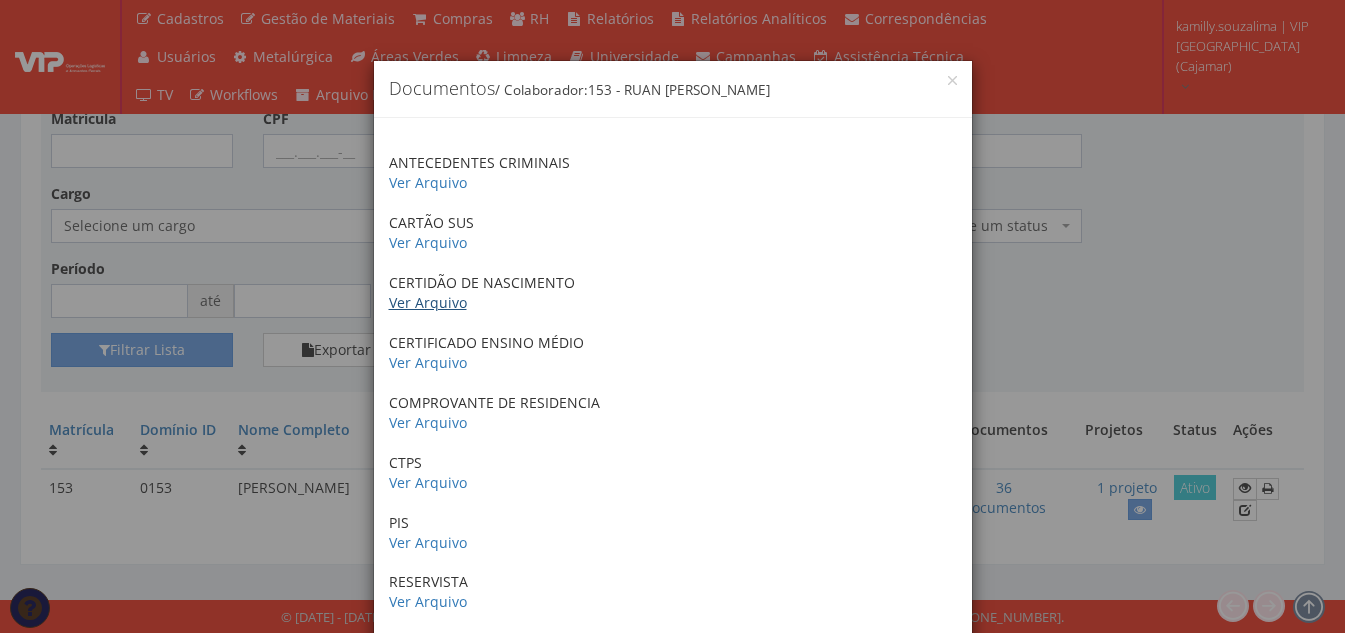 click on "Ver Arquivo" at bounding box center (428, 302) 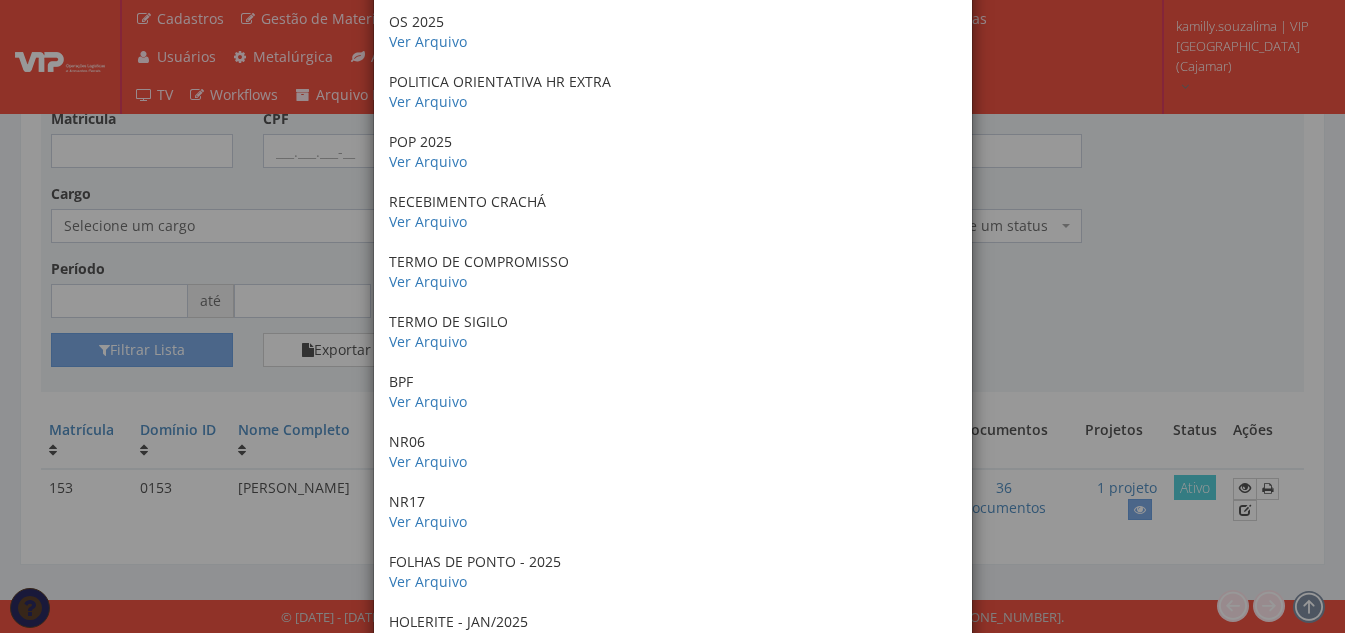 scroll, scrollTop: 1790, scrollLeft: 0, axis: vertical 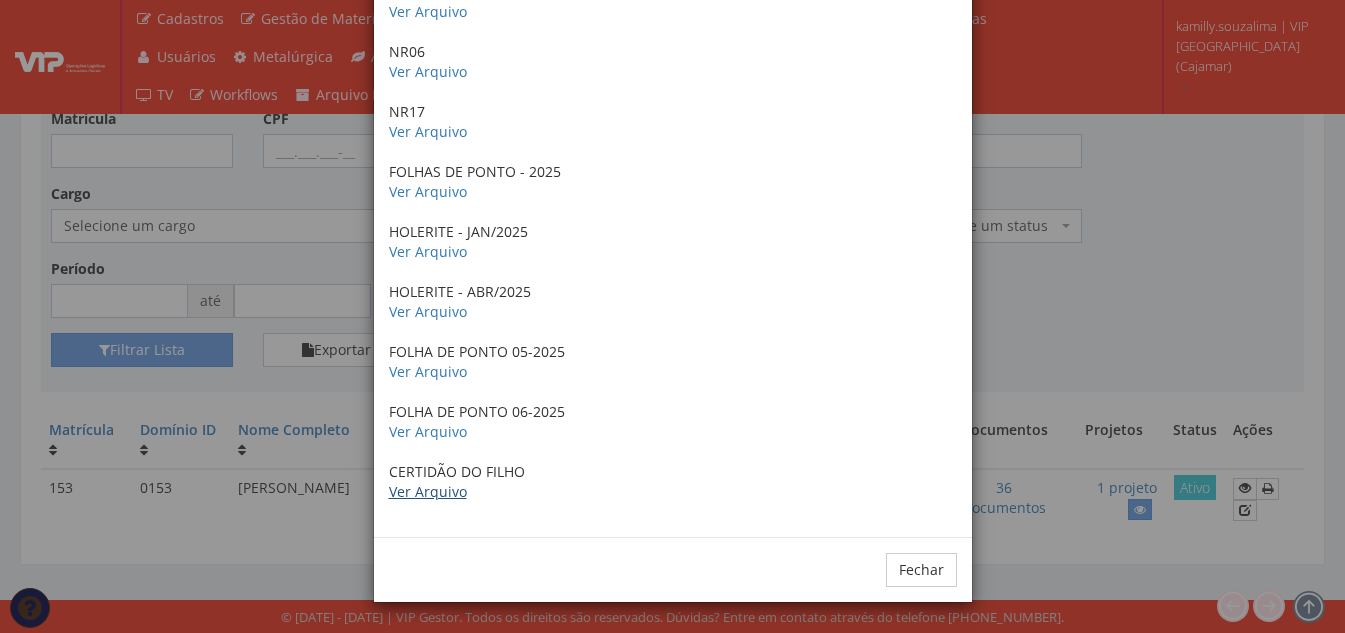 click on "Ver Arquivo" at bounding box center (428, 491) 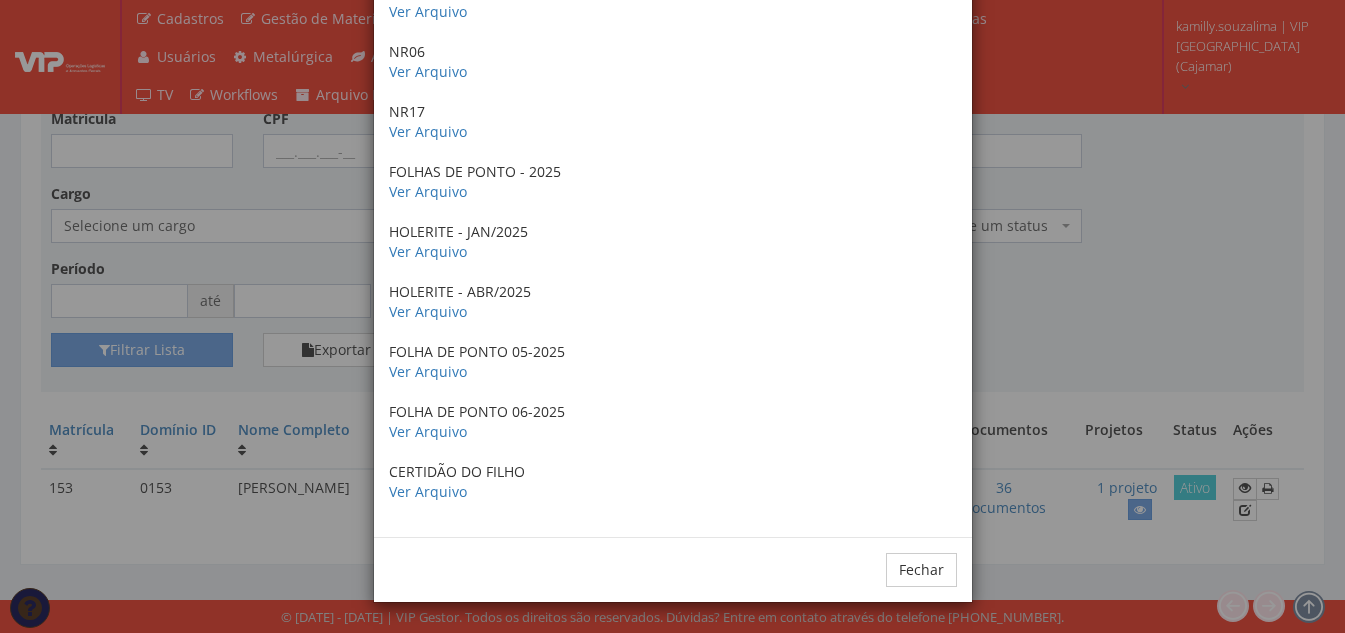 drag, startPoint x: 310, startPoint y: 204, endPoint x: 290, endPoint y: 111, distance: 95.12623 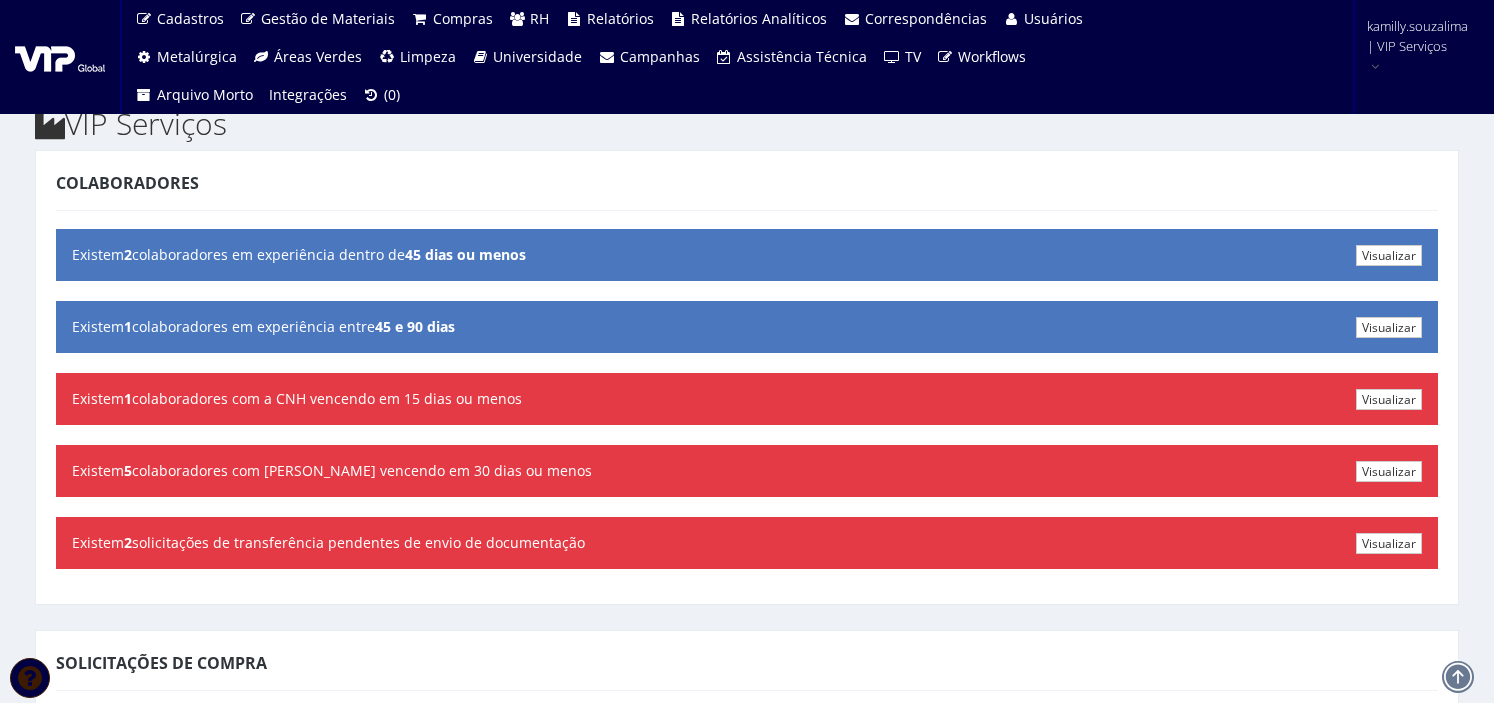 scroll, scrollTop: 0, scrollLeft: 0, axis: both 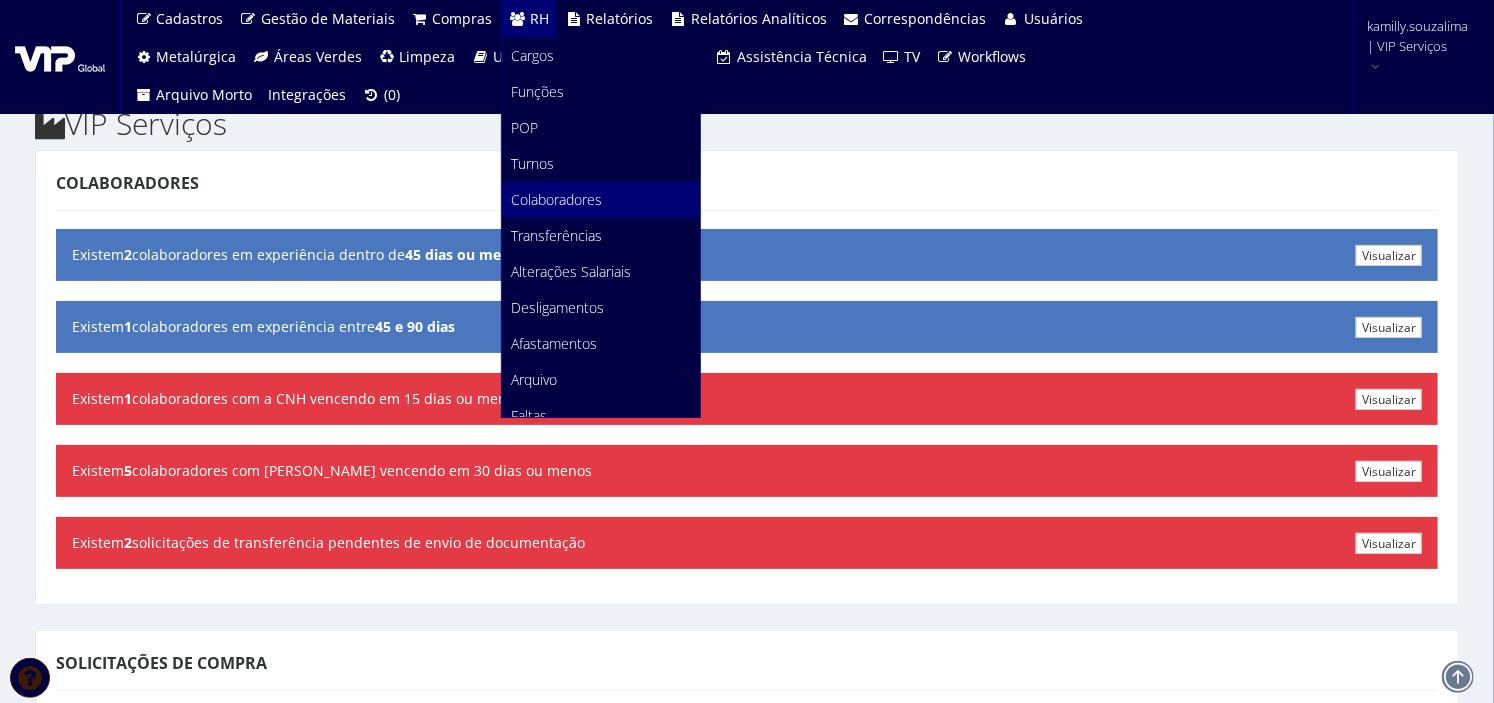 click on "Colaboradores" at bounding box center (557, 199) 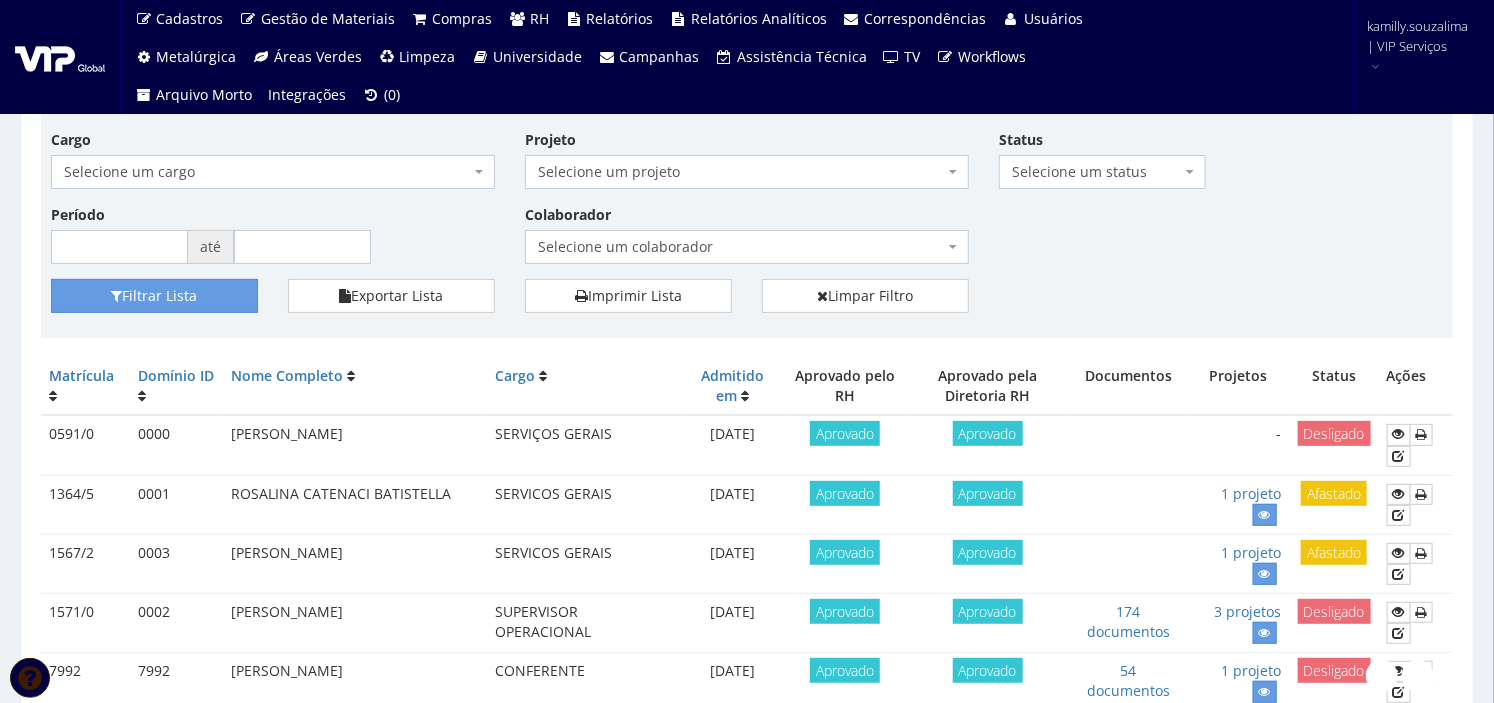 scroll, scrollTop: 0, scrollLeft: 0, axis: both 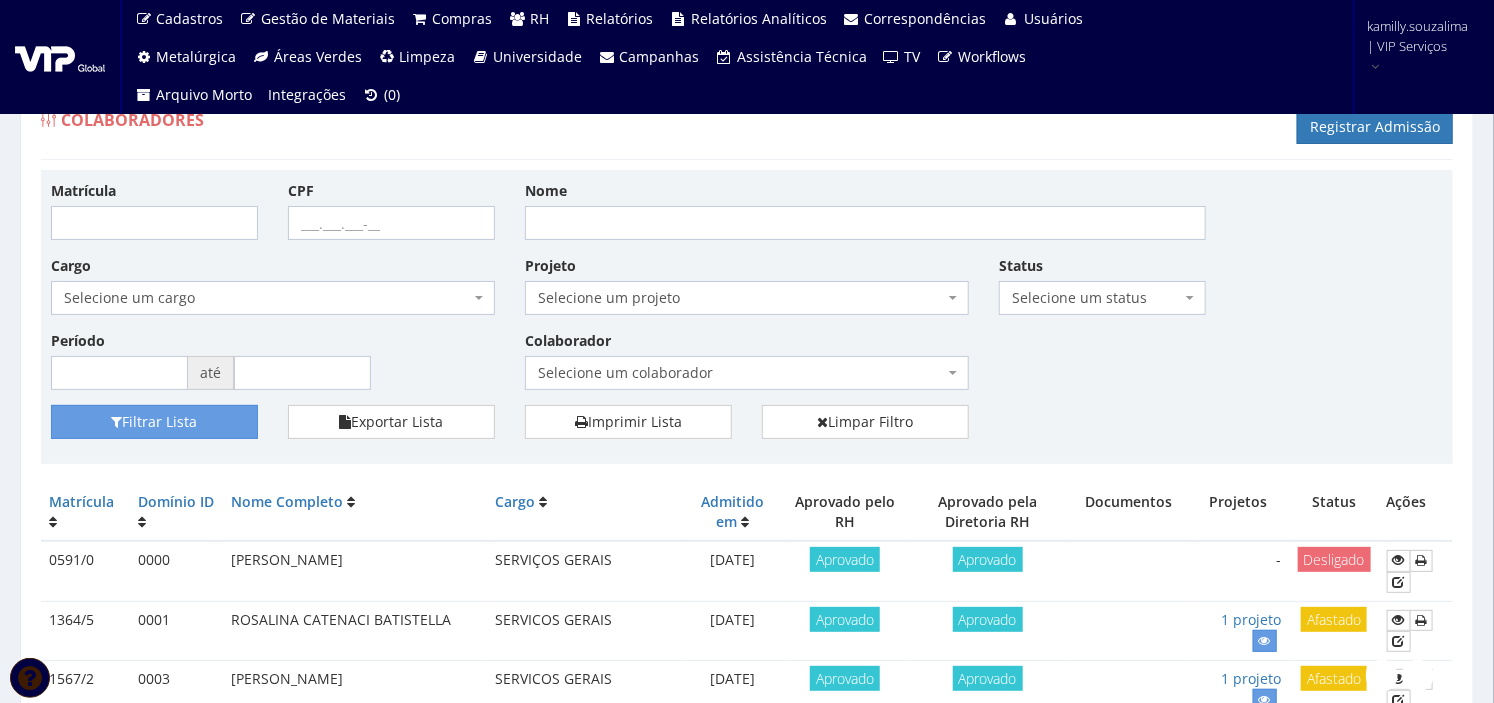 click on "Selecione um status" at bounding box center (1096, 298) 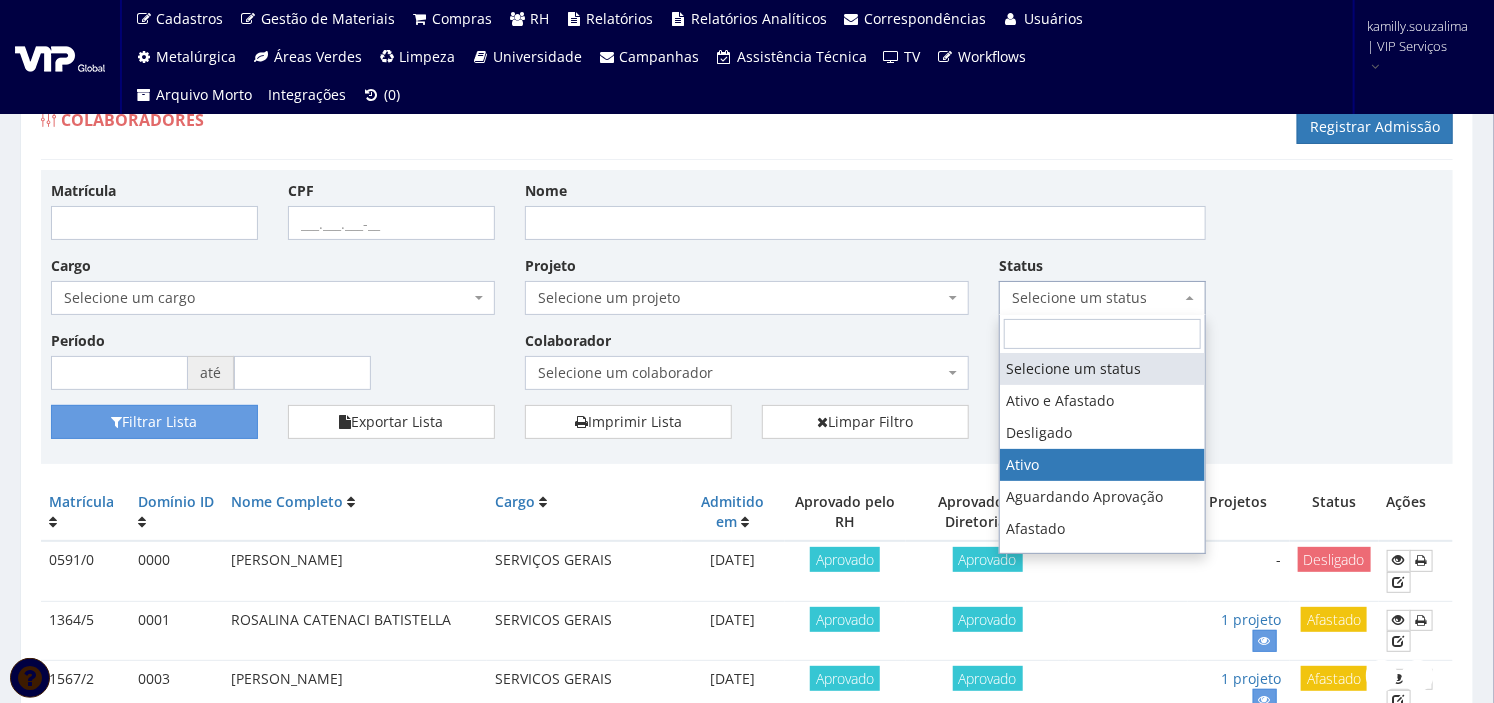 select on "1" 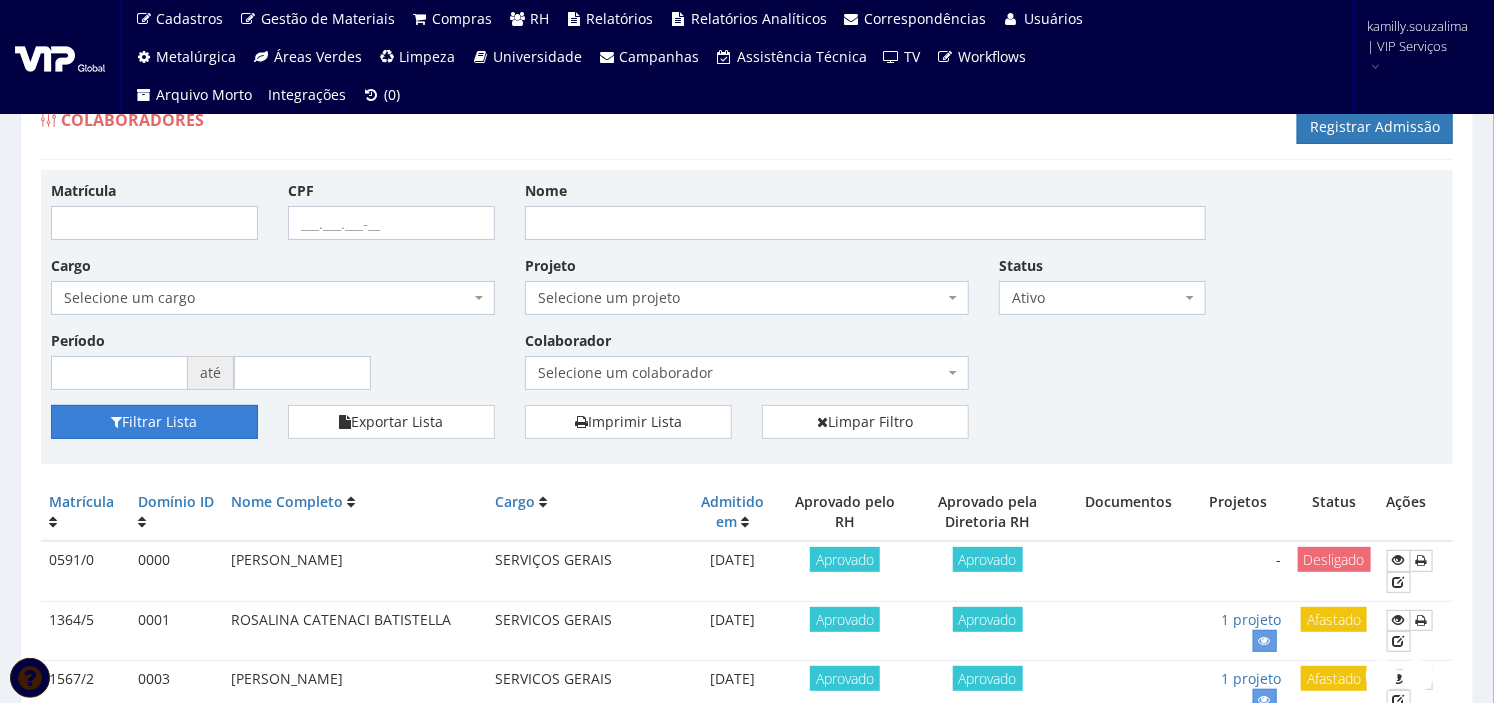 drag, startPoint x: 212, startPoint y: 418, endPoint x: 231, endPoint y: 417, distance: 19.026299 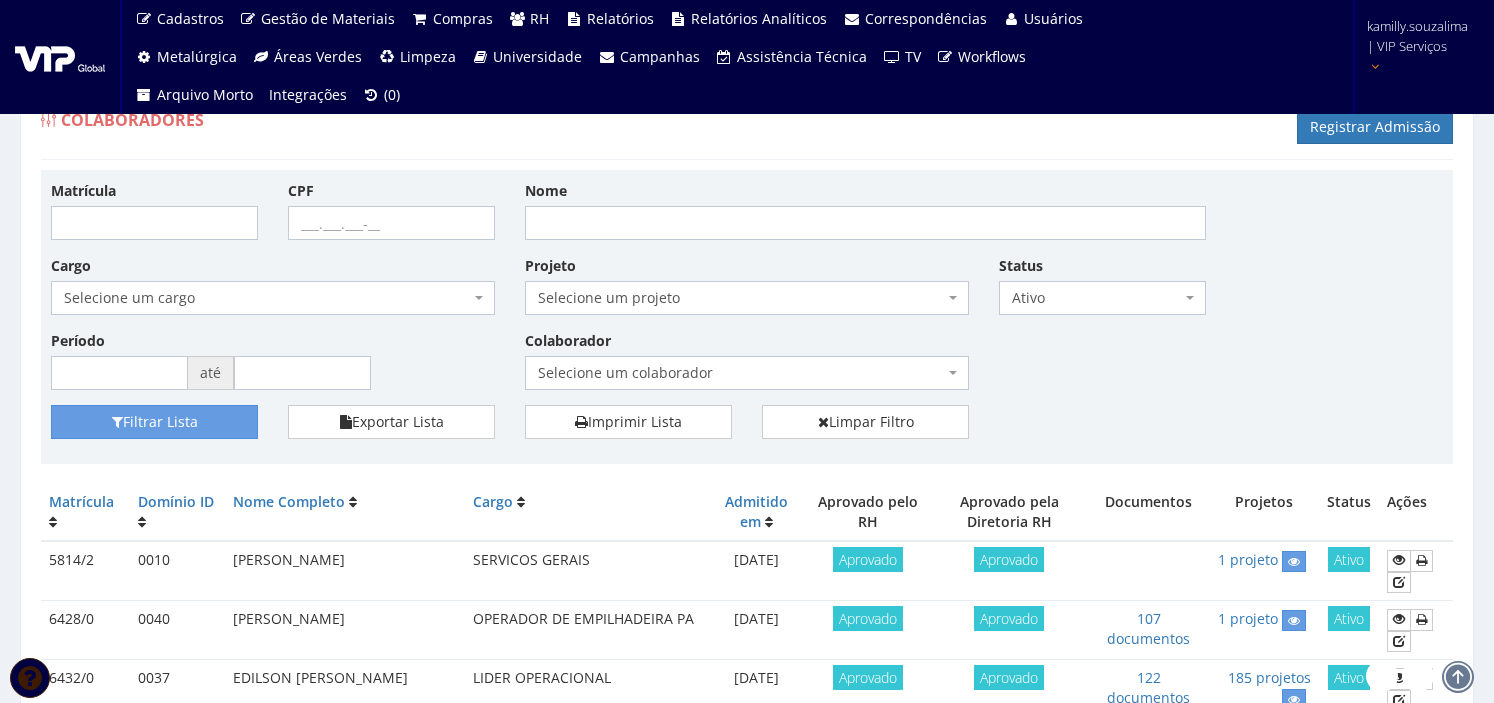scroll, scrollTop: 0, scrollLeft: 0, axis: both 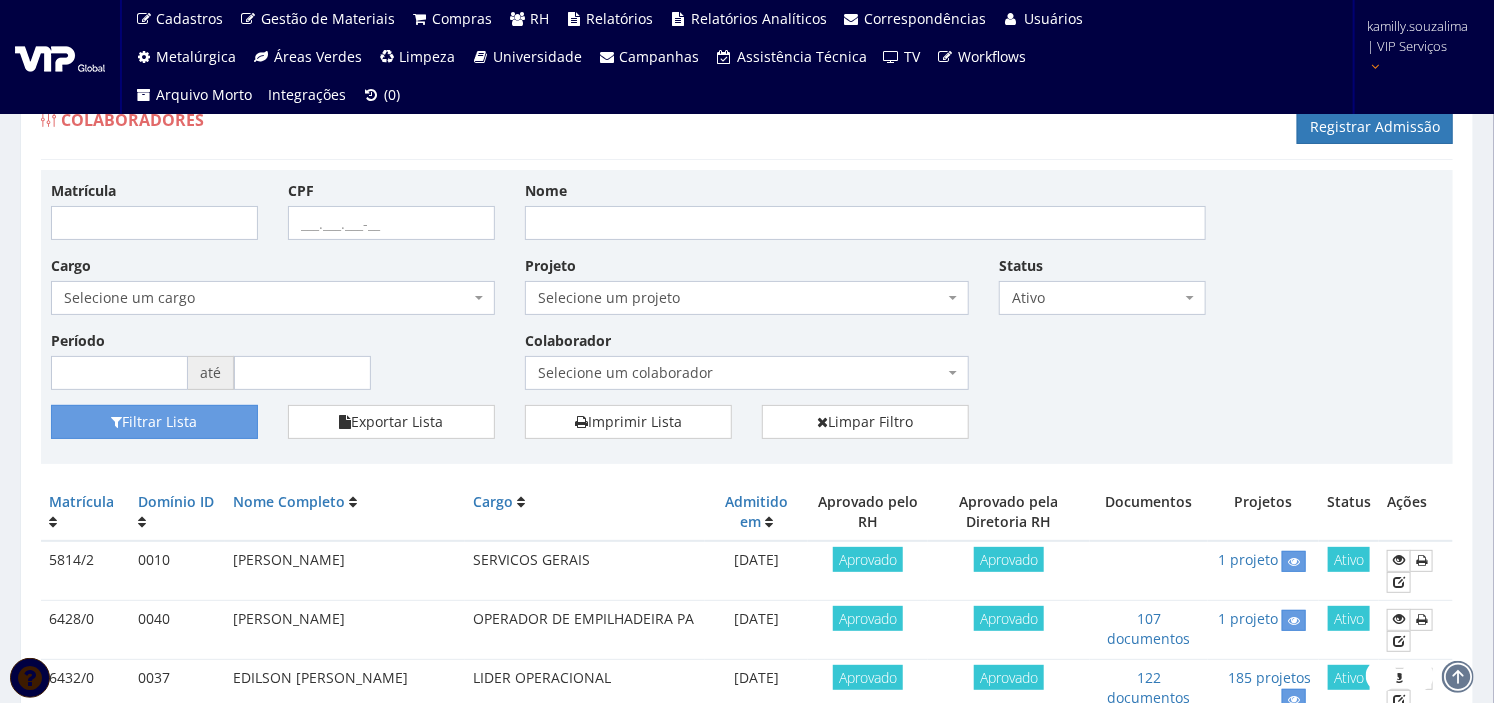 click on "kamilly.souzalima | VIP Serviços" at bounding box center (1417, 36) 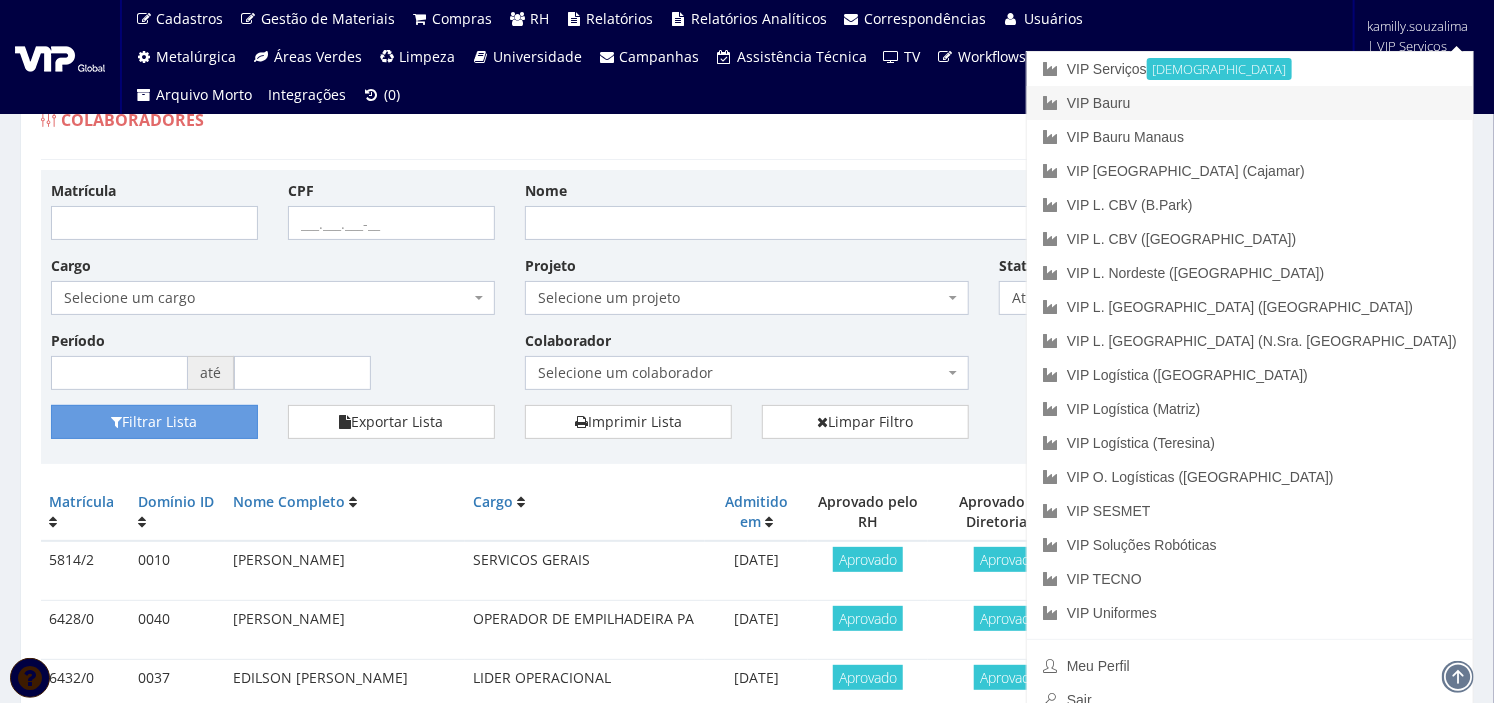 click on "VIP Bauru" at bounding box center [1250, 103] 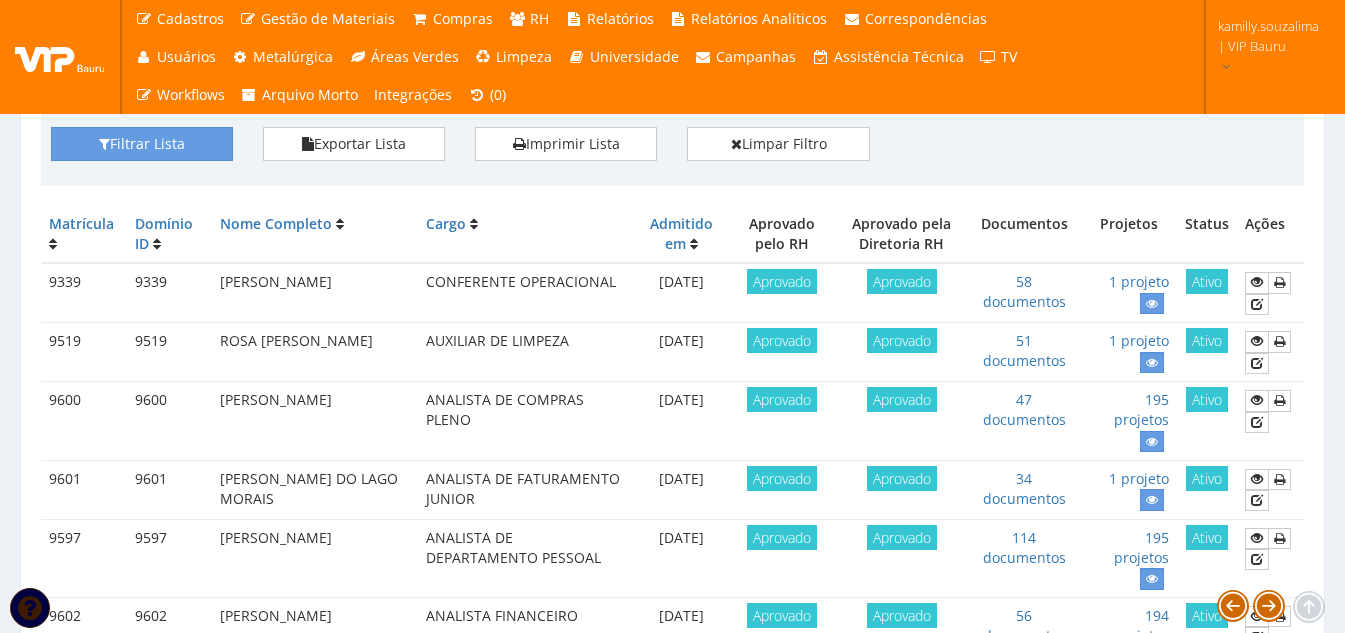 scroll, scrollTop: 78, scrollLeft: 0, axis: vertical 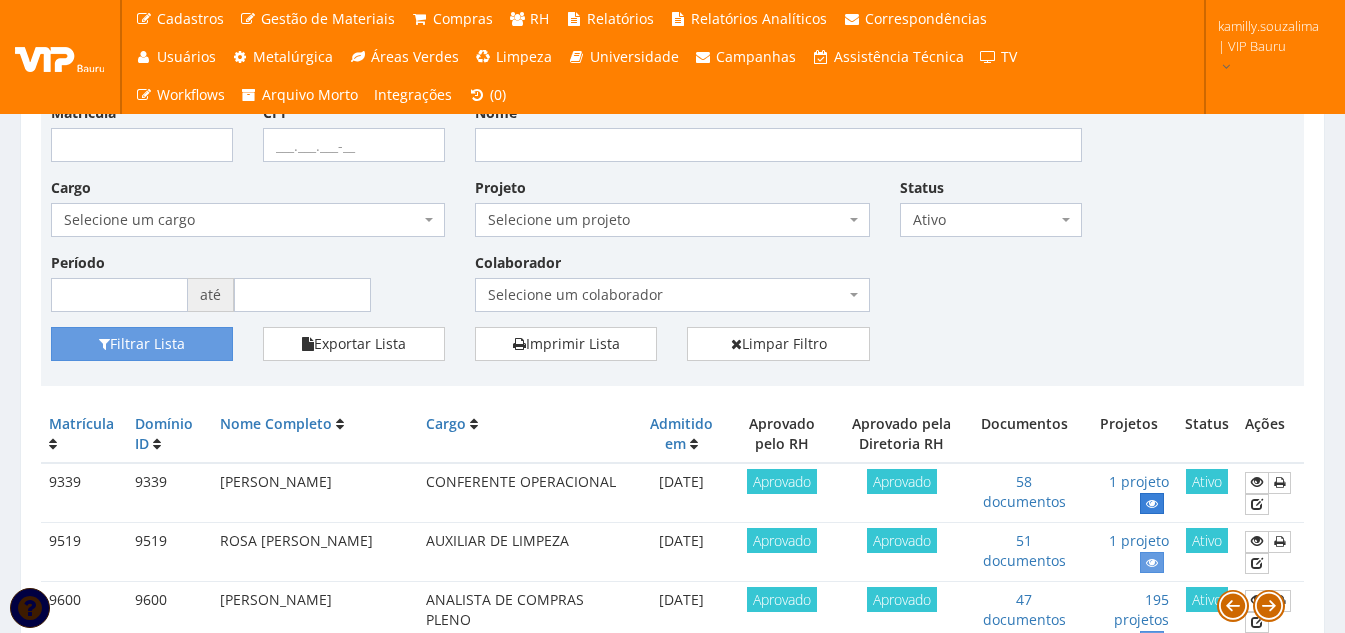 click at bounding box center [1152, 504] 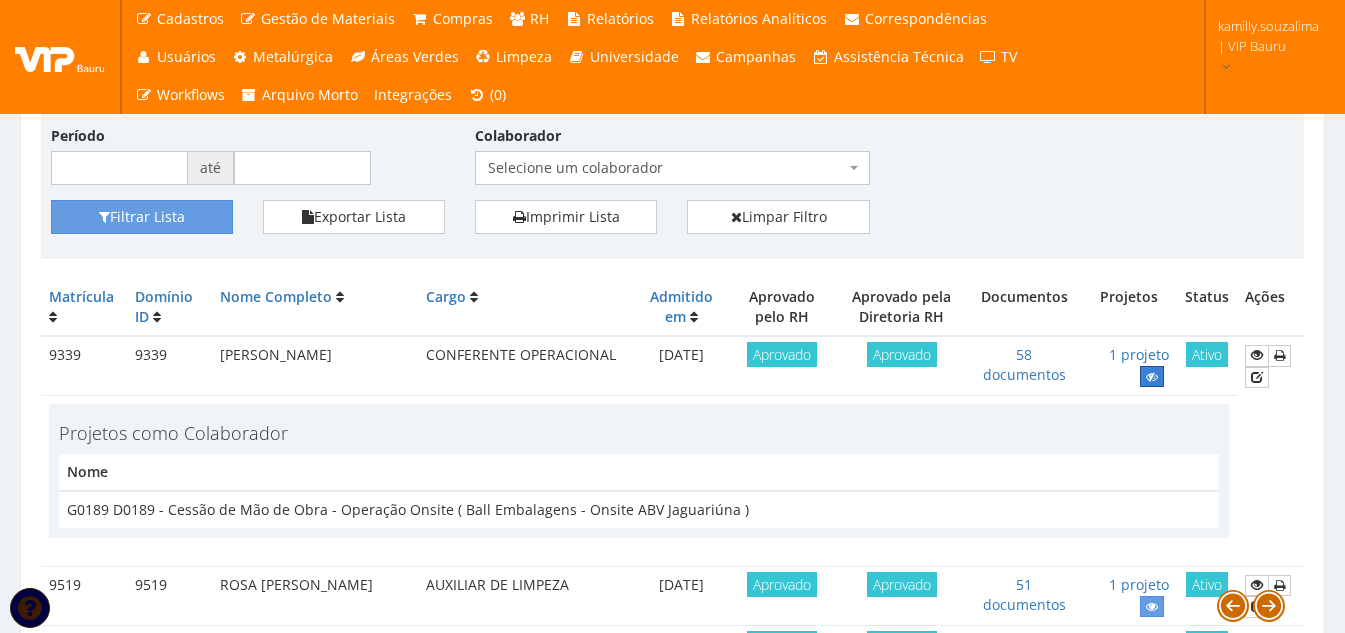 scroll, scrollTop: 278, scrollLeft: 0, axis: vertical 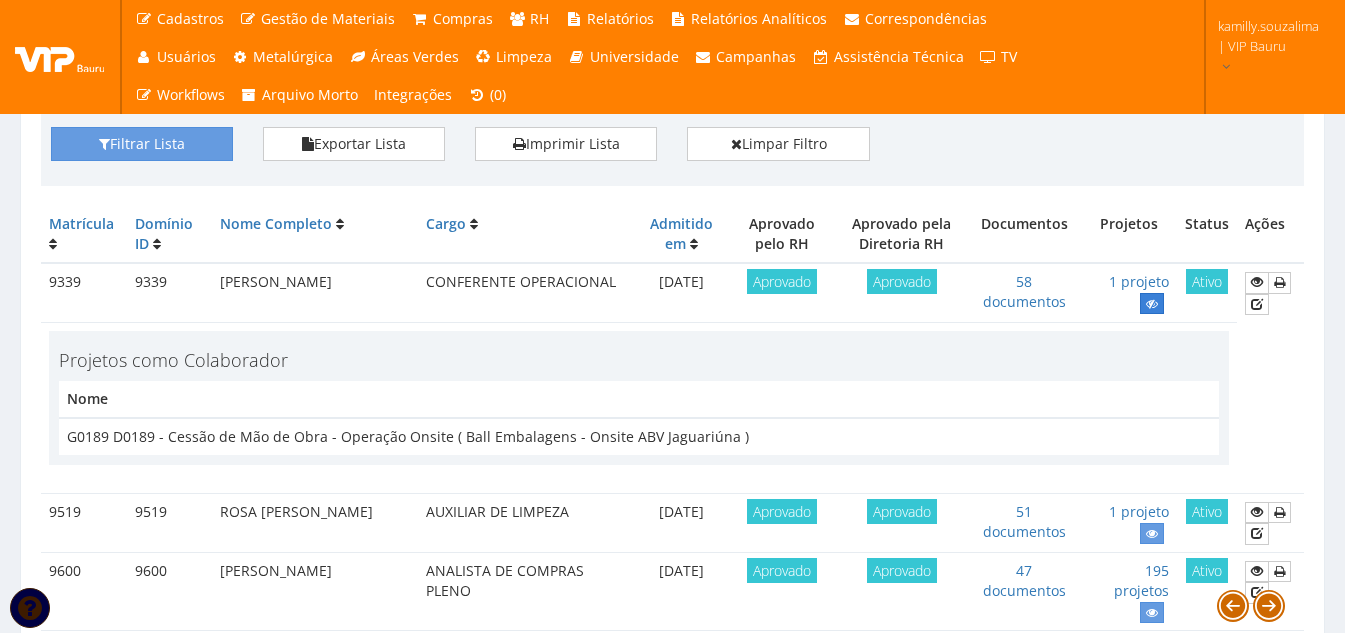 click at bounding box center (1152, 304) 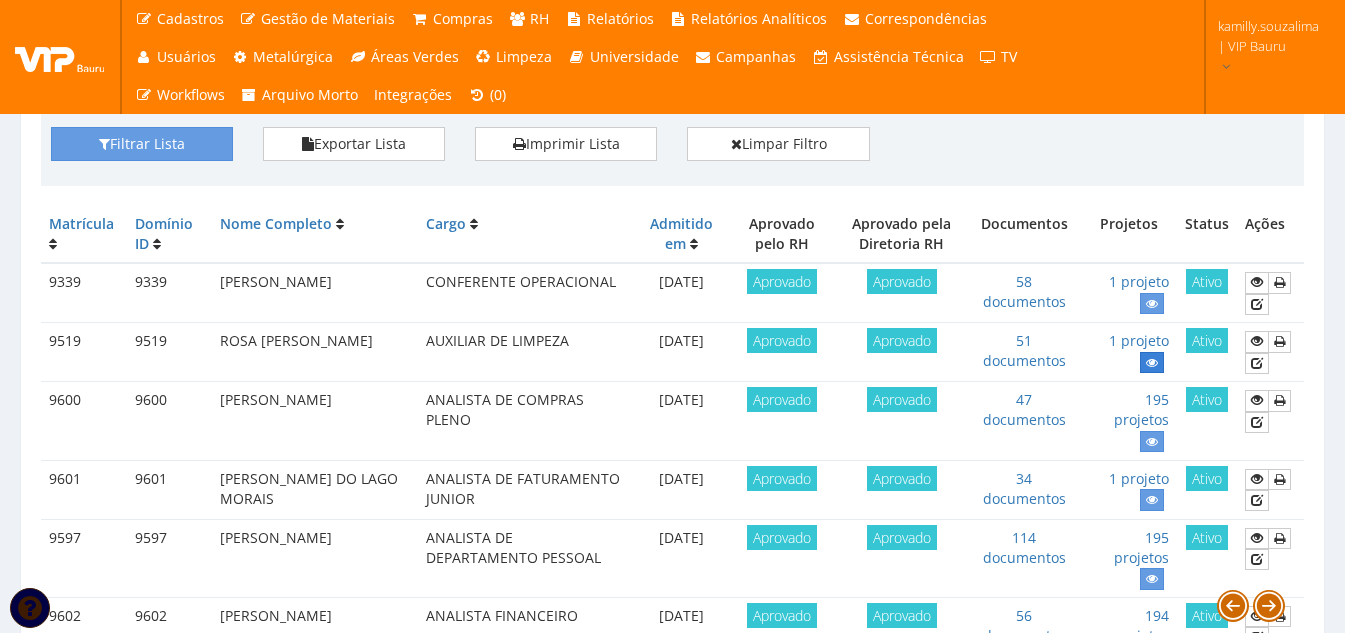 click at bounding box center (1152, 363) 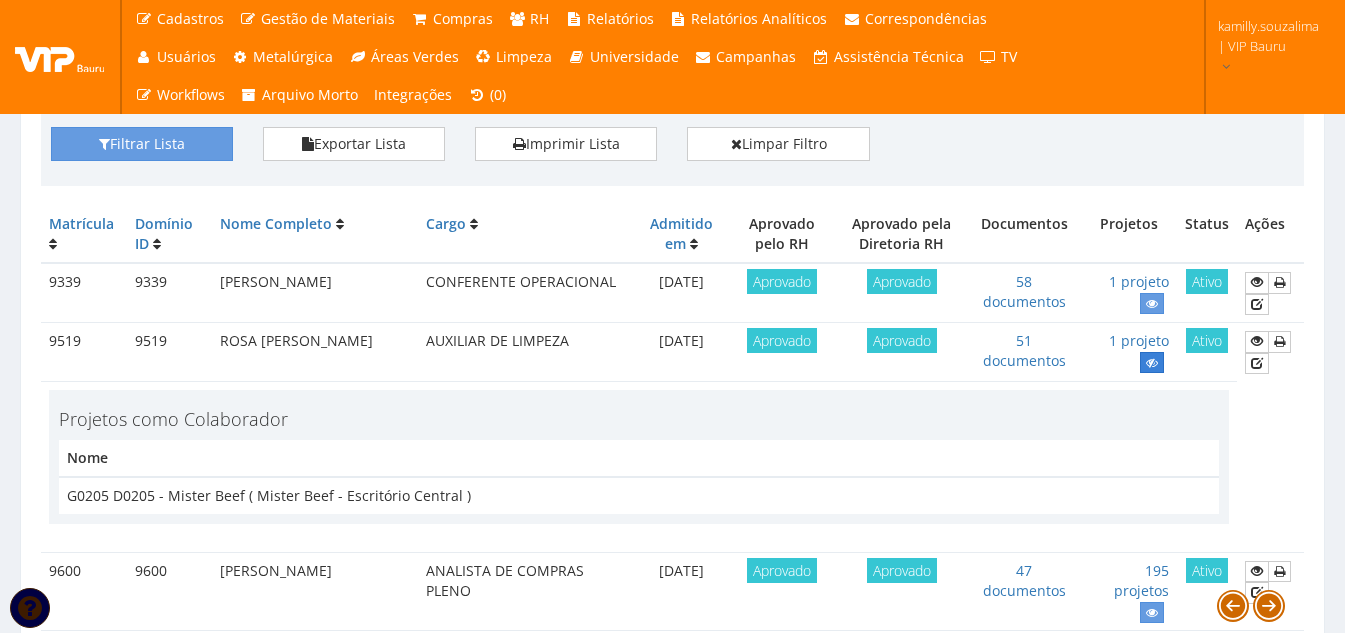 click at bounding box center (1152, 363) 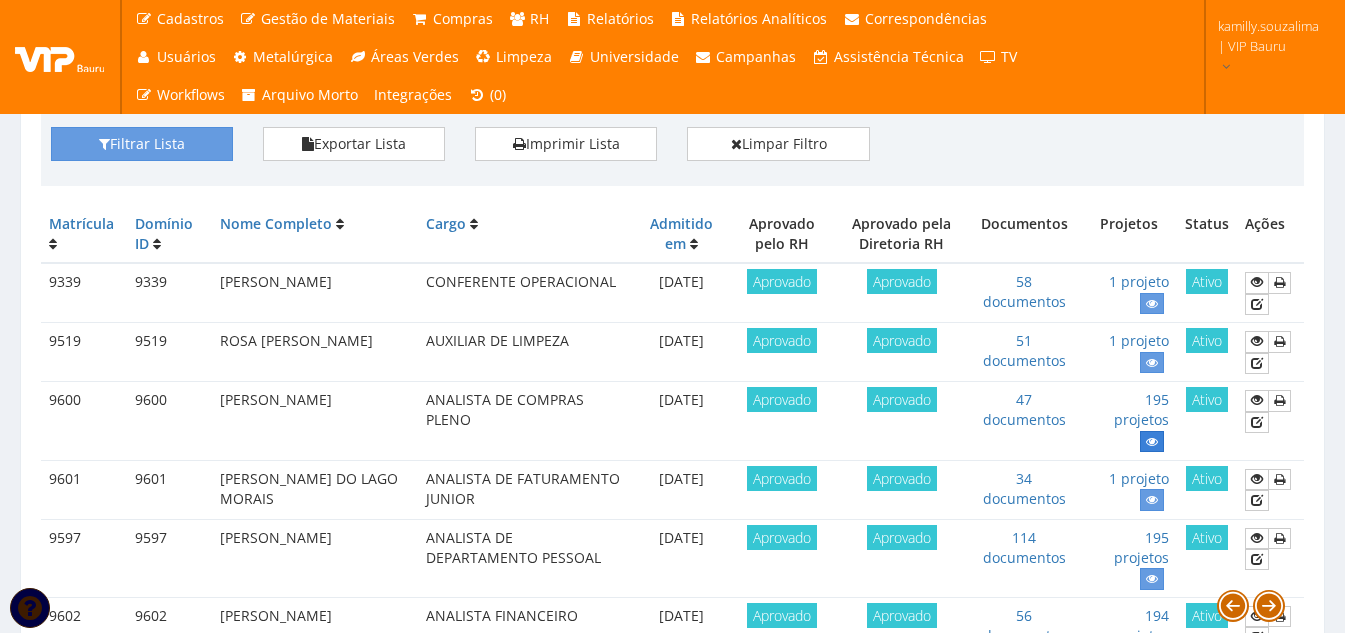 click at bounding box center (1152, 442) 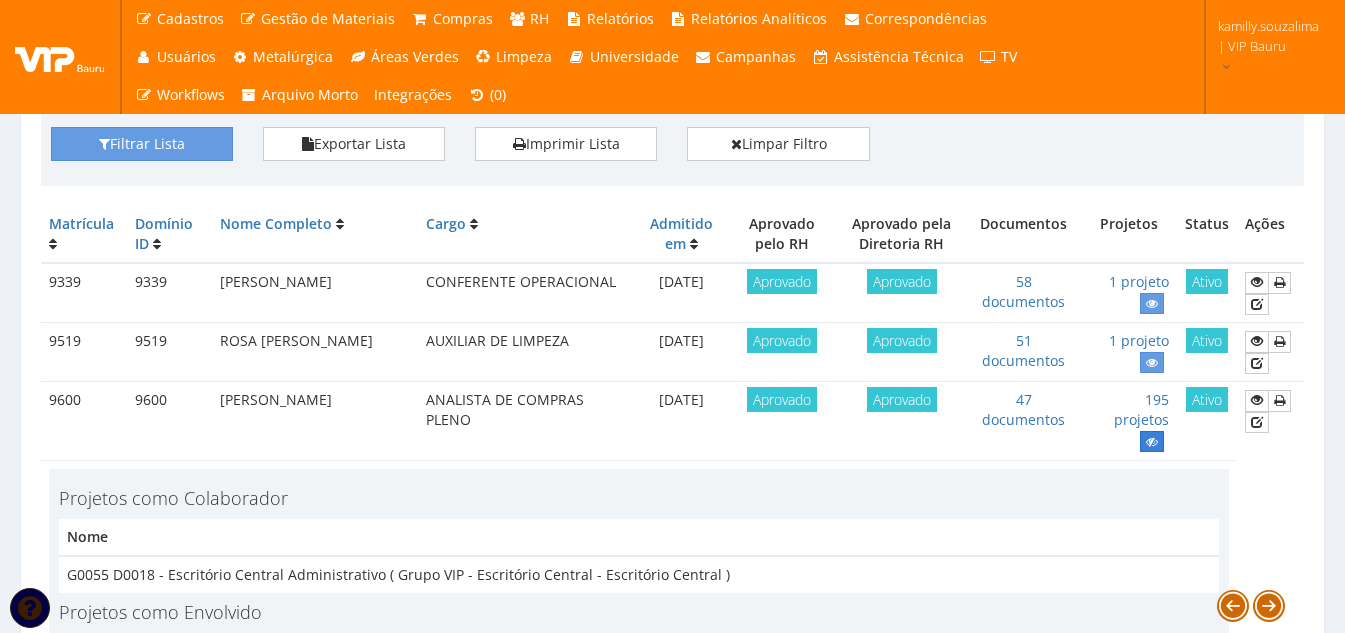click at bounding box center [1152, 441] 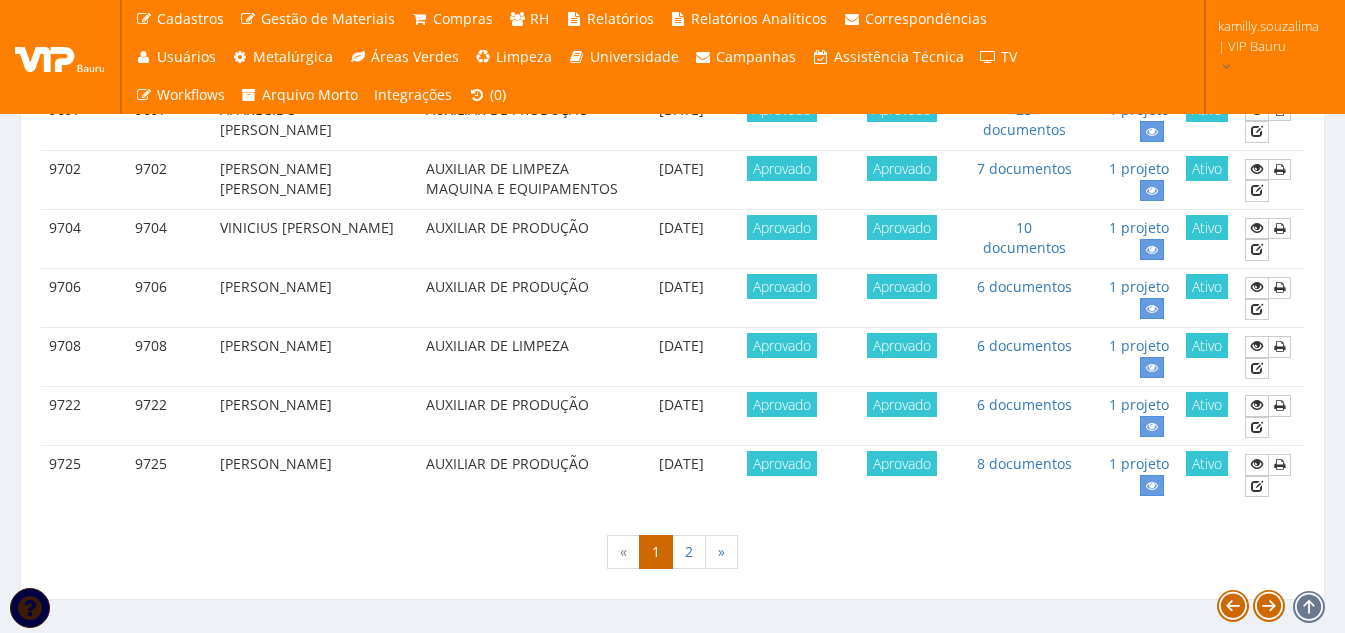 scroll, scrollTop: 1978, scrollLeft: 0, axis: vertical 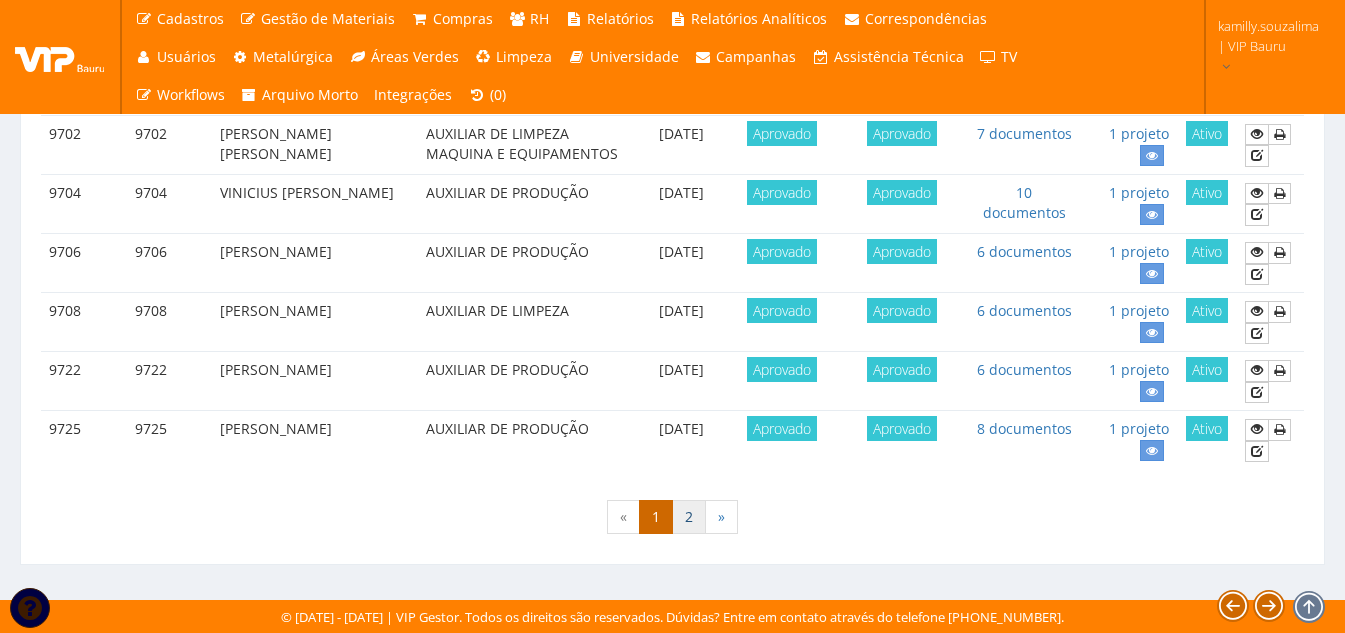 click on "2" at bounding box center (689, 517) 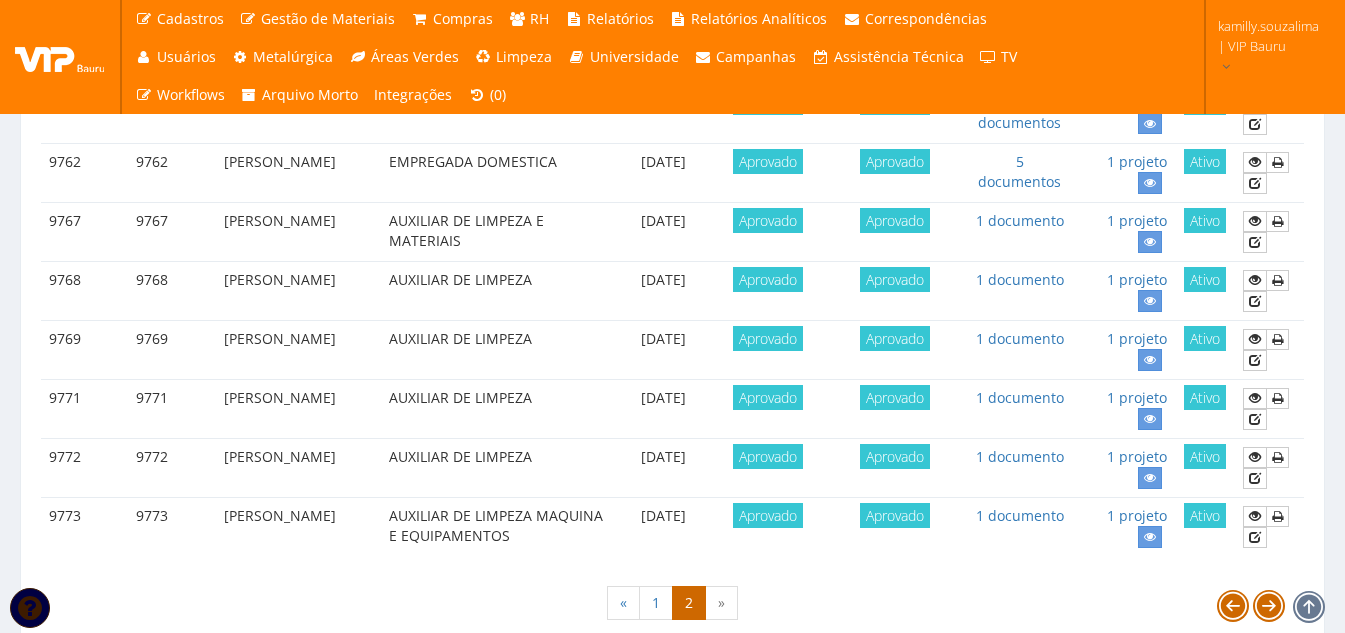 scroll, scrollTop: 1200, scrollLeft: 0, axis: vertical 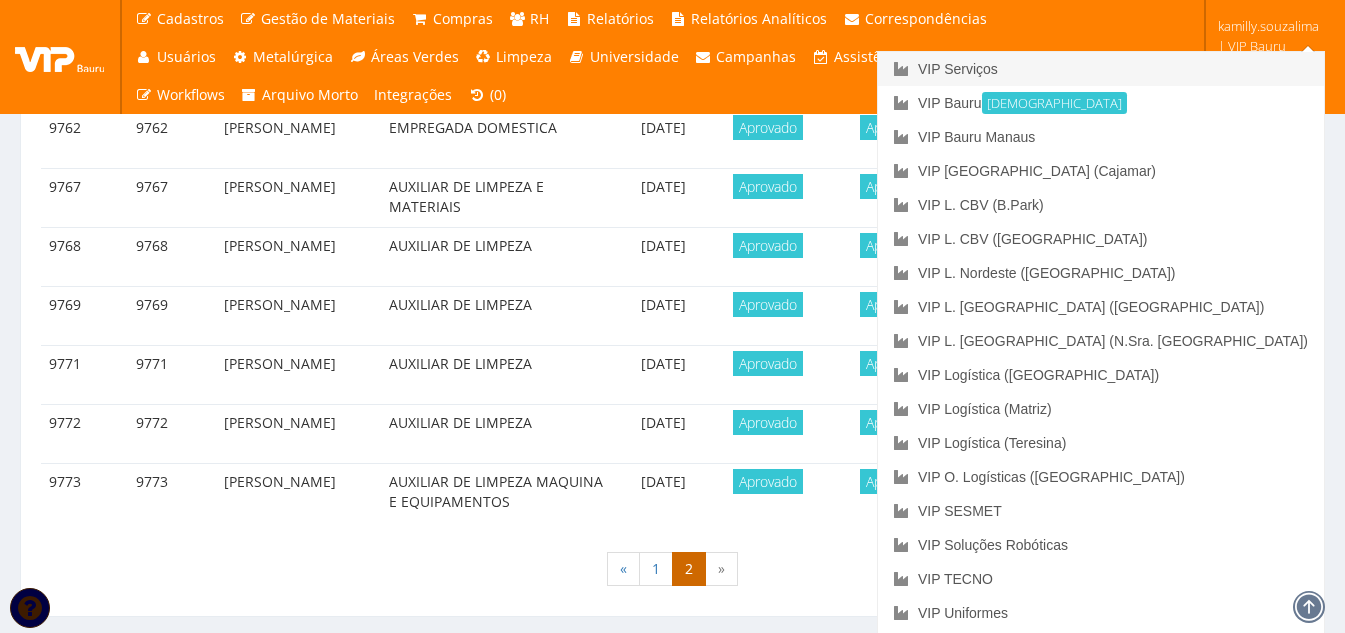 click on "VIP Serviços" at bounding box center [1101, 69] 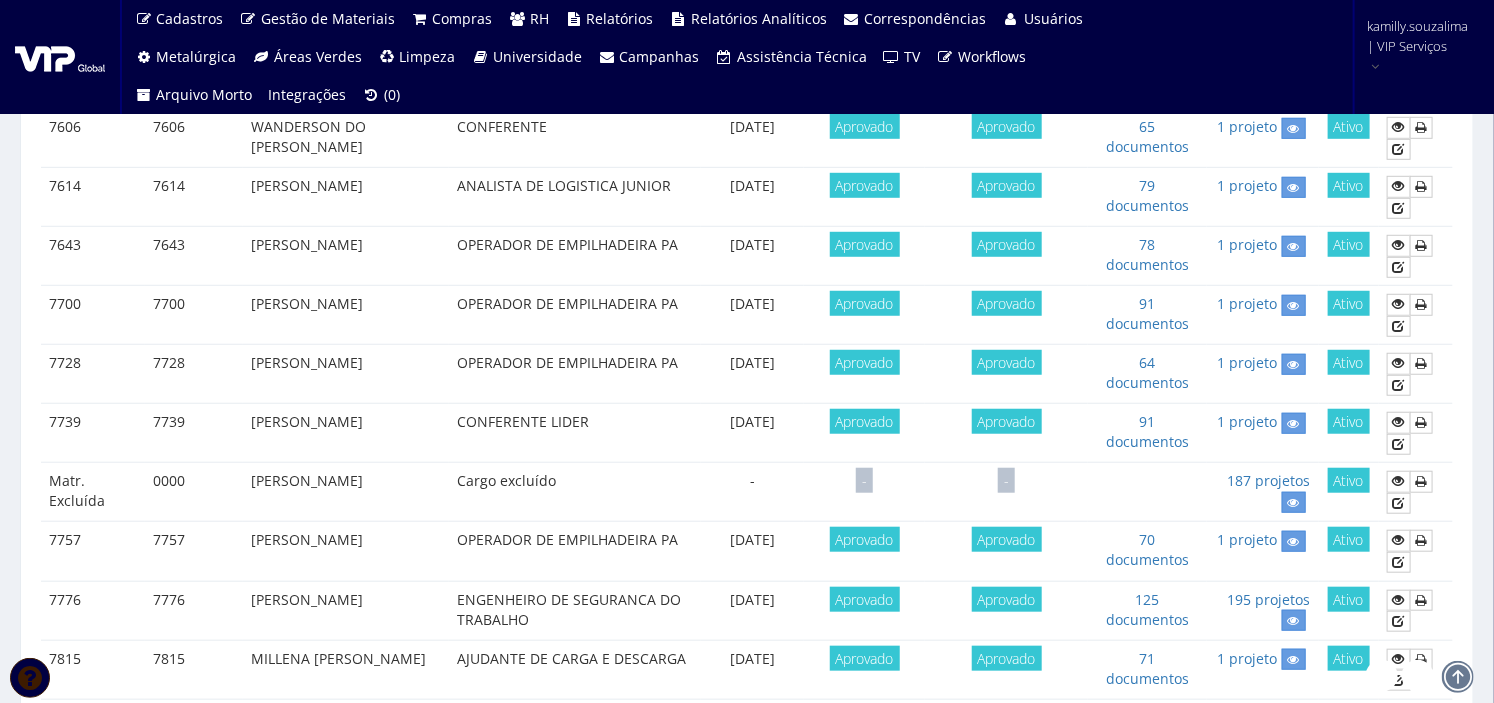 scroll, scrollTop: 333, scrollLeft: 0, axis: vertical 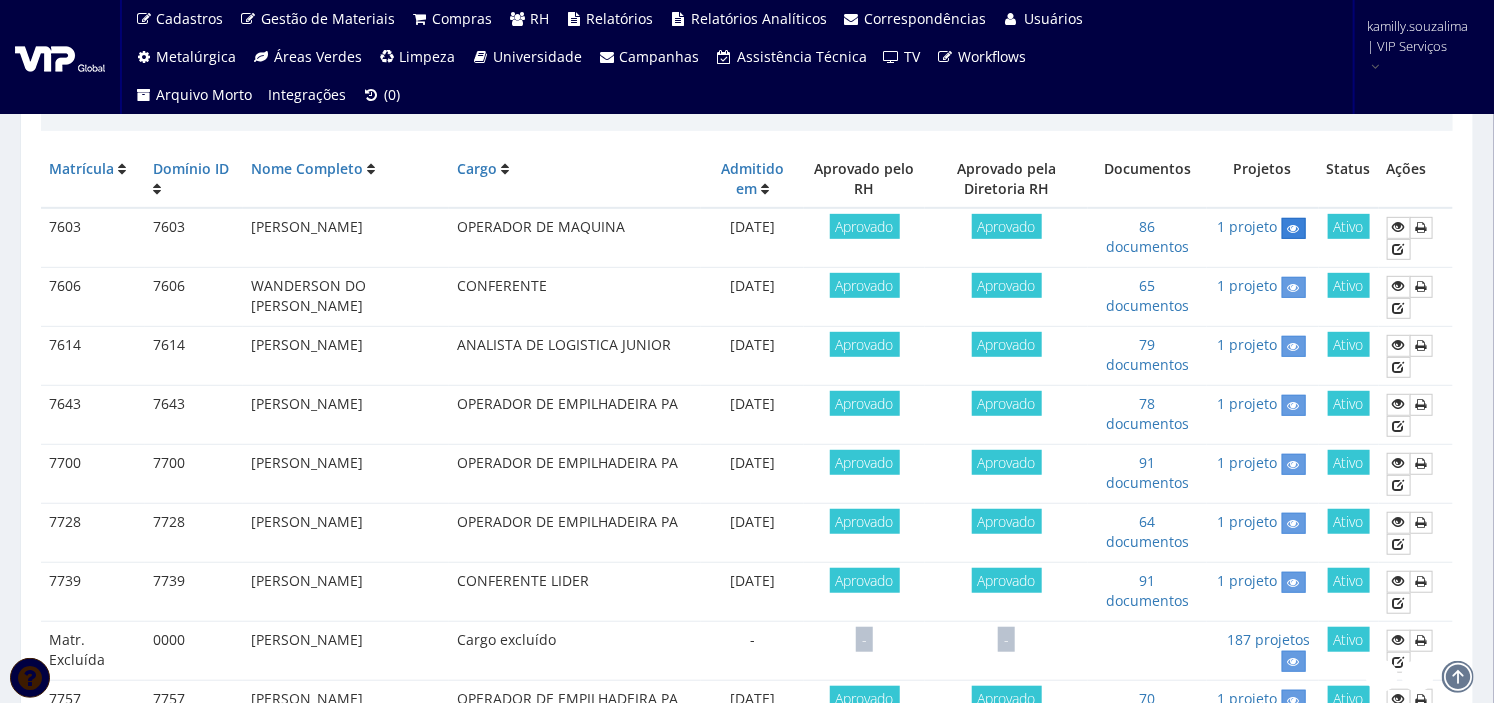 click at bounding box center [1294, 229] 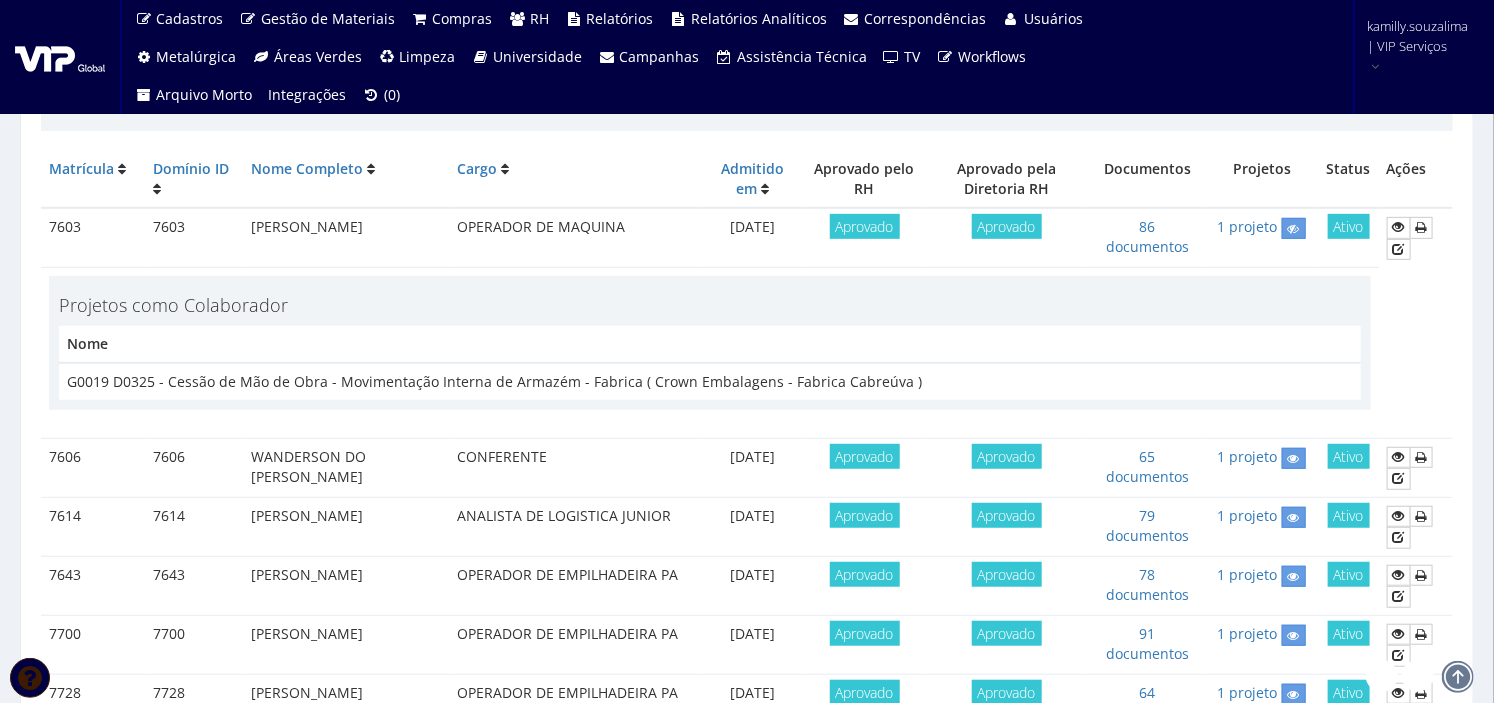 click on "1 projeto" at bounding box center [1263, 238] 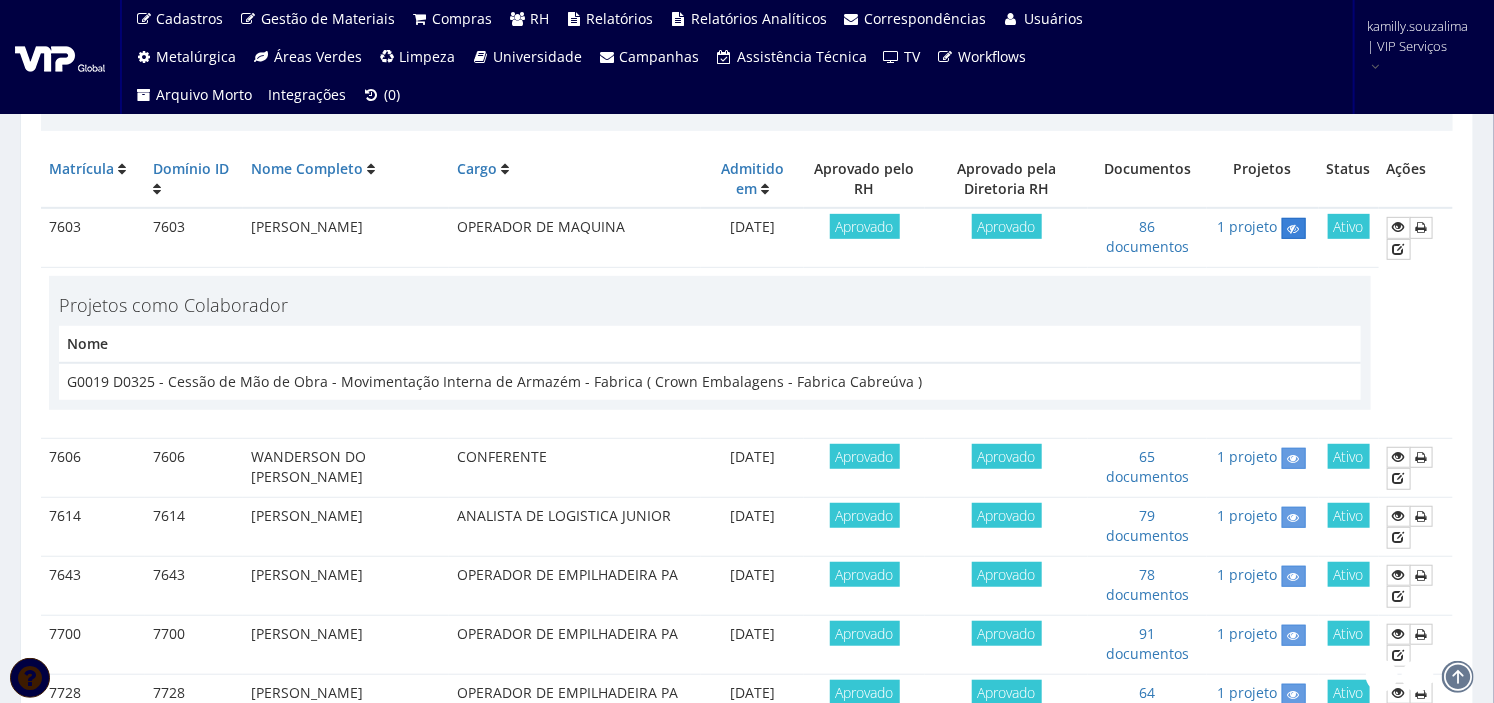 click at bounding box center (1294, 229) 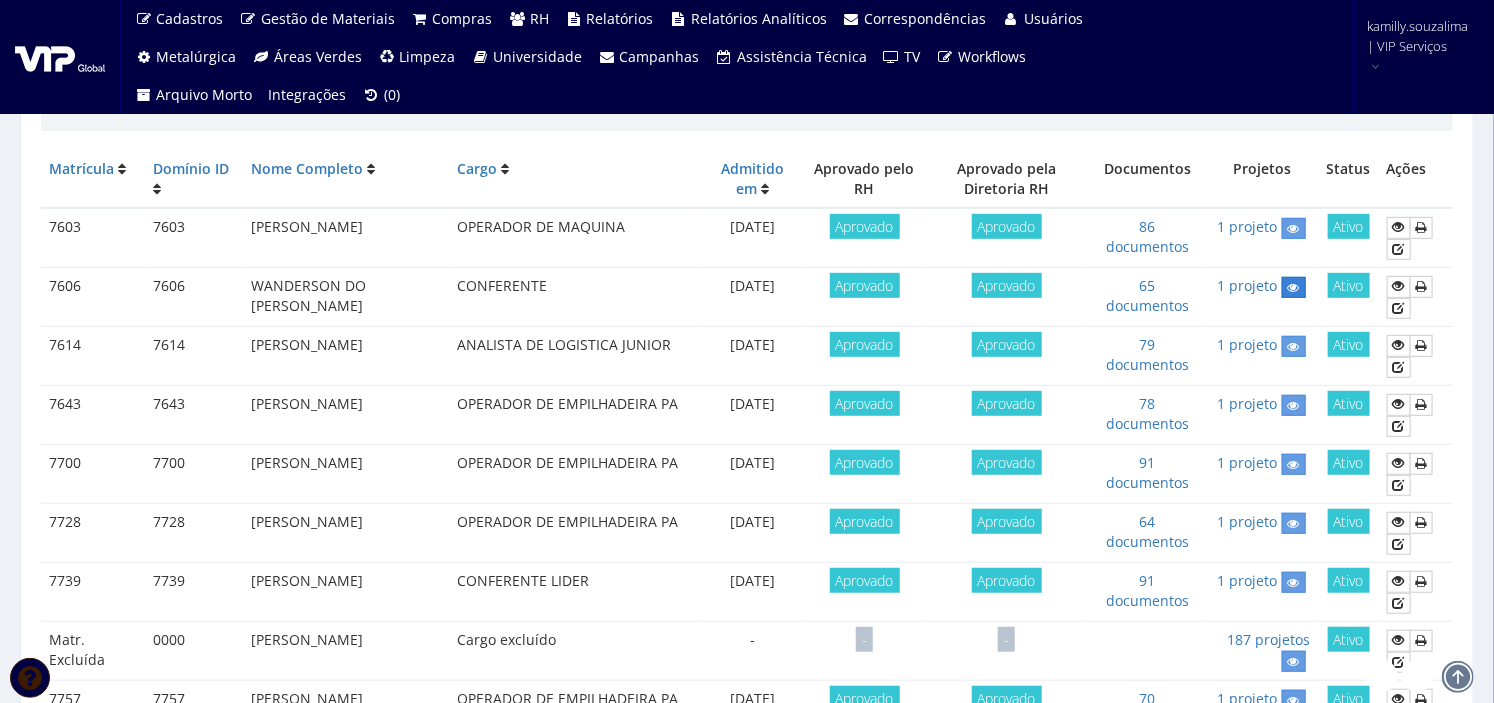 click at bounding box center [1294, 288] 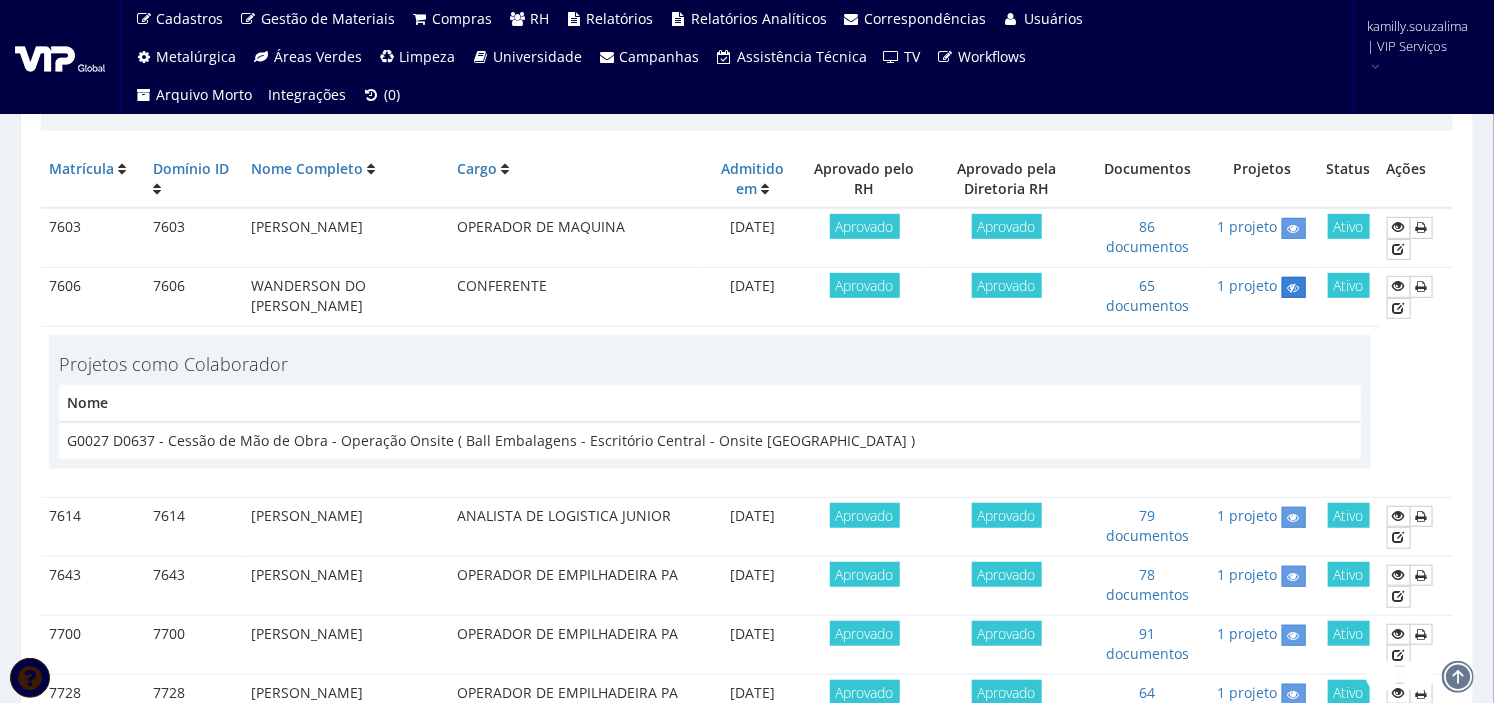 click at bounding box center [1294, 288] 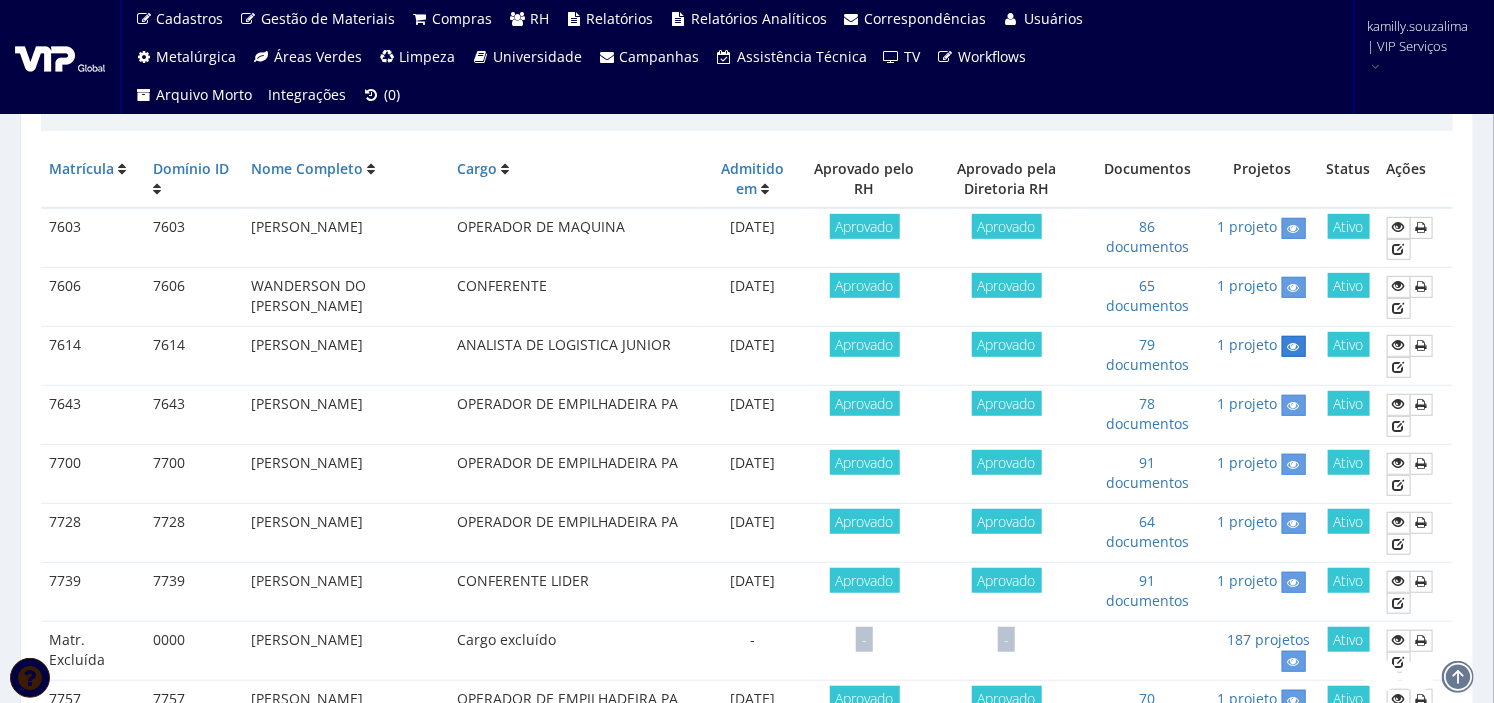 click at bounding box center (1294, 347) 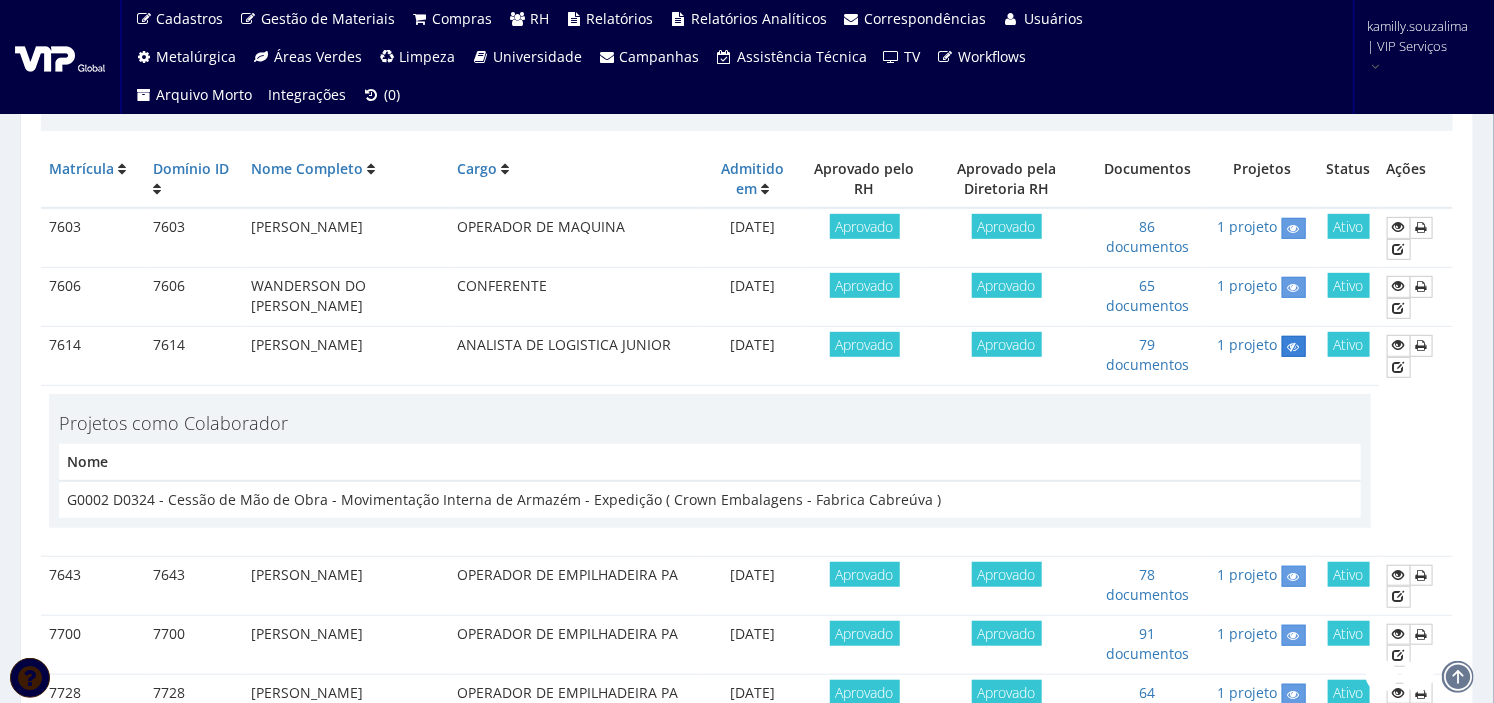 click at bounding box center (1294, 347) 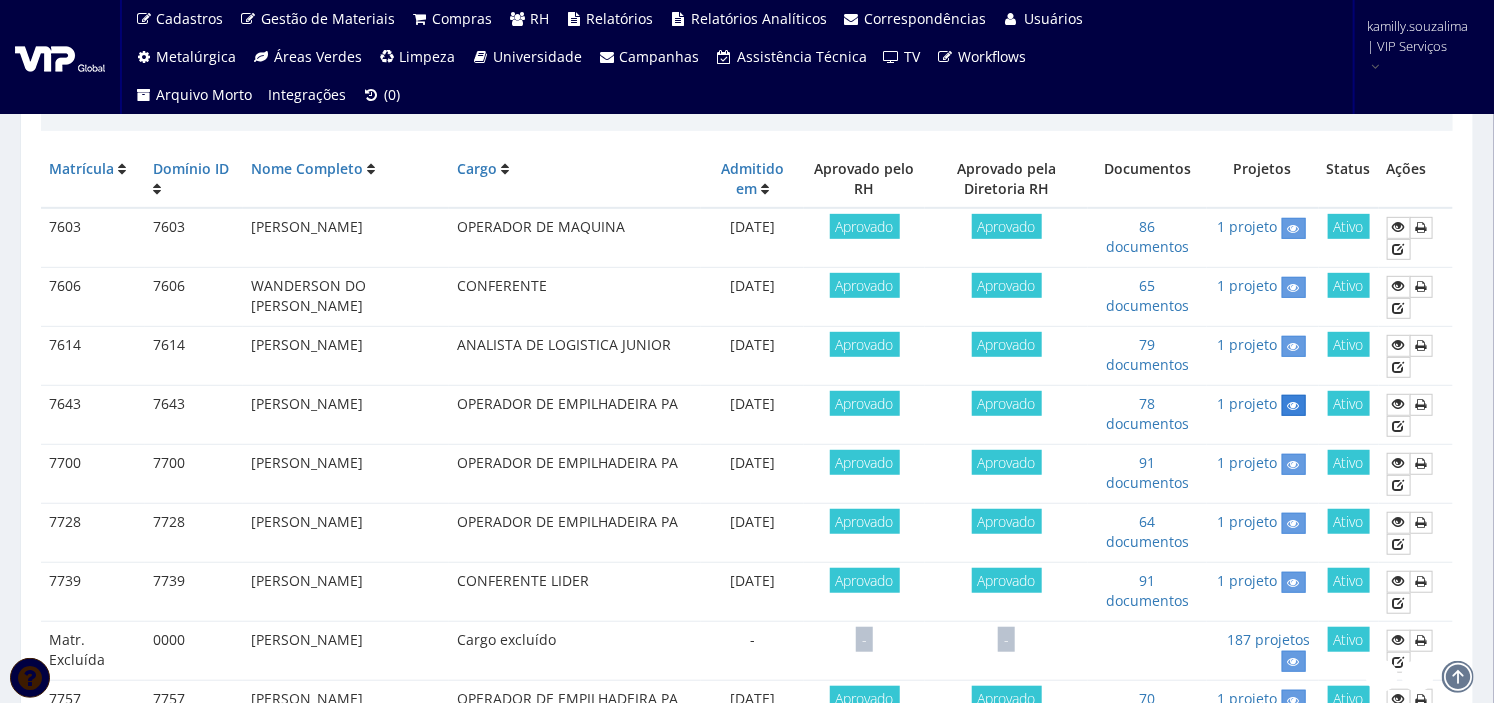 click at bounding box center [1294, 406] 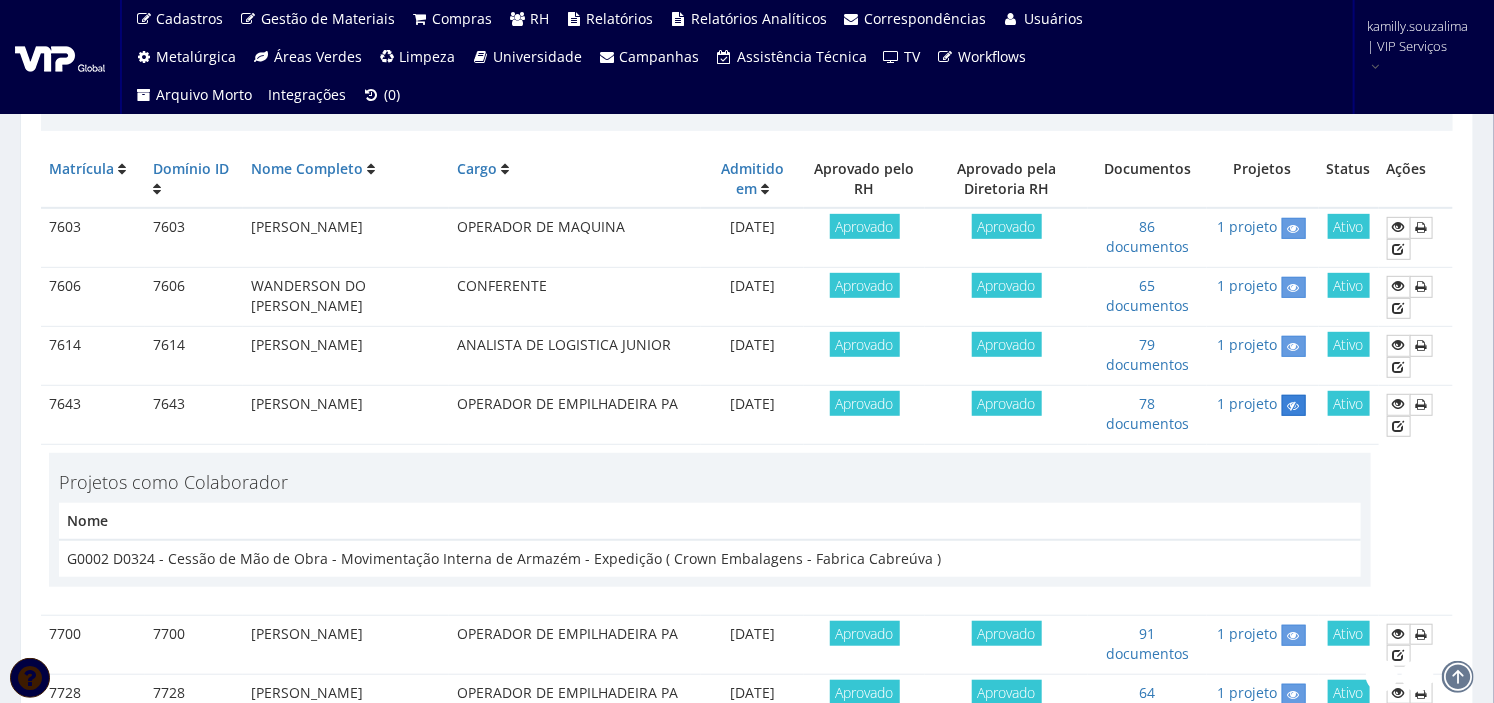 click at bounding box center (1294, 406) 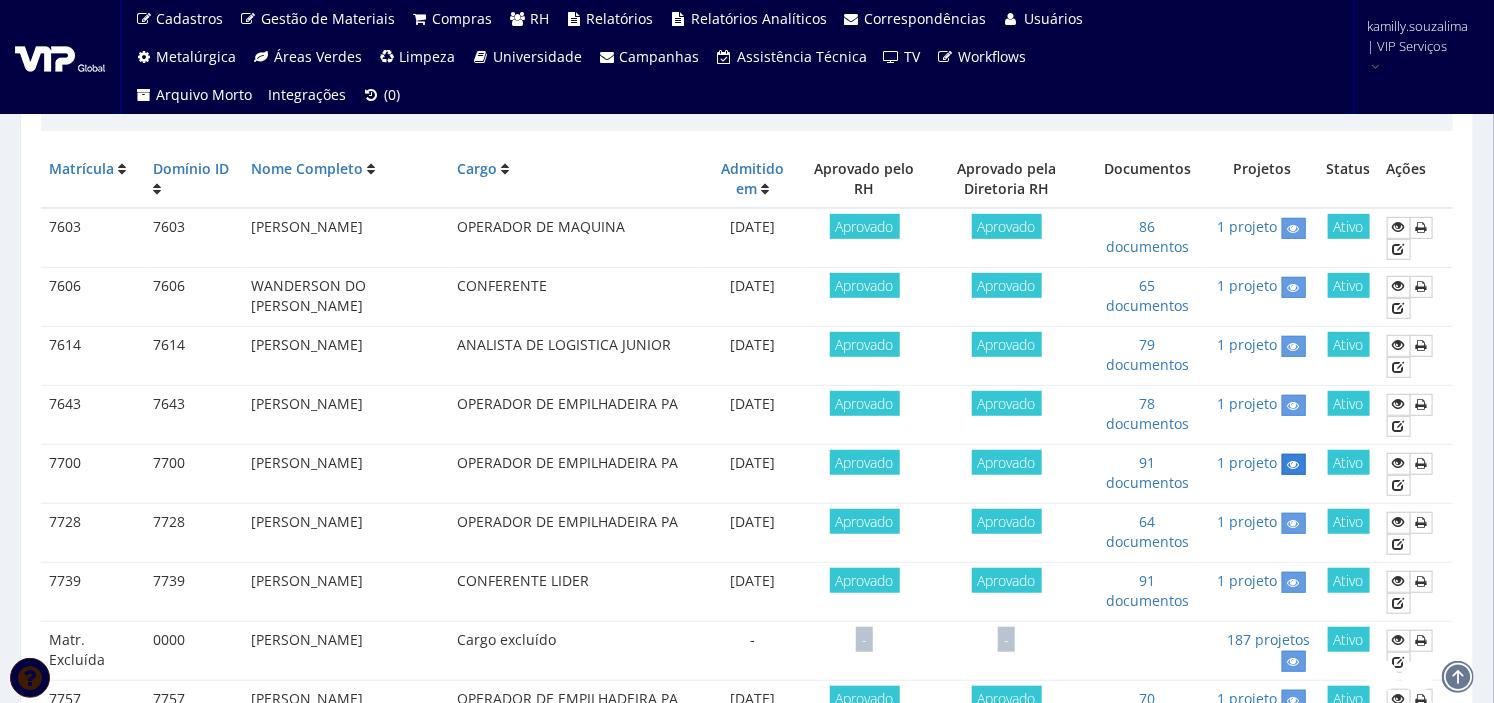 click at bounding box center [1294, 464] 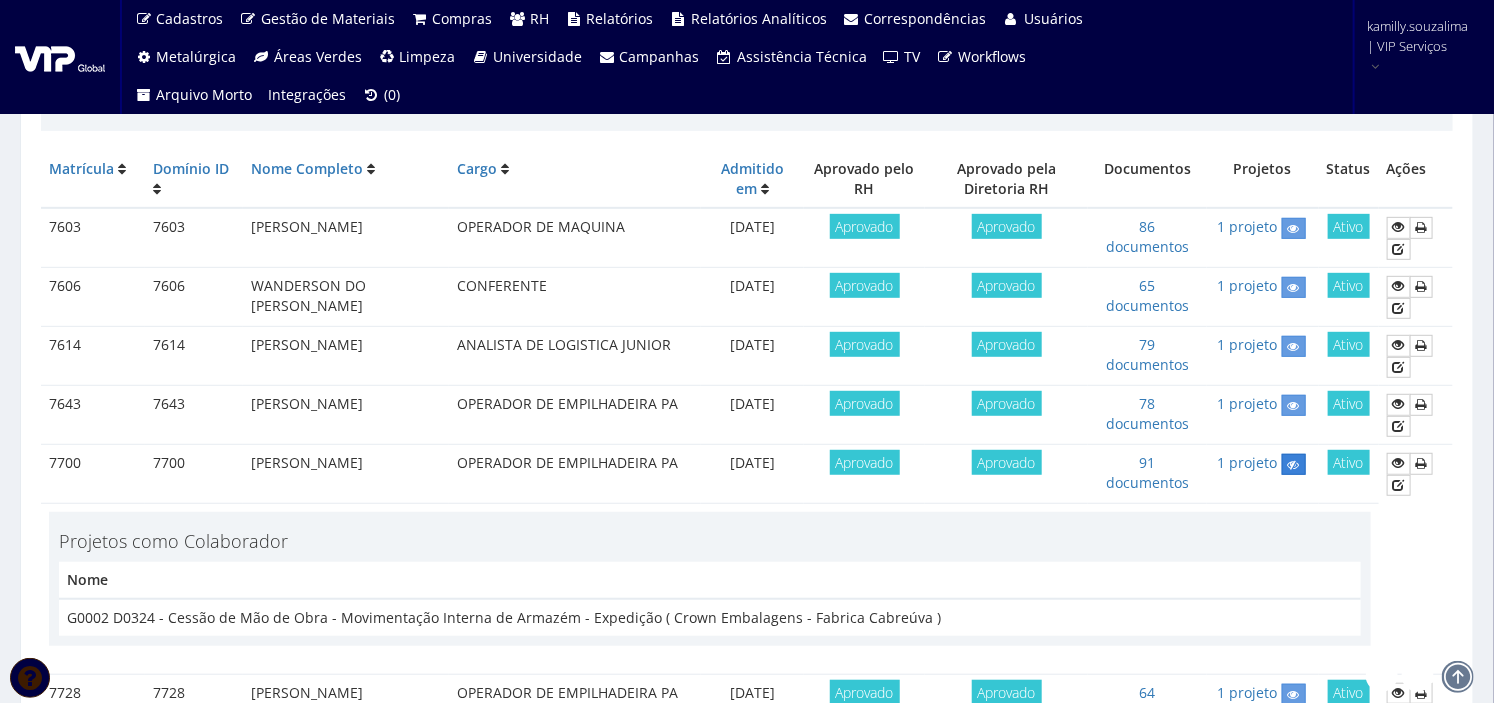 click at bounding box center (1294, 464) 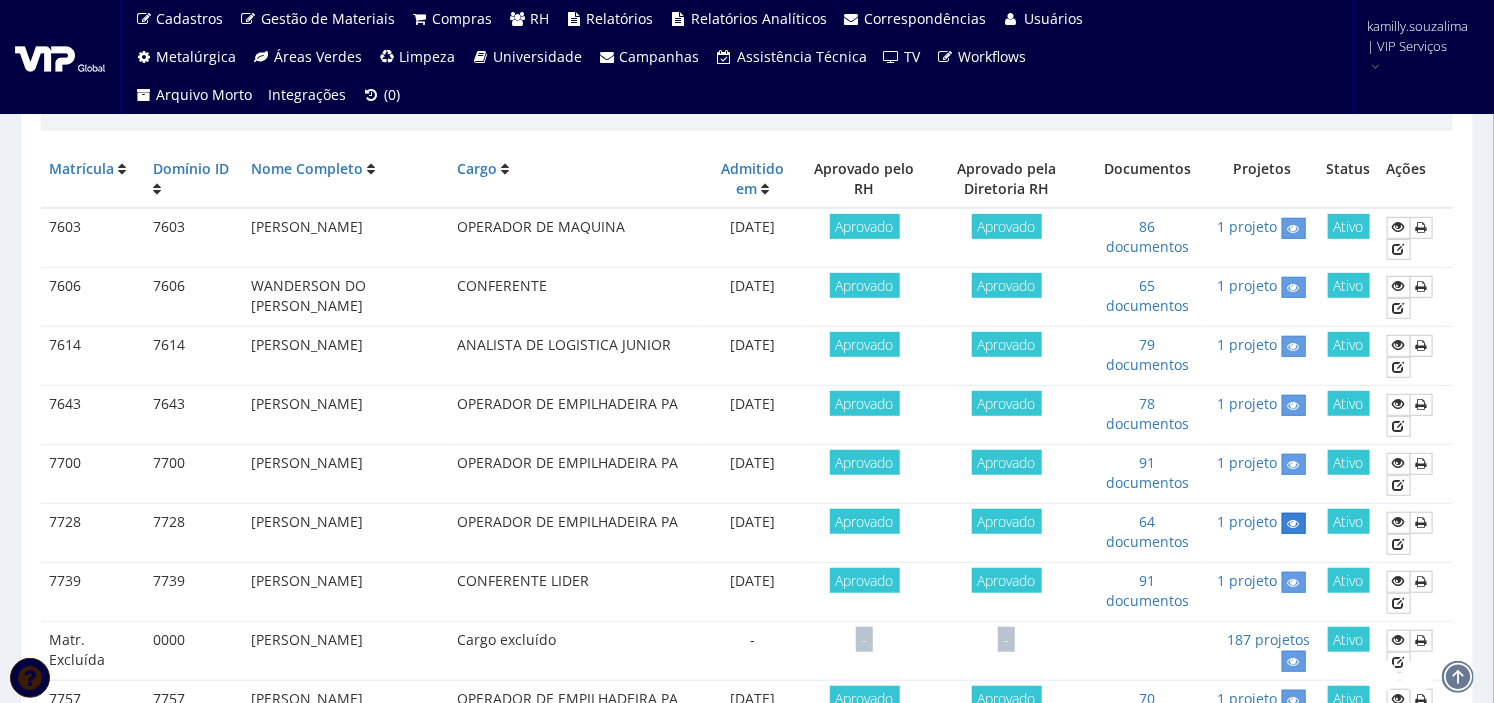 click at bounding box center (1294, 524) 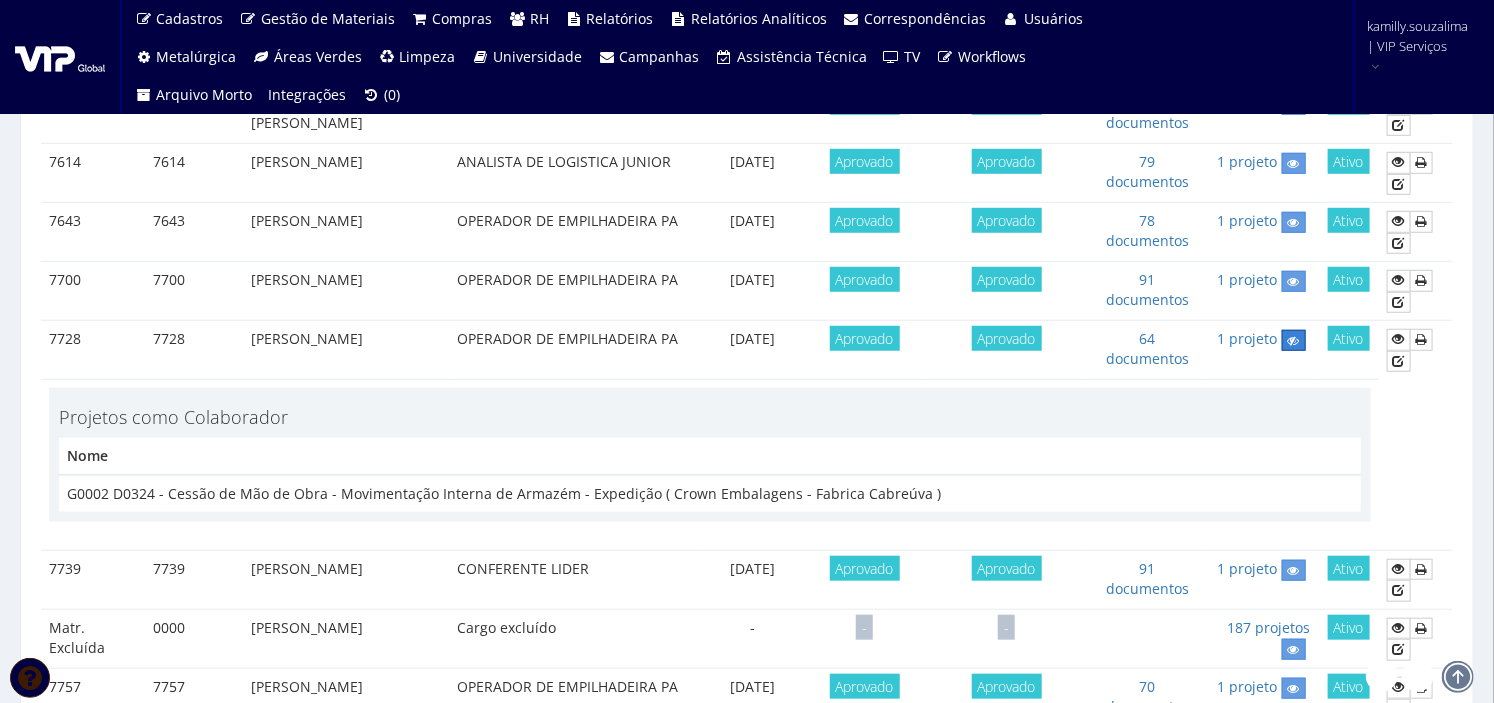 scroll, scrollTop: 555, scrollLeft: 0, axis: vertical 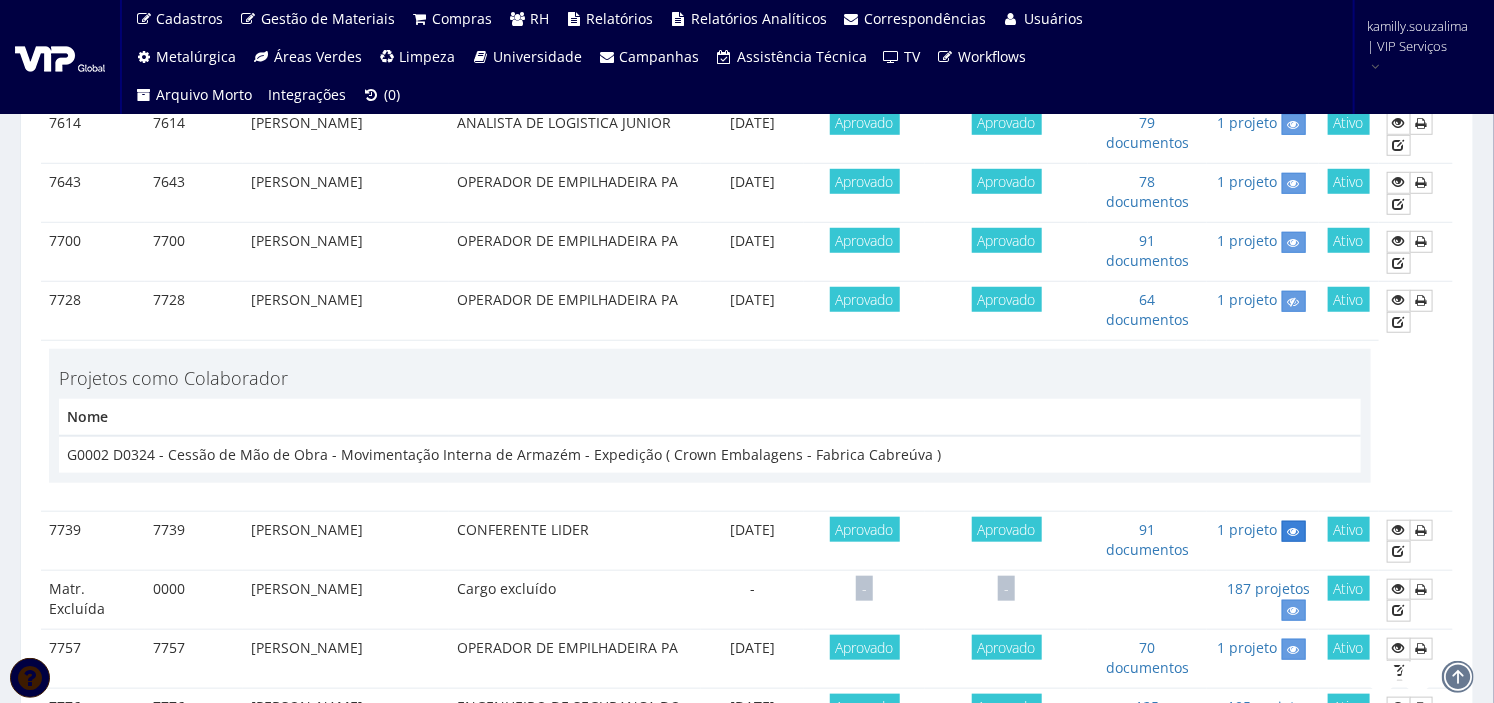 click at bounding box center (1294, 531) 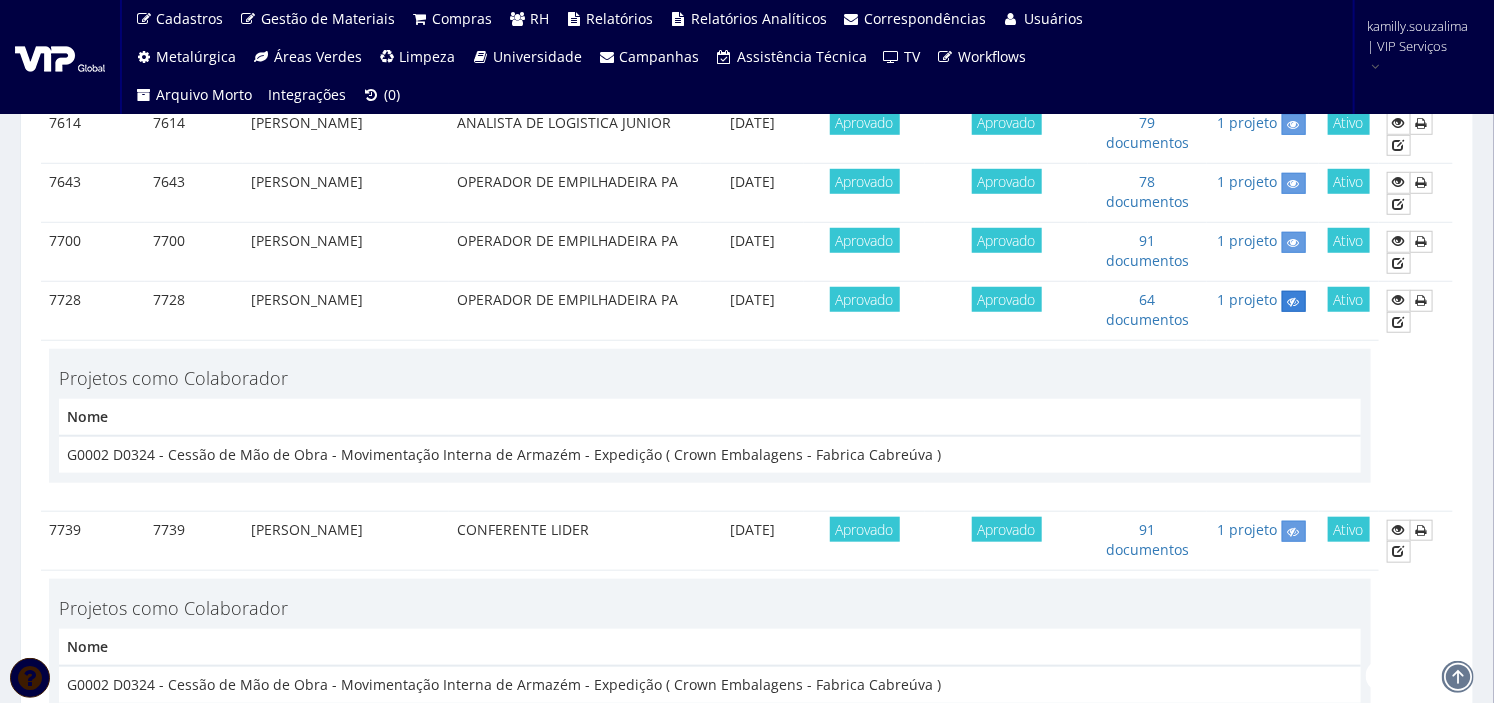 click at bounding box center (1294, 302) 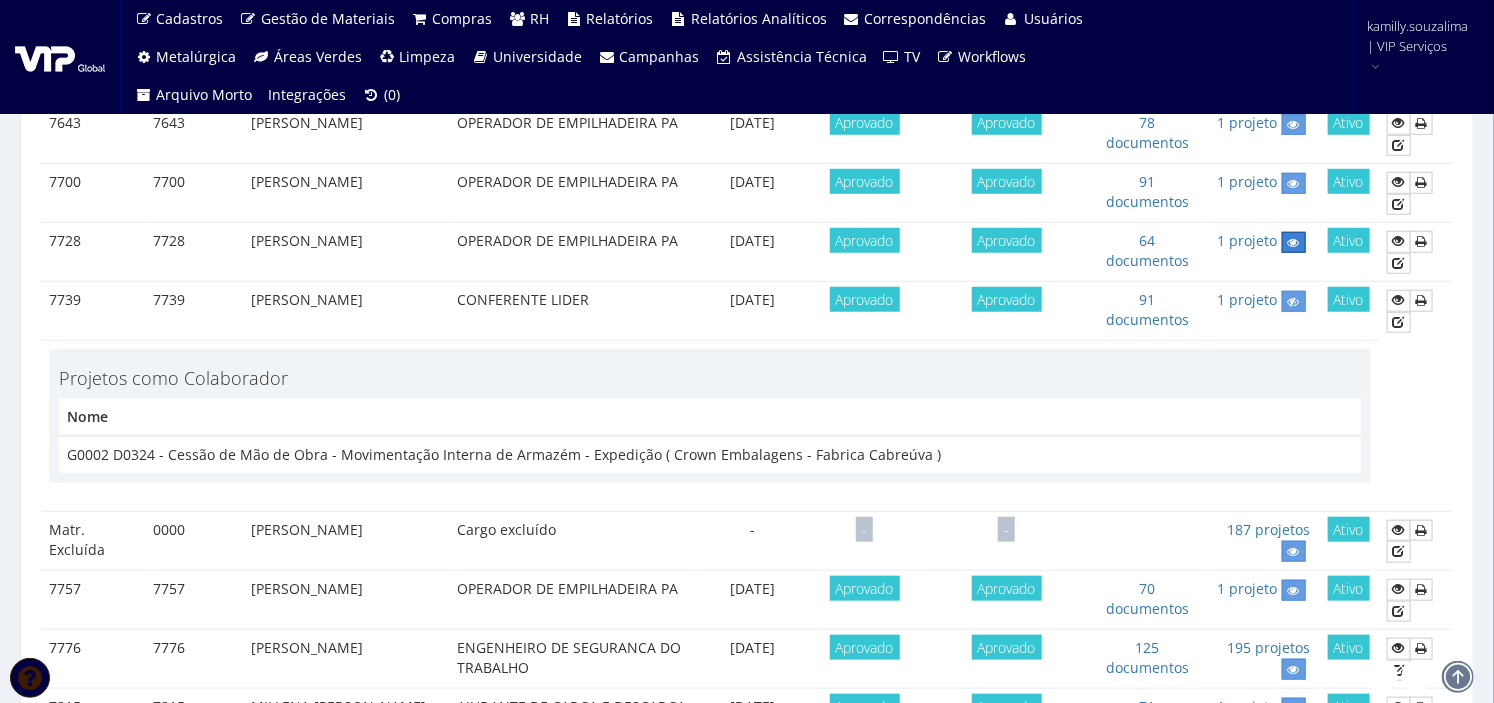 scroll, scrollTop: 666, scrollLeft: 0, axis: vertical 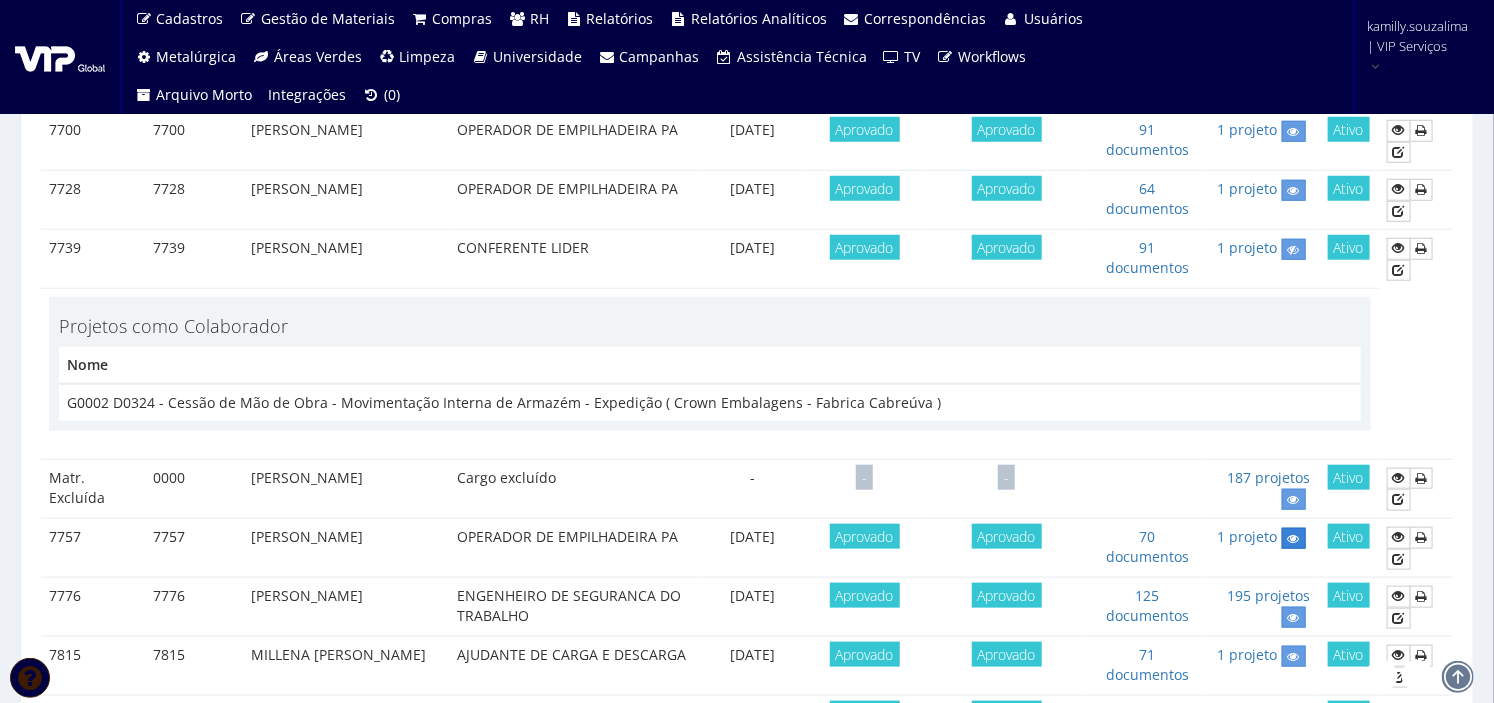 click at bounding box center [1294, 539] 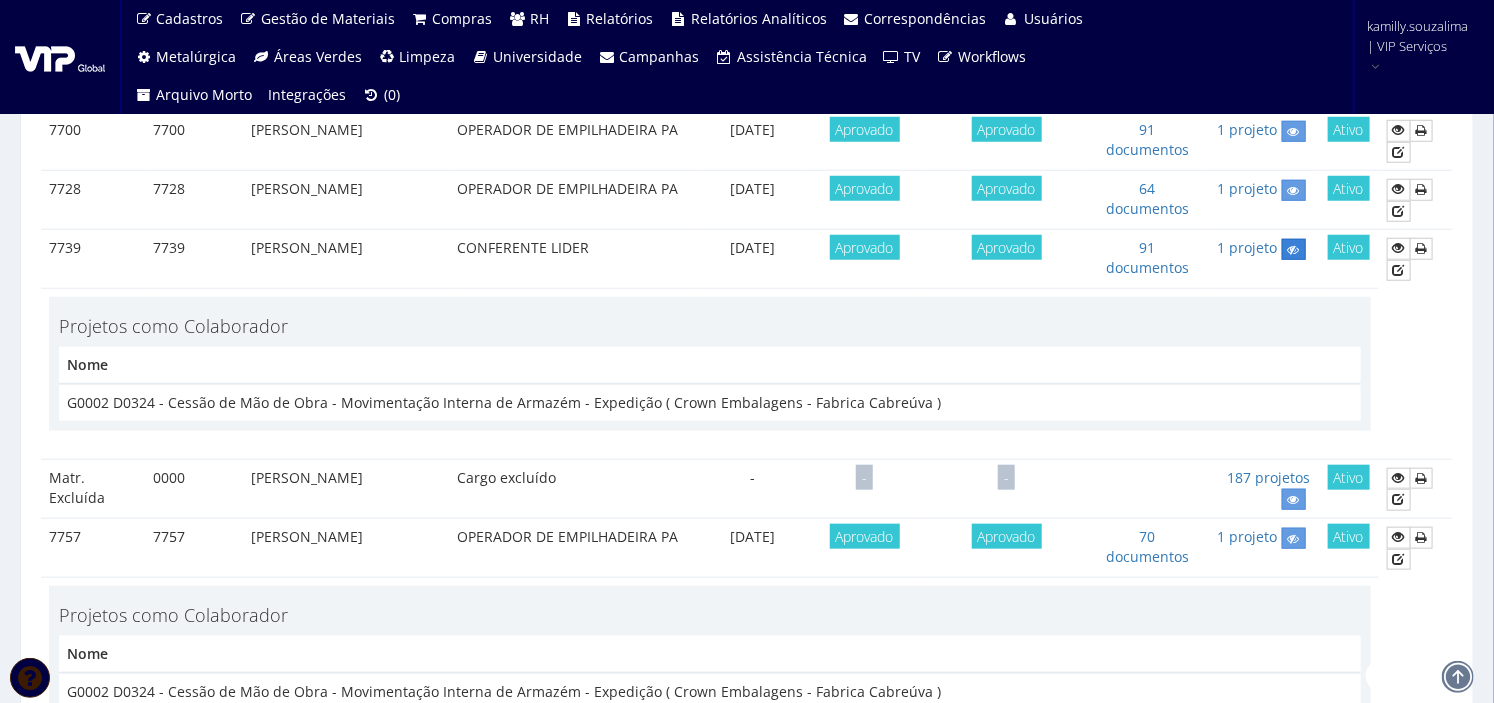 click at bounding box center (1294, 249) 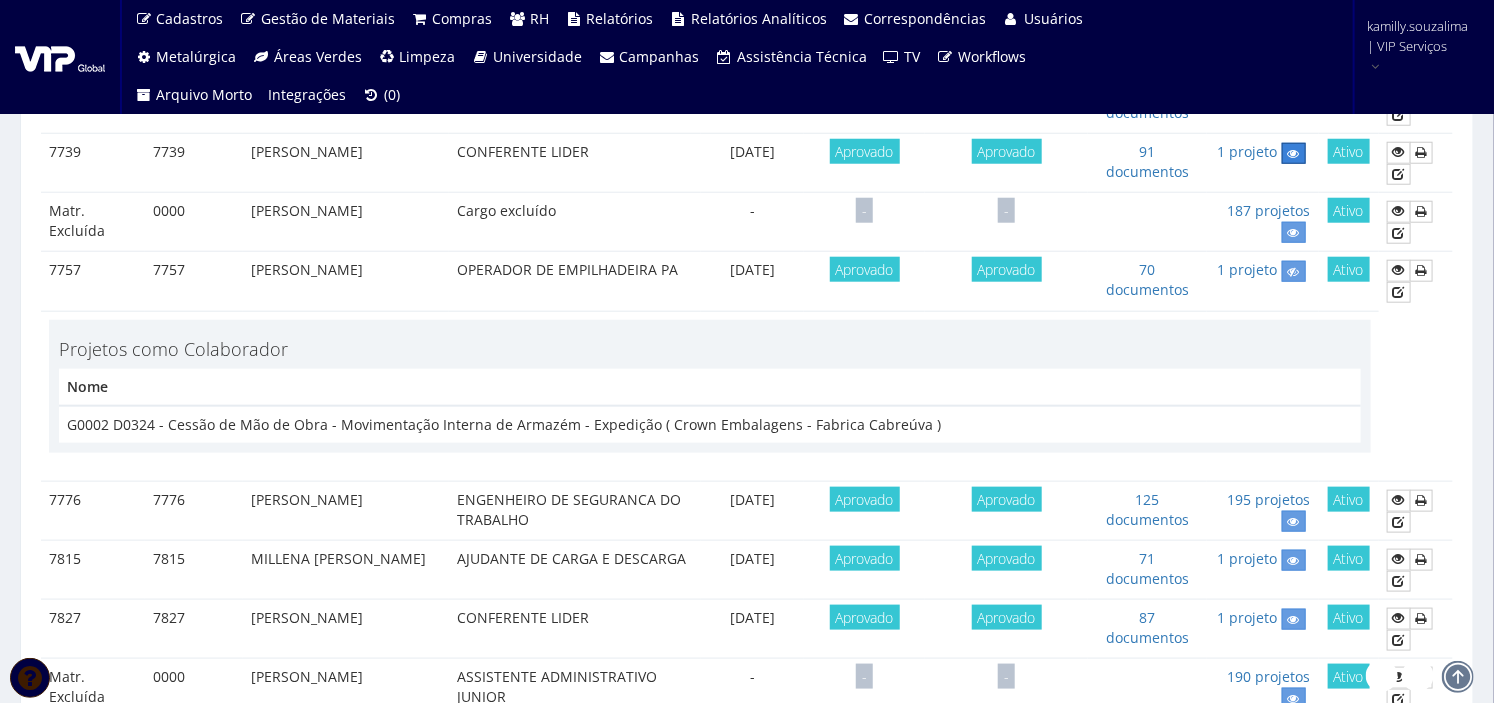 scroll, scrollTop: 888, scrollLeft: 0, axis: vertical 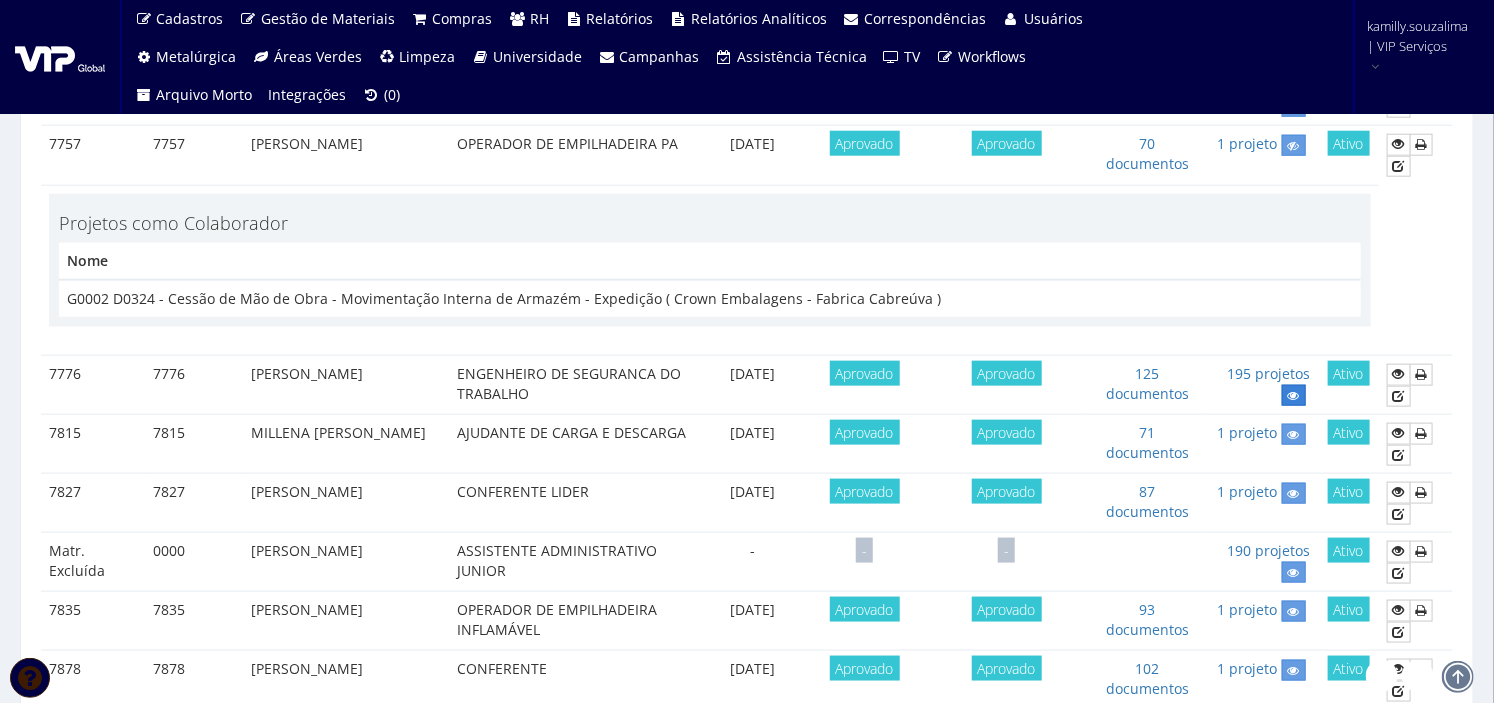 click at bounding box center (1294, 396) 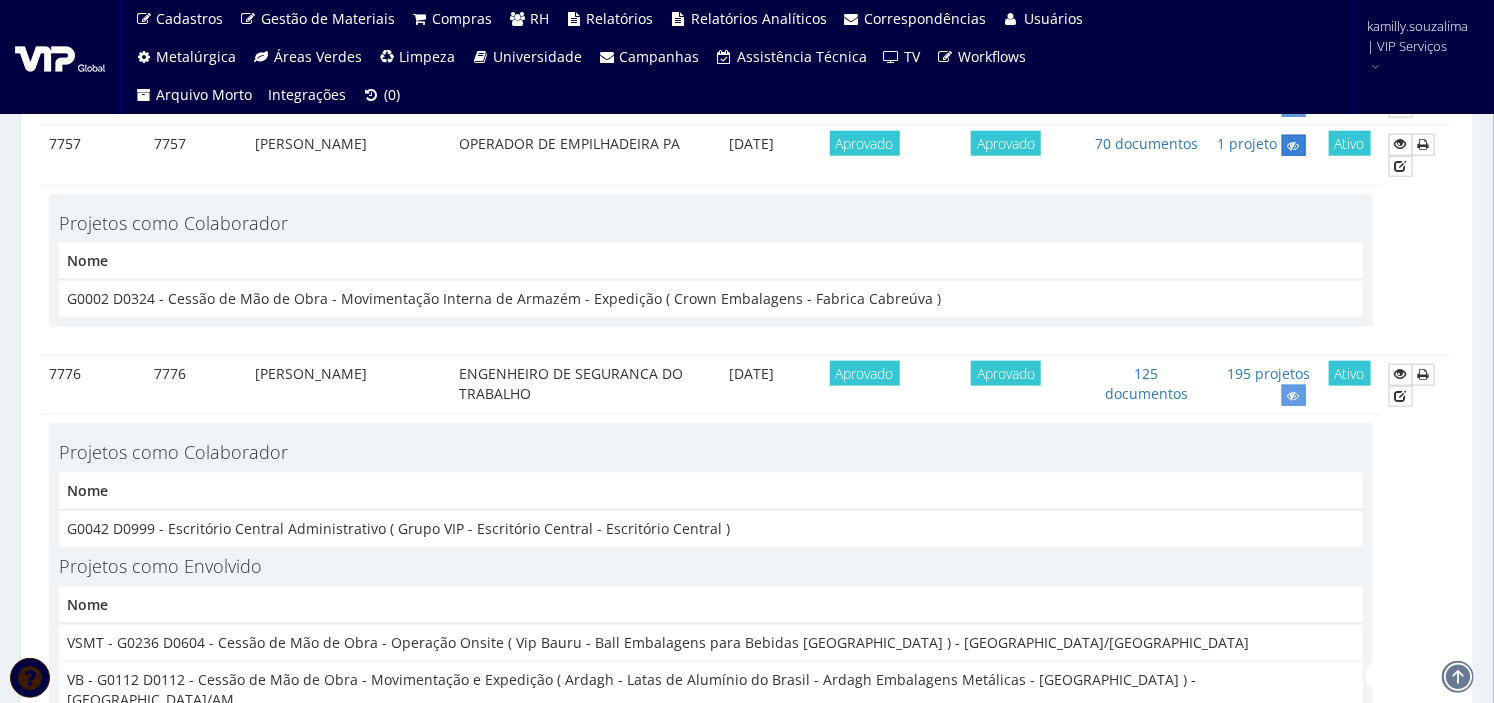 click at bounding box center [1294, 145] 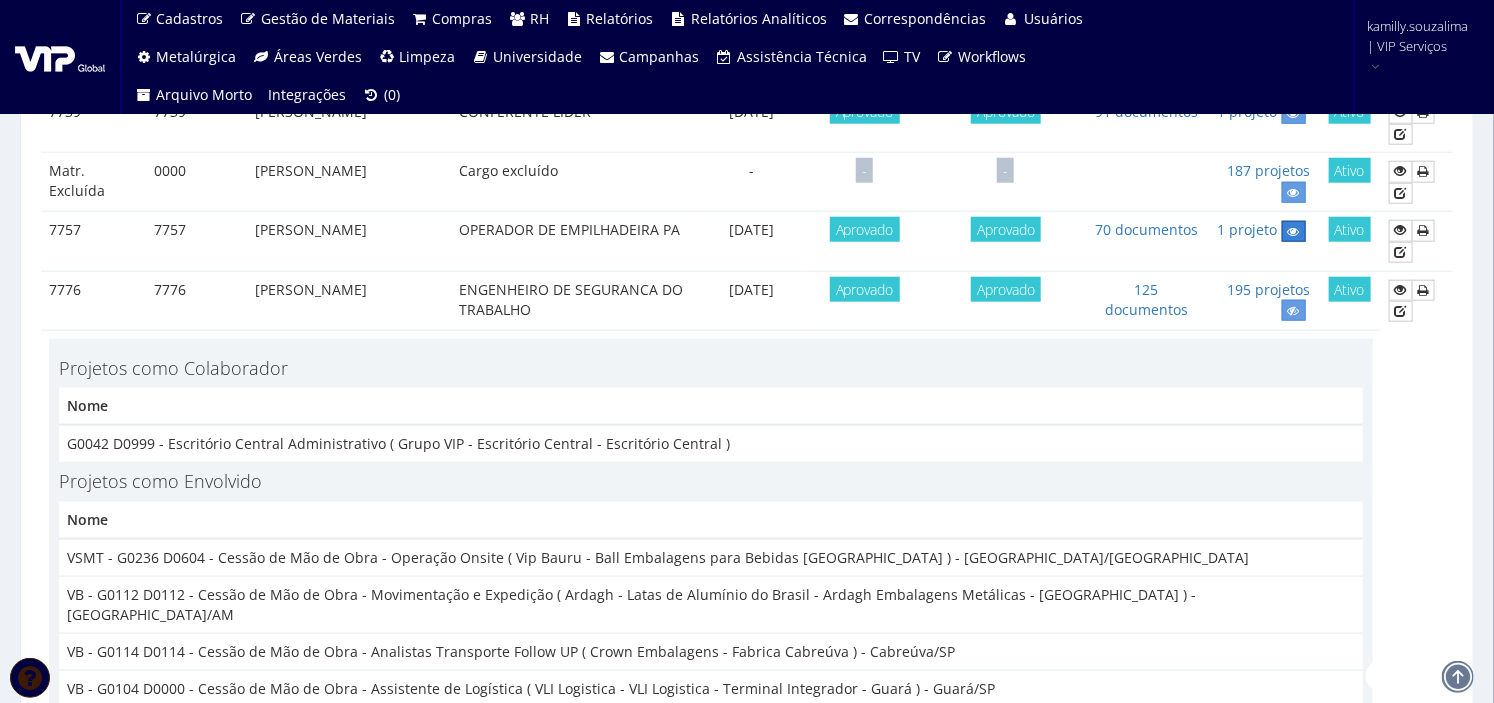 scroll, scrollTop: 777, scrollLeft: 0, axis: vertical 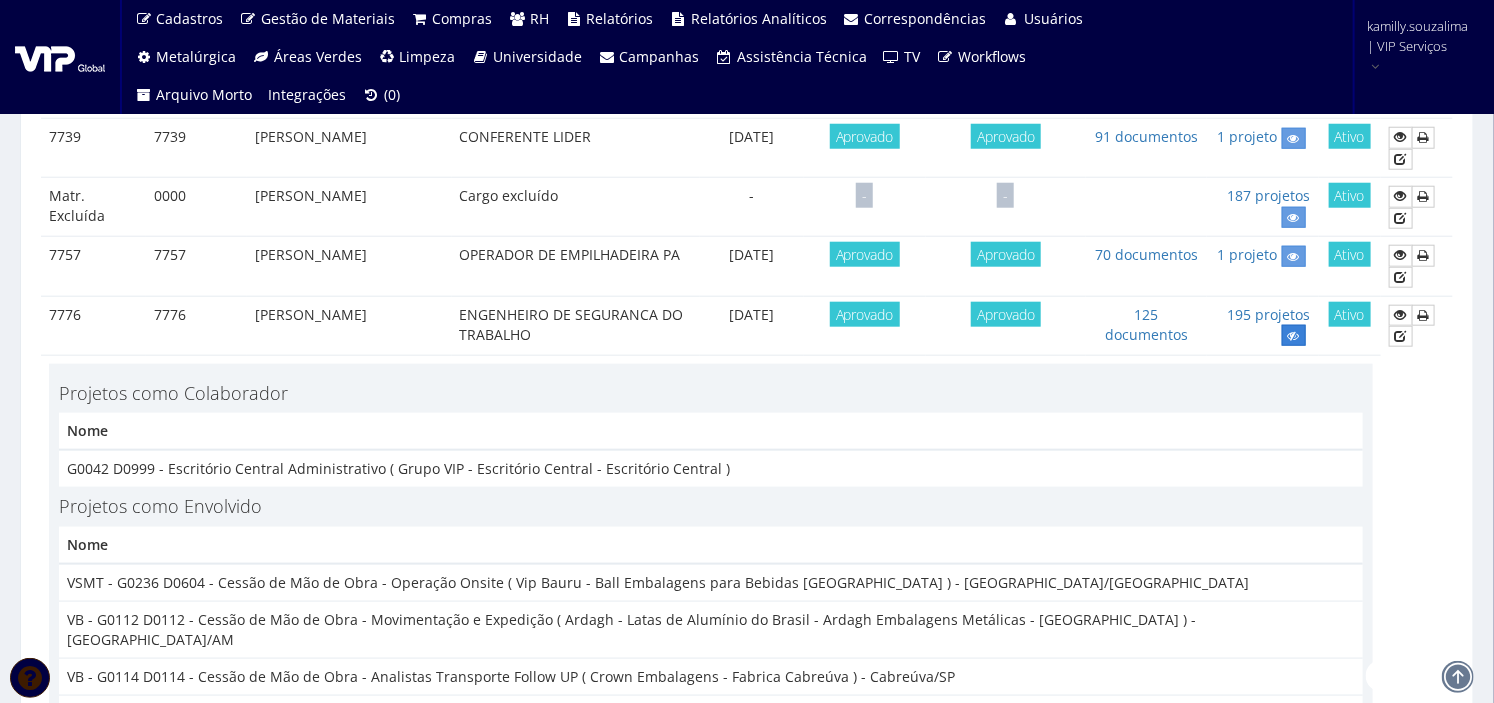 click at bounding box center (1294, 336) 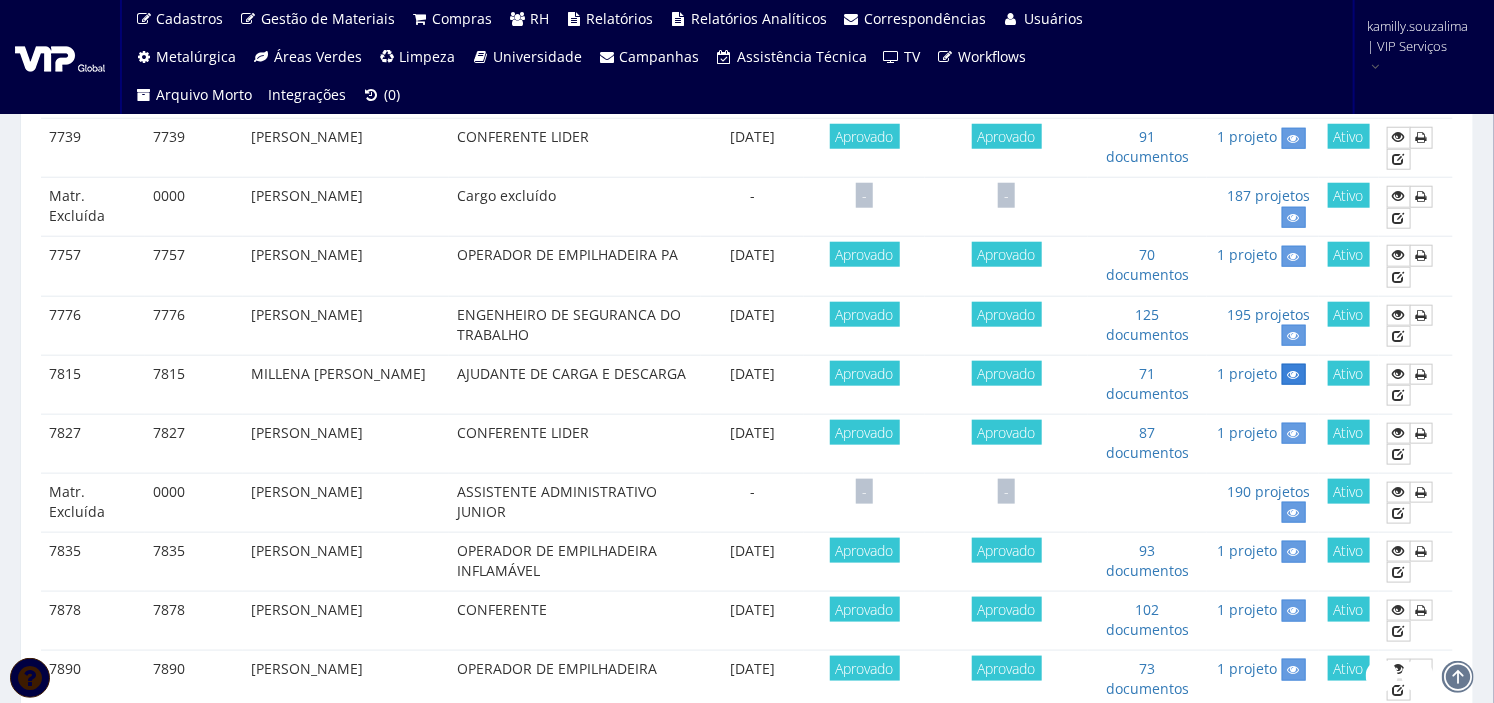 click at bounding box center [1294, 375] 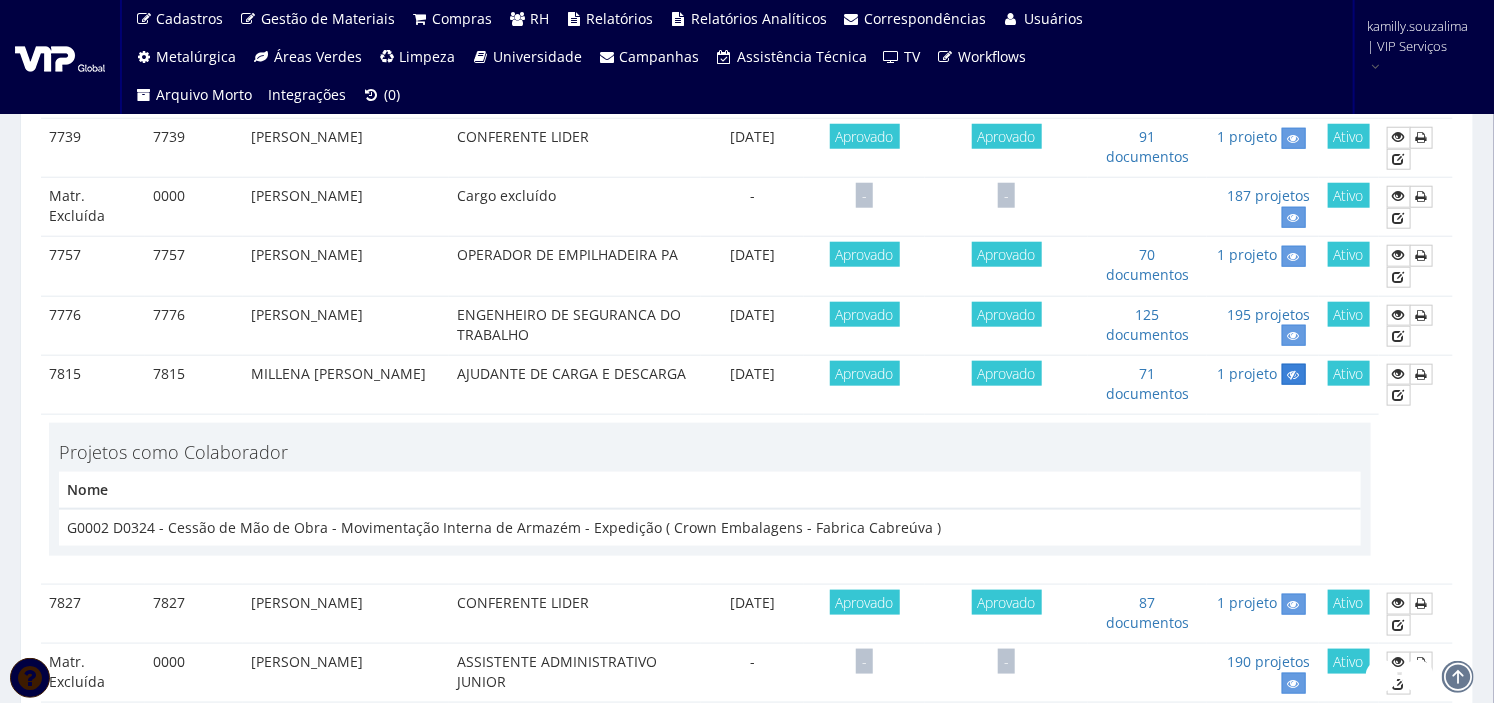 click at bounding box center (1294, 375) 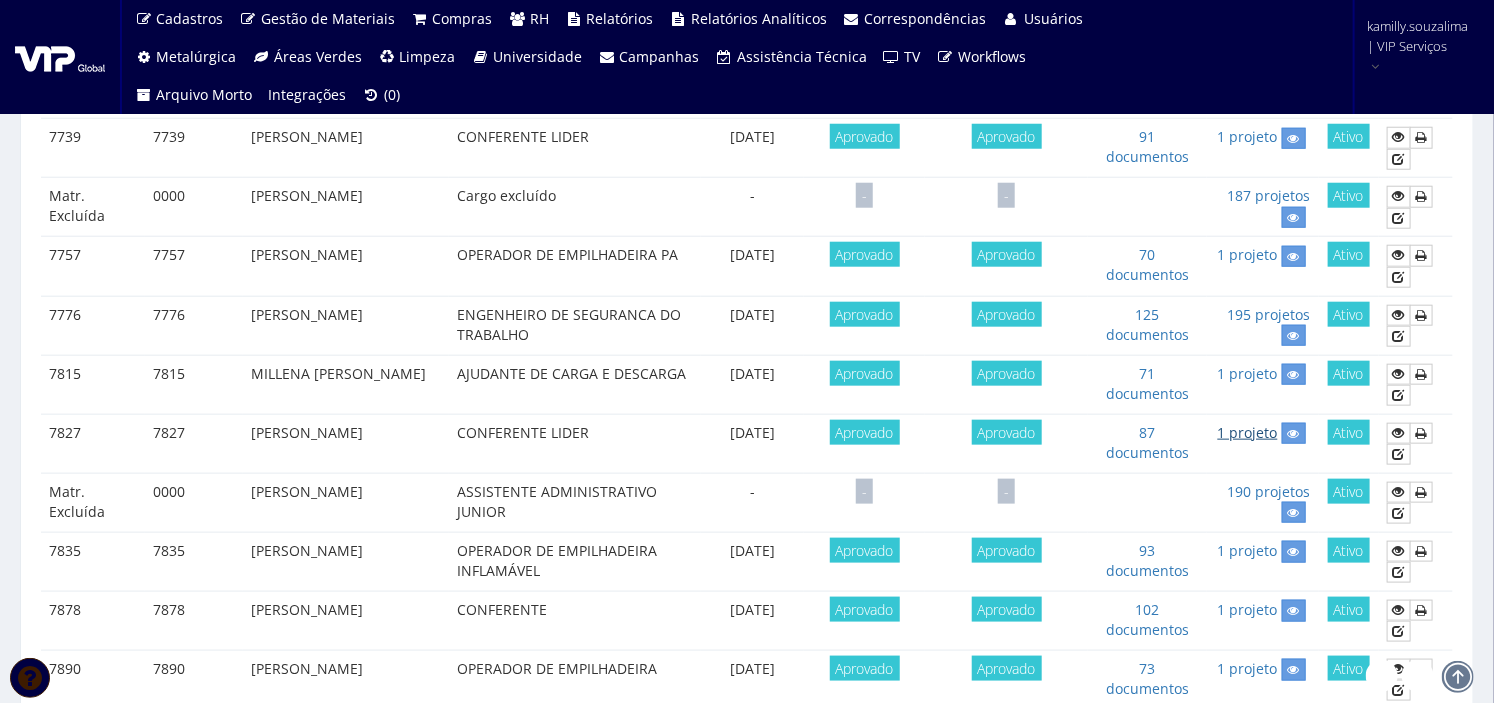 click on "1 projeto" at bounding box center [1248, 432] 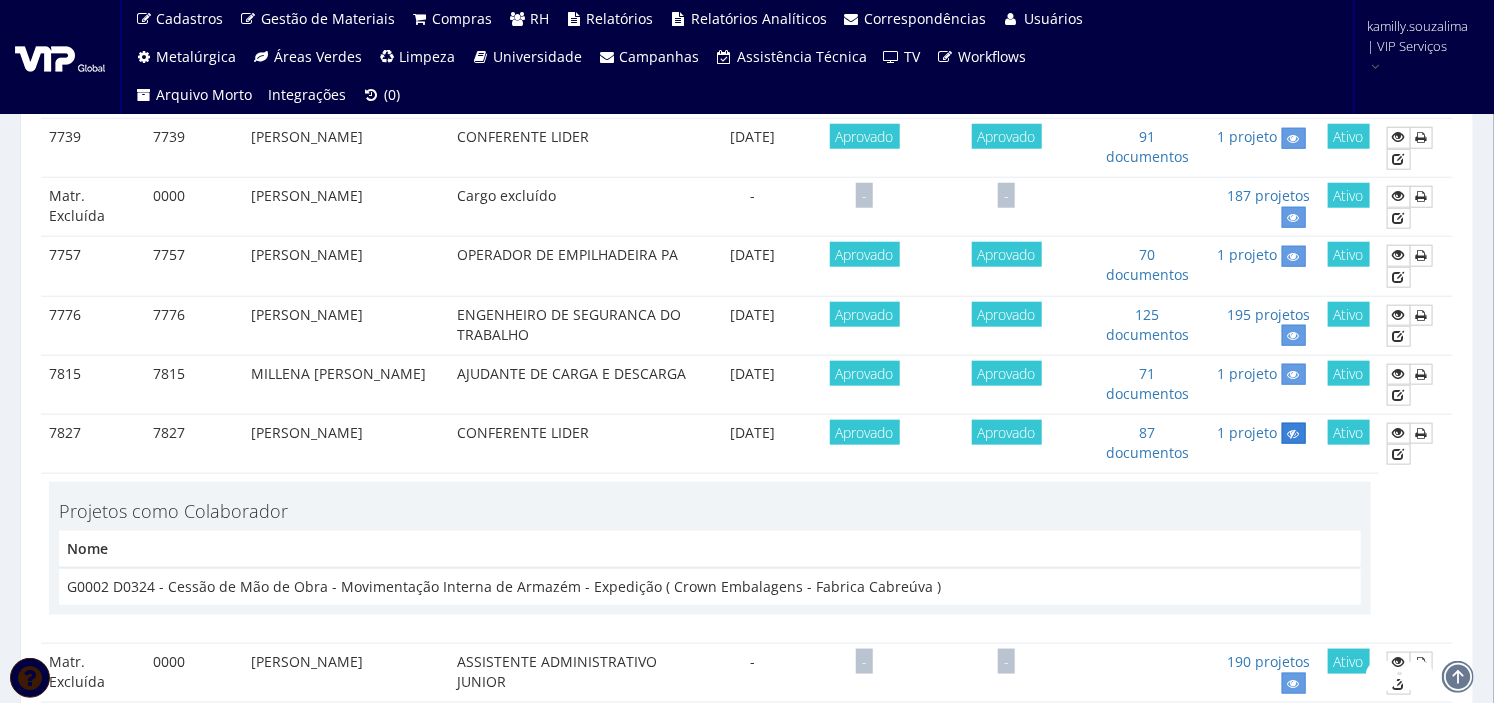 click at bounding box center (1294, 433) 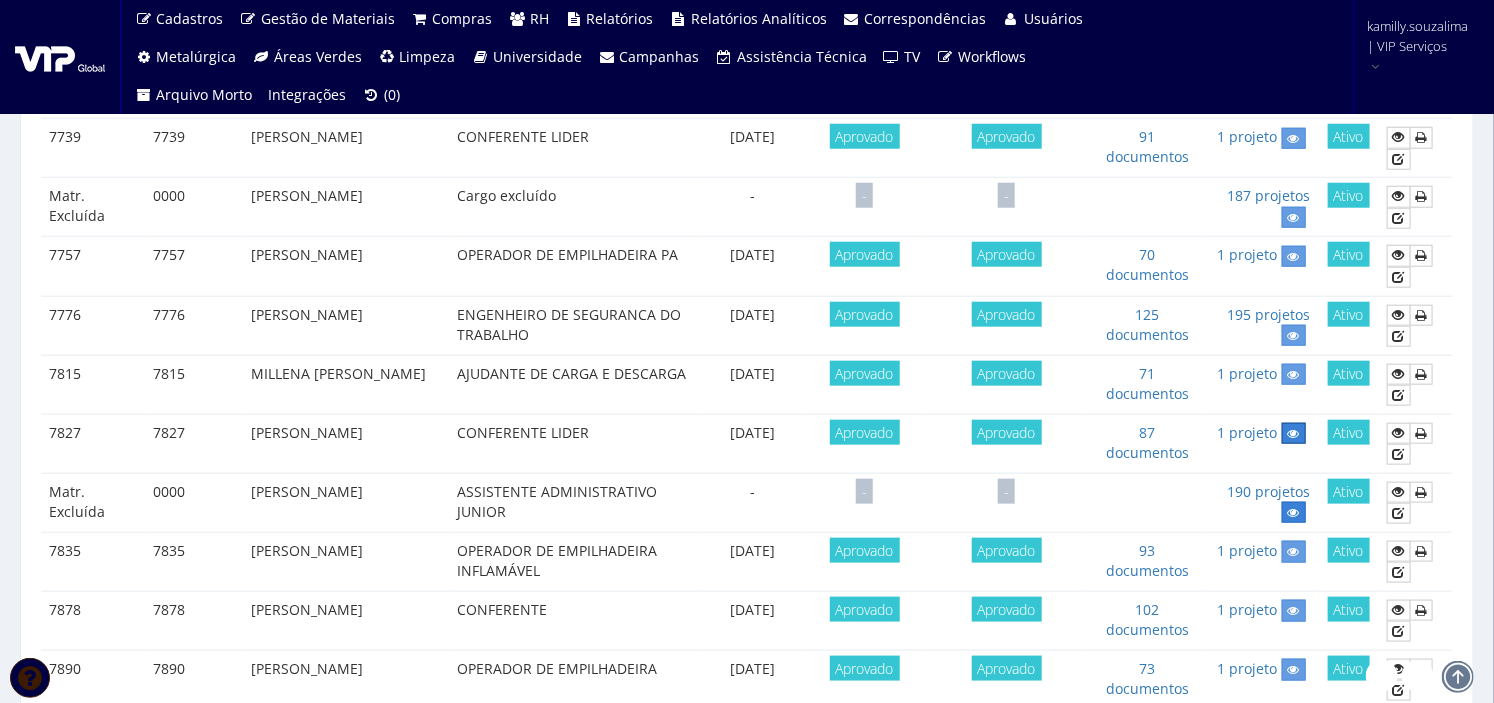 scroll, scrollTop: 888, scrollLeft: 0, axis: vertical 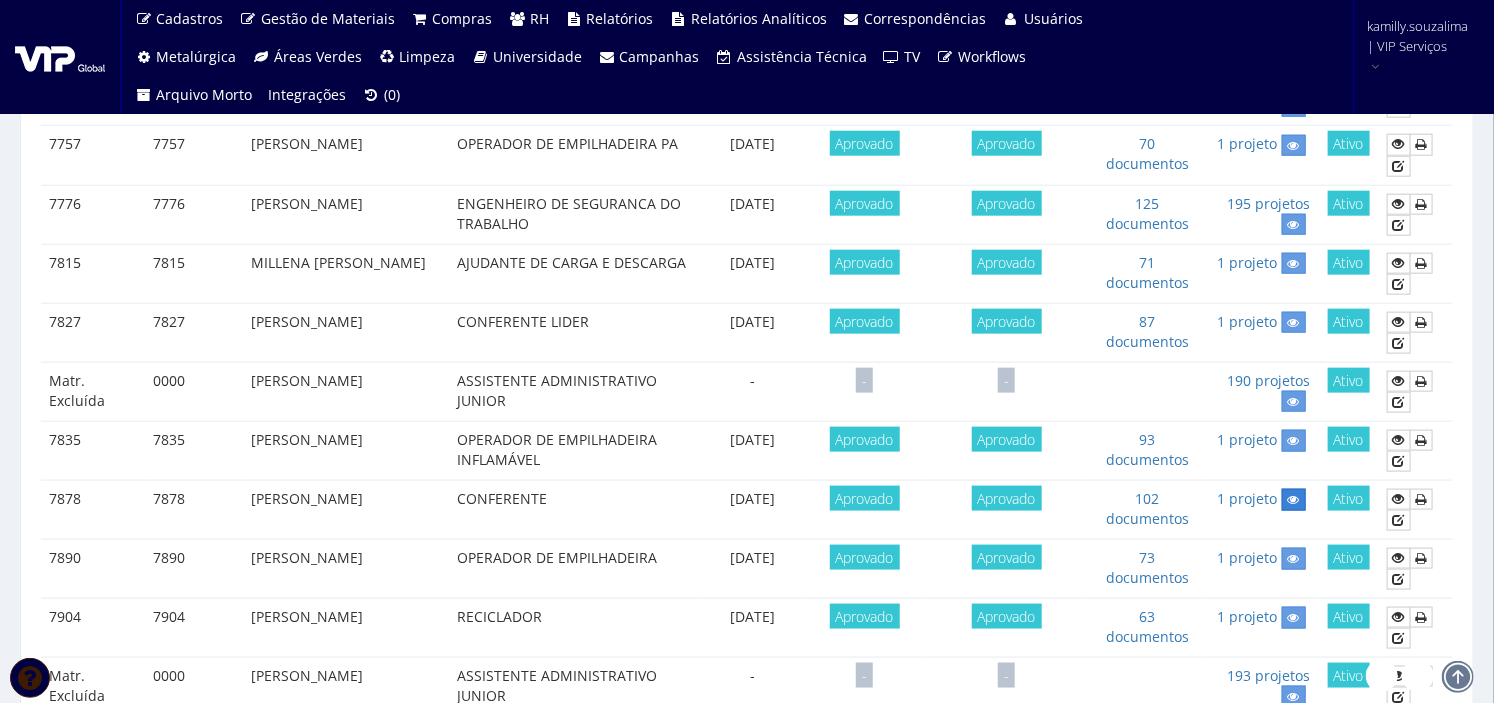 click at bounding box center (1294, 499) 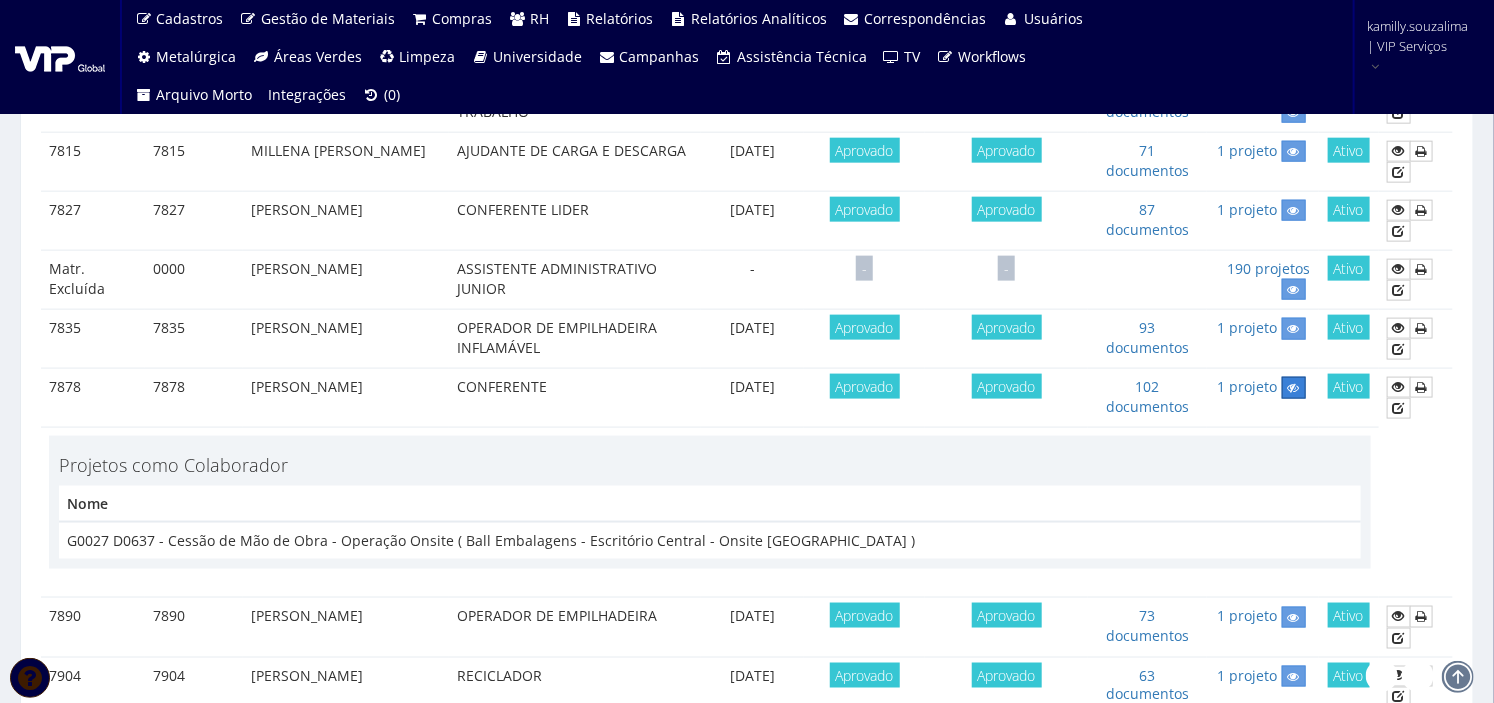 scroll, scrollTop: 1111, scrollLeft: 0, axis: vertical 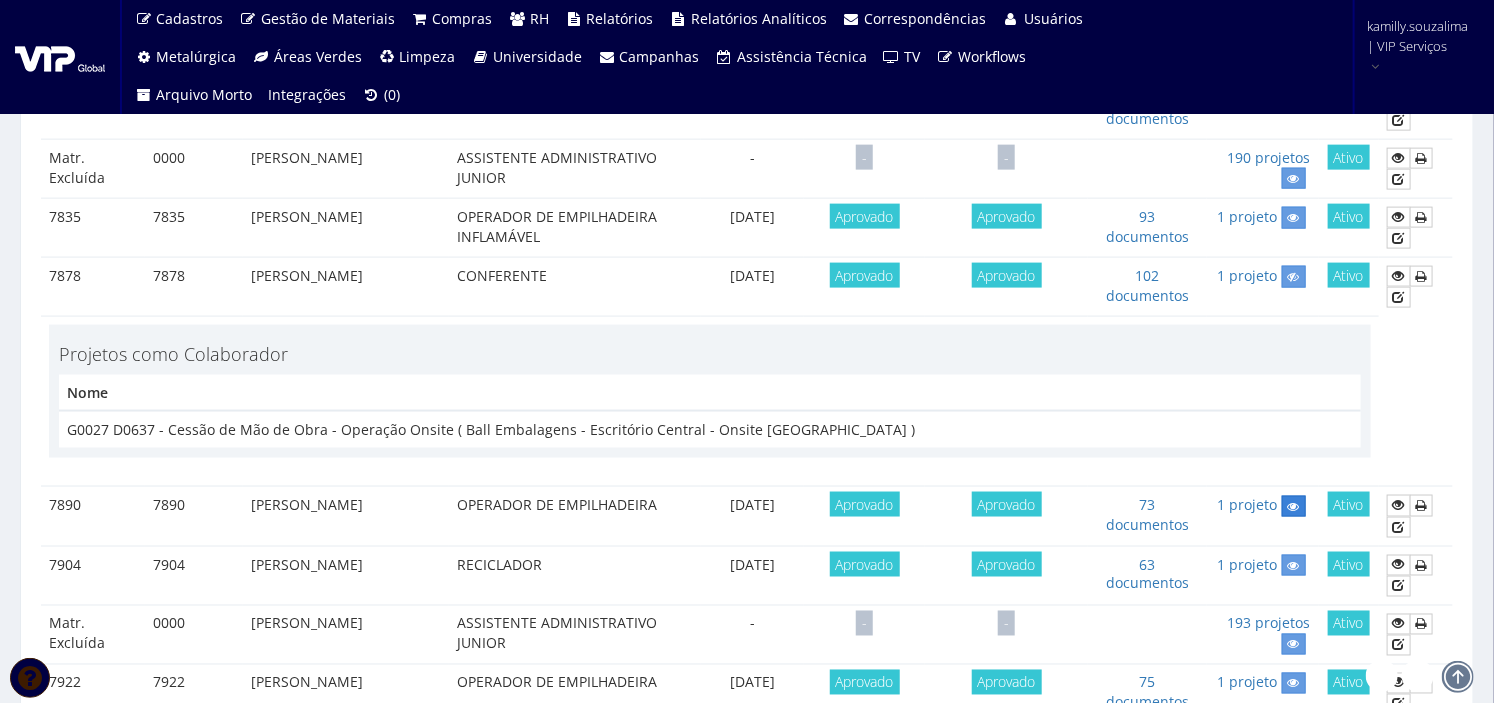 click at bounding box center [1294, 507] 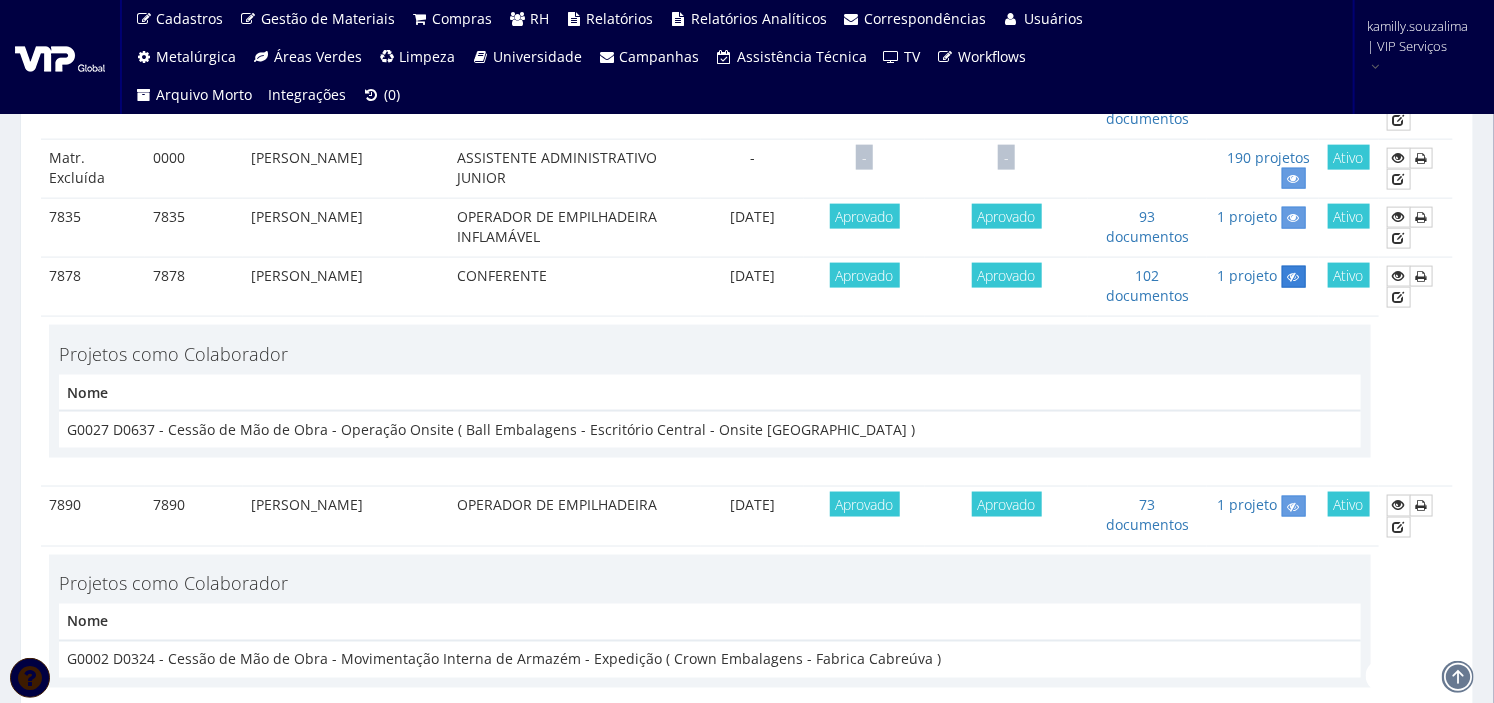 click at bounding box center [1294, 277] 